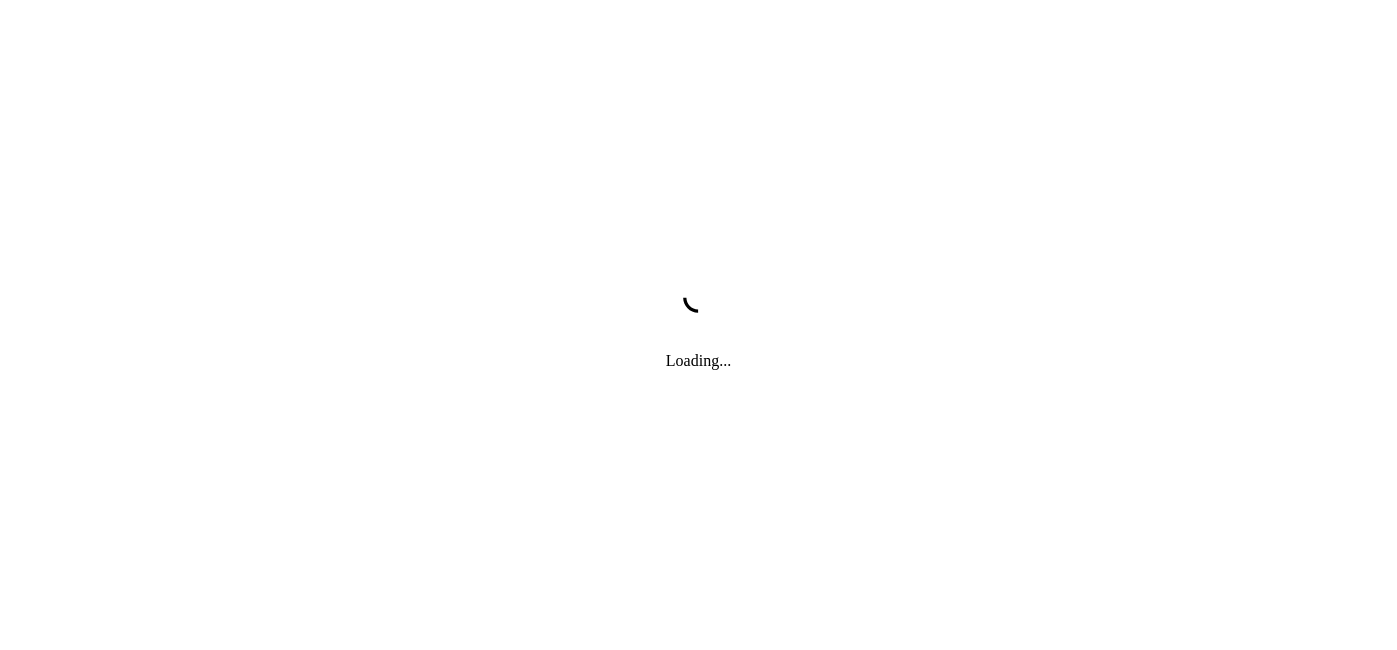 scroll, scrollTop: 0, scrollLeft: 0, axis: both 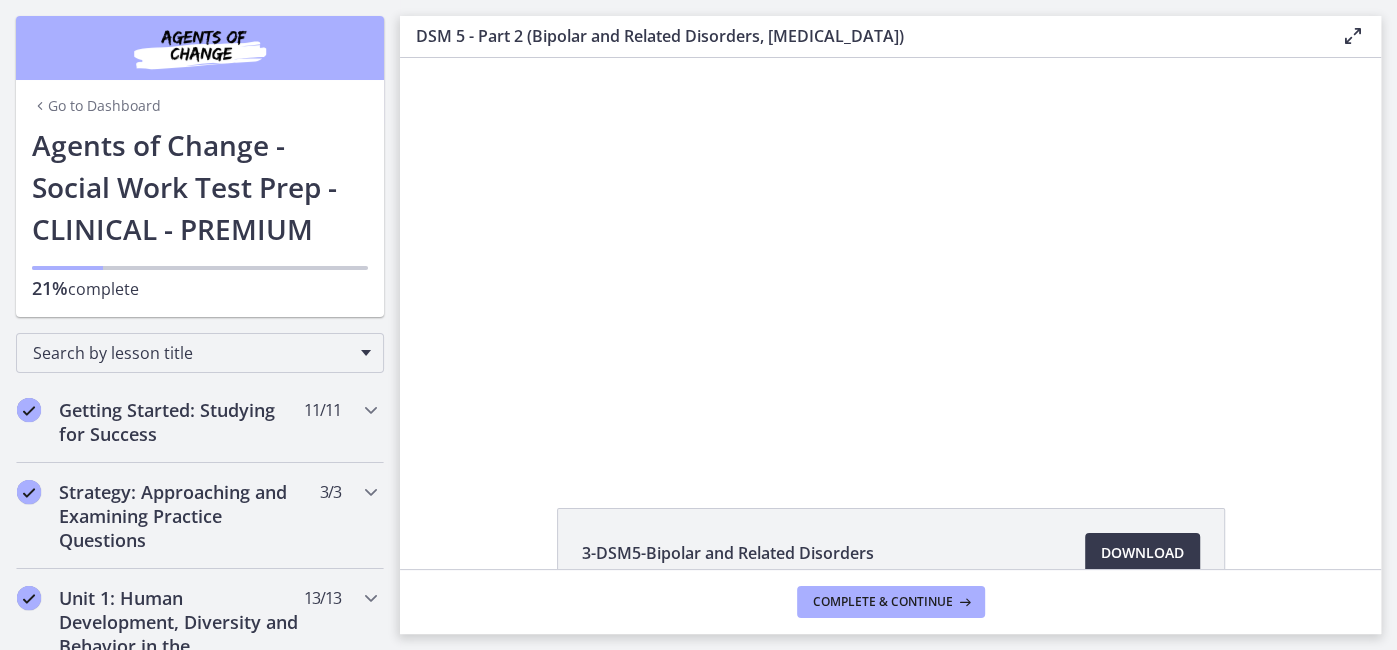 click at bounding box center [890, 260] 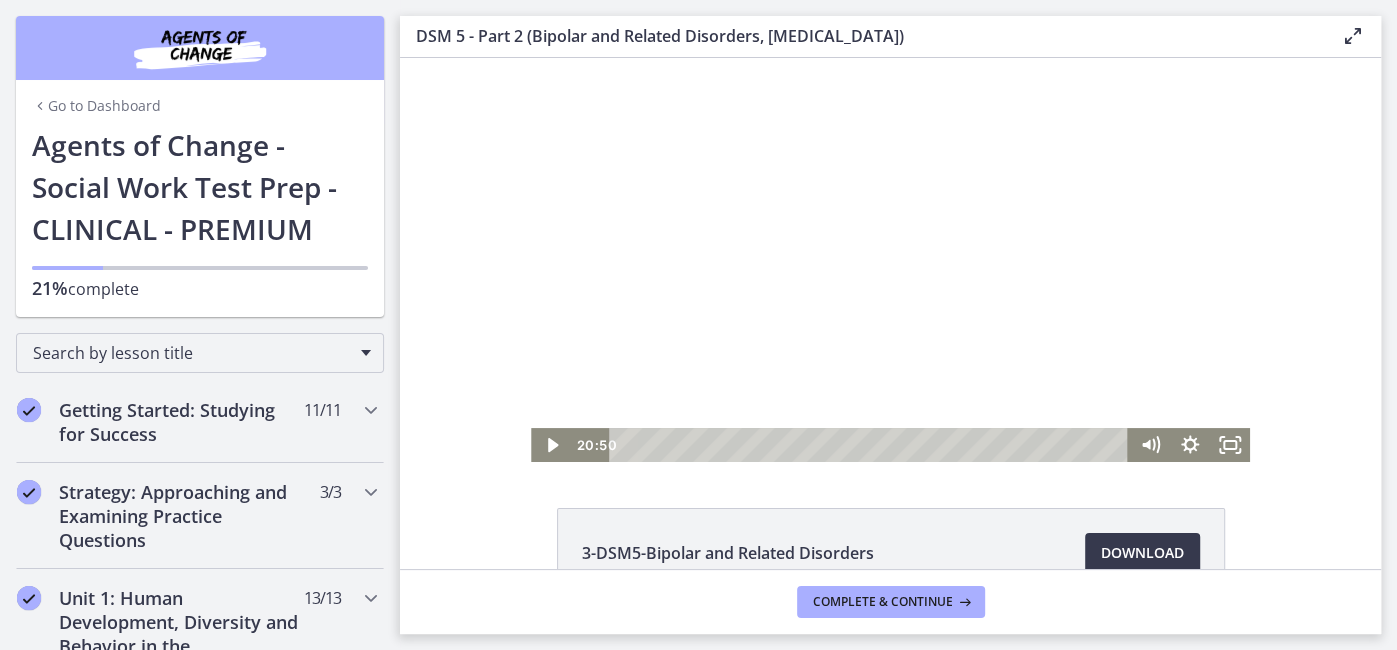 click 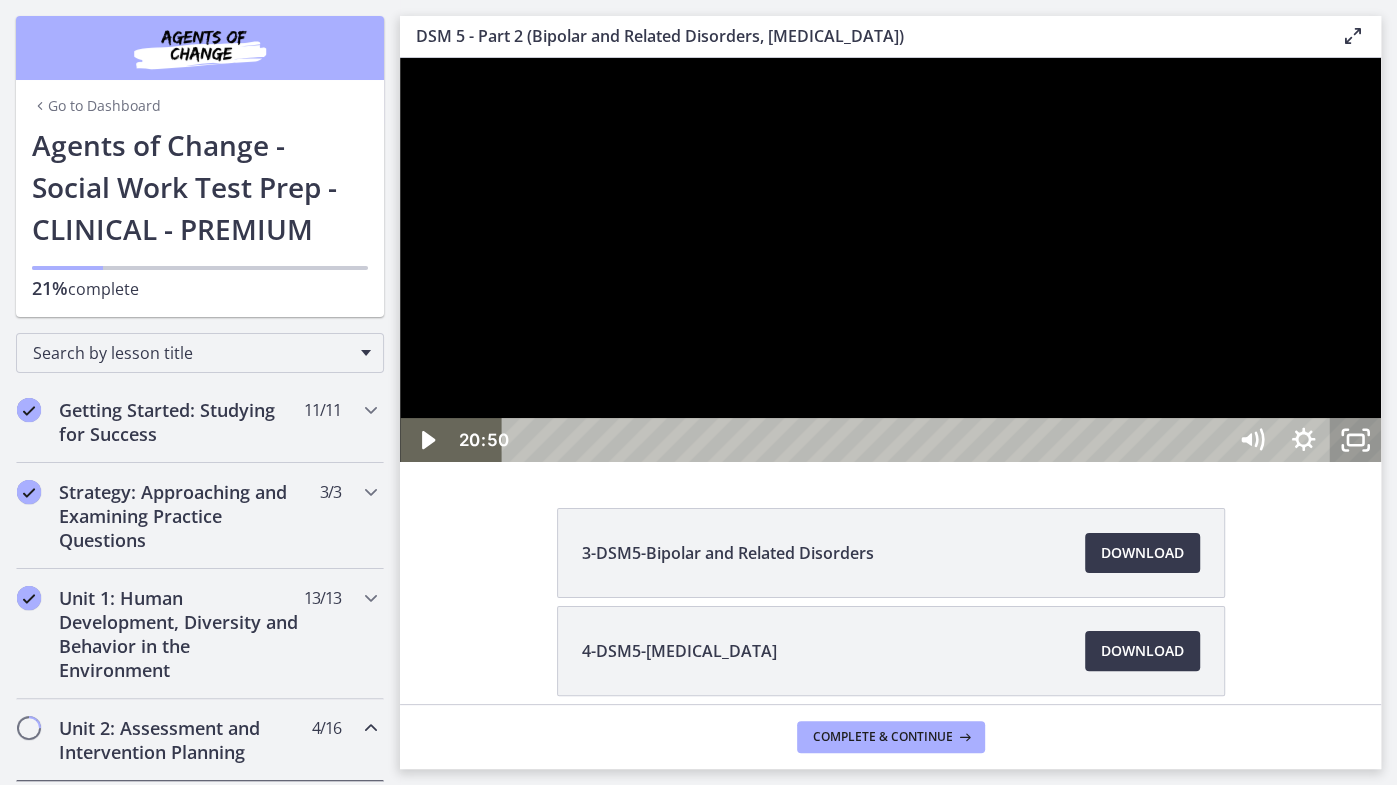 click at bounding box center (890, 260) 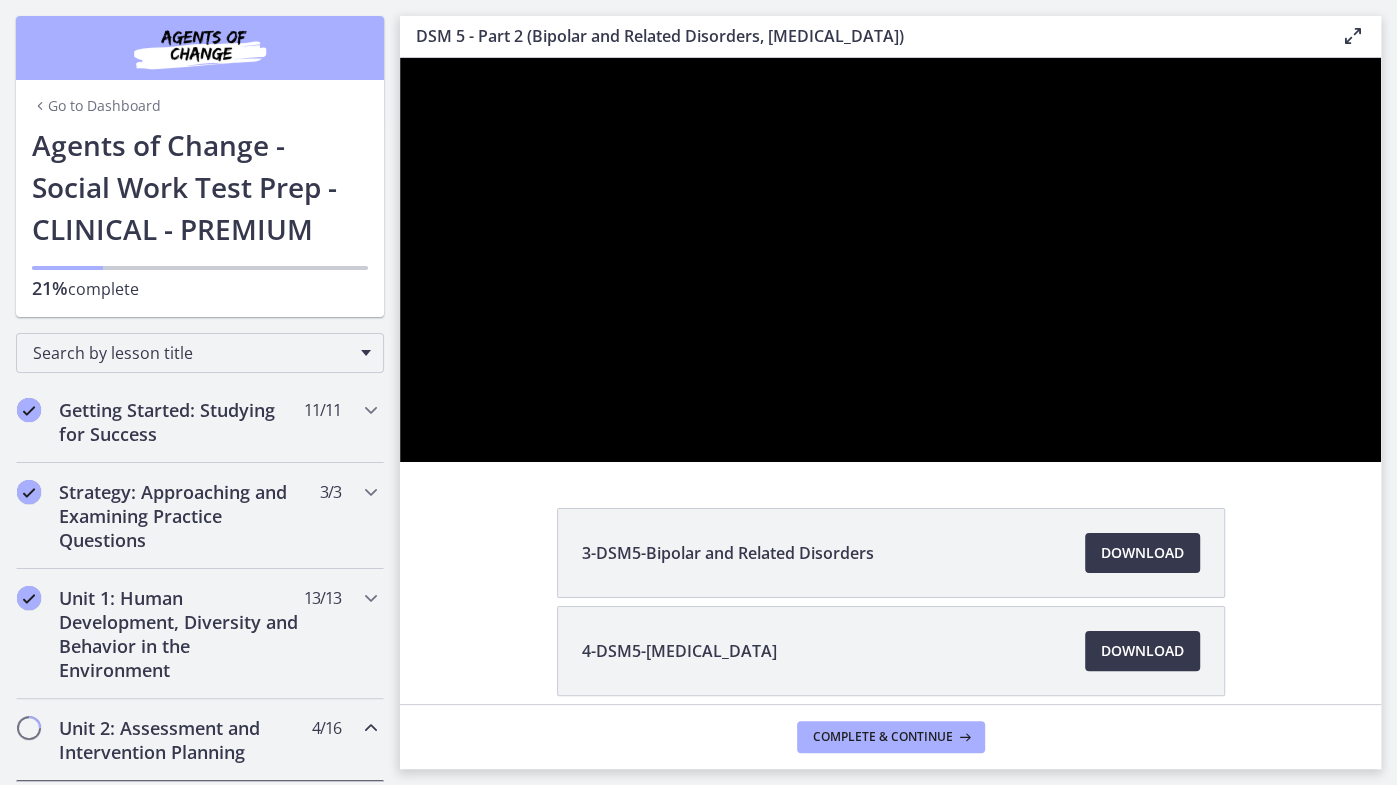 click at bounding box center [890, 260] 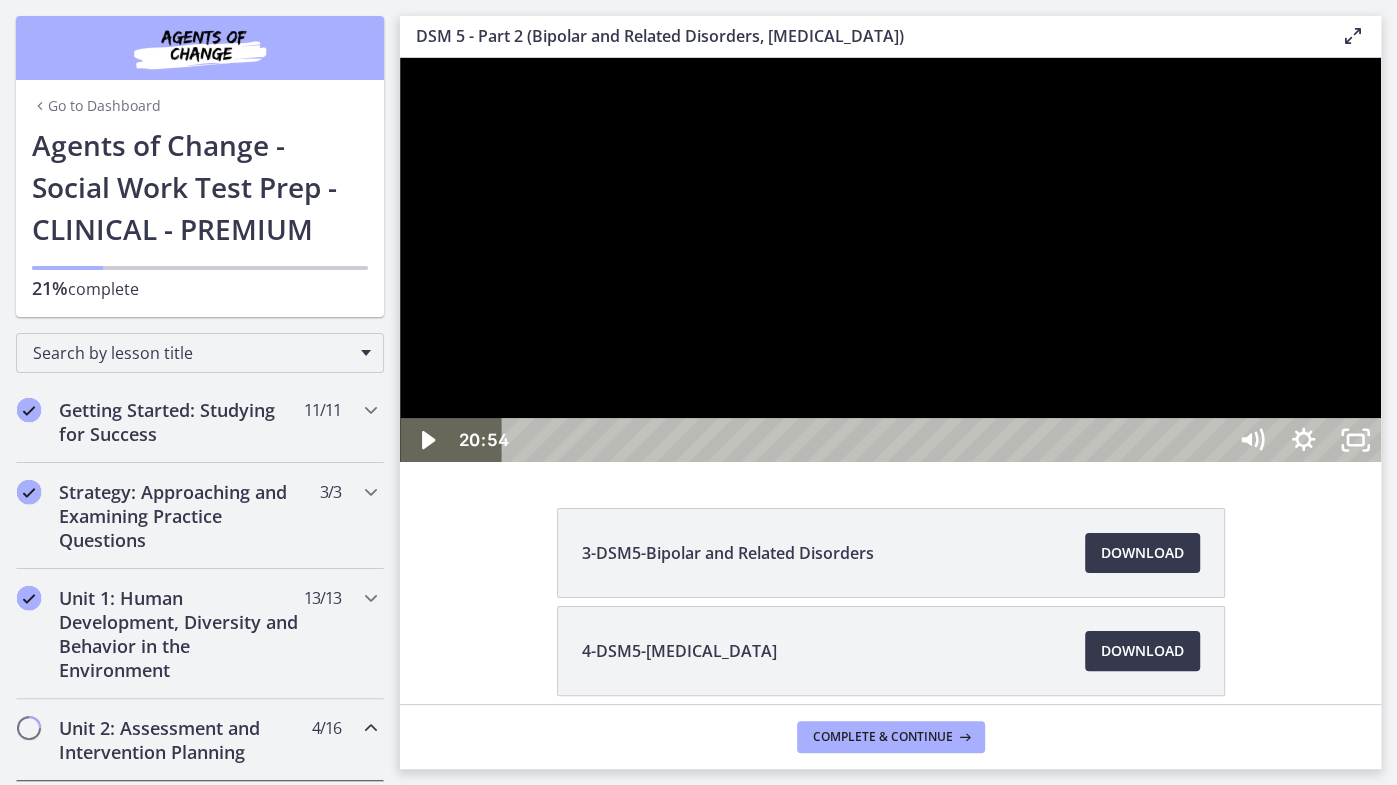 click at bounding box center (890, 260) 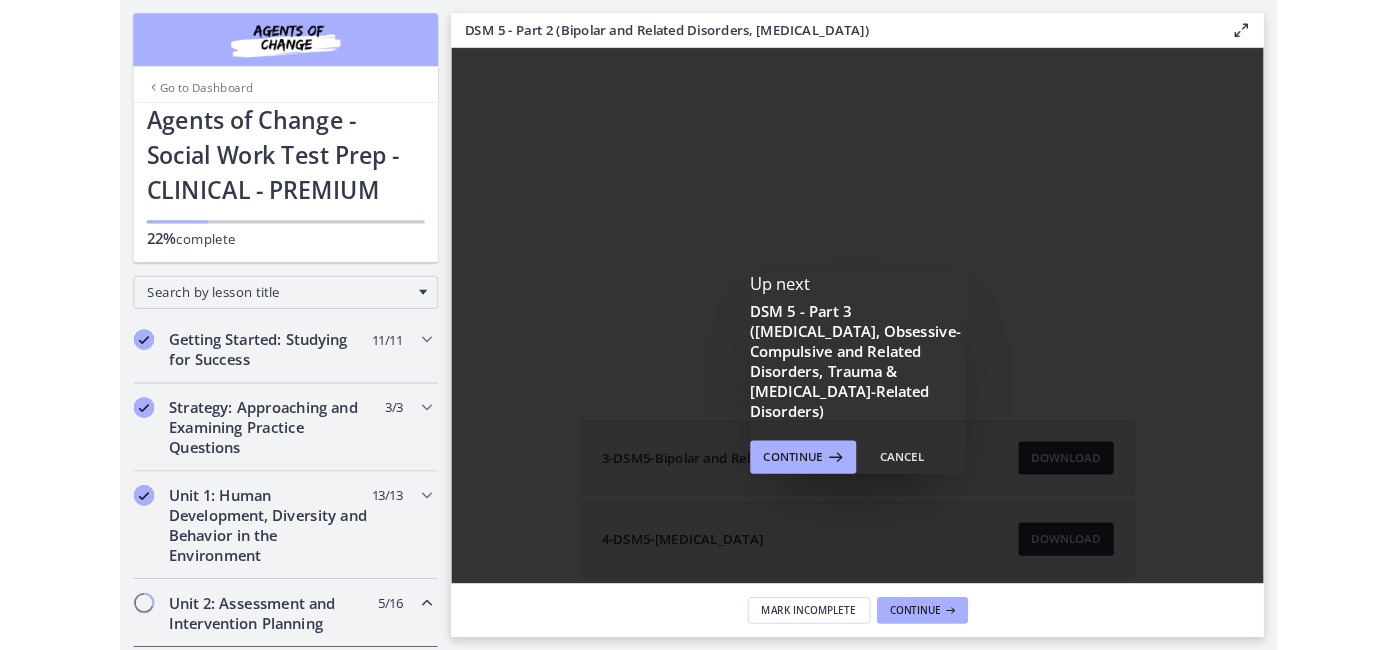 scroll, scrollTop: 0, scrollLeft: 0, axis: both 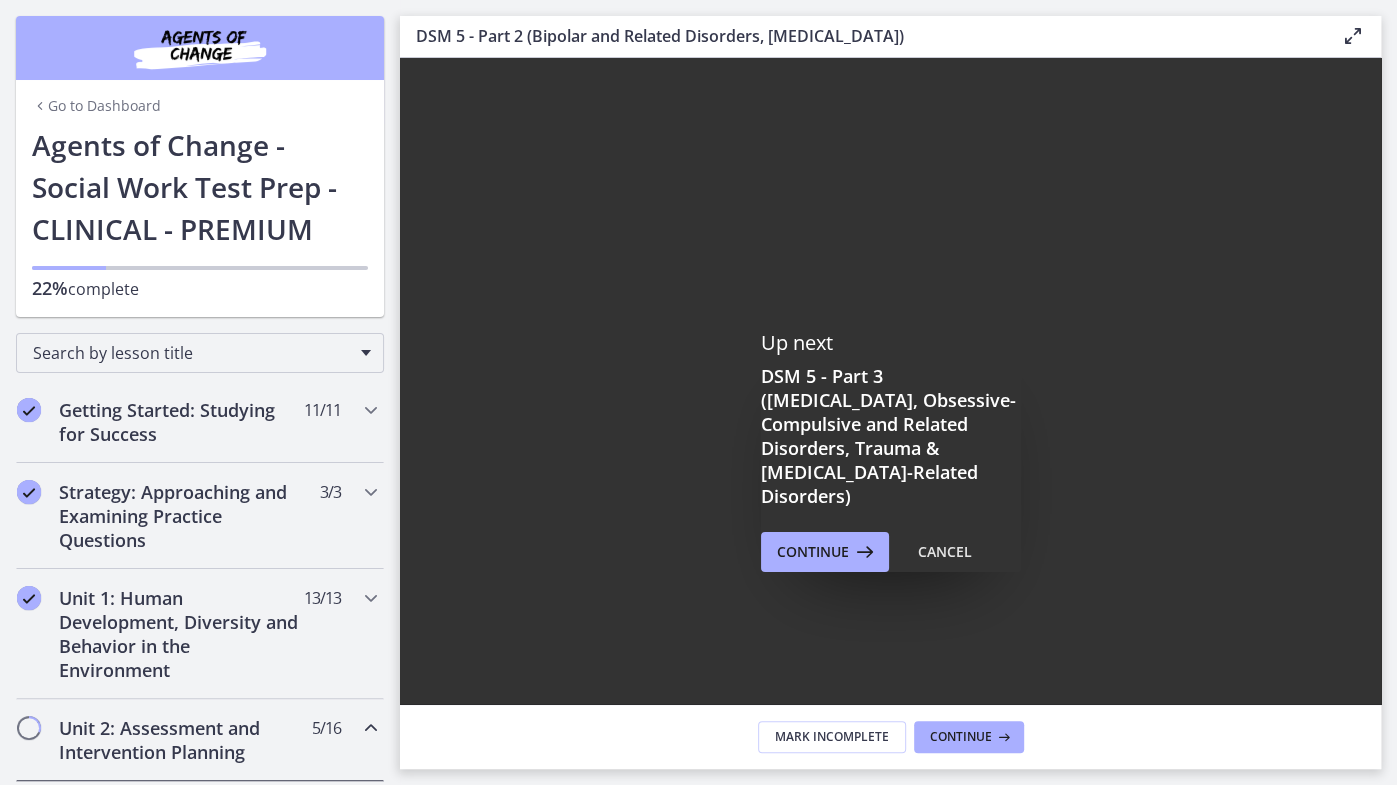 click at bounding box center [890, 450] 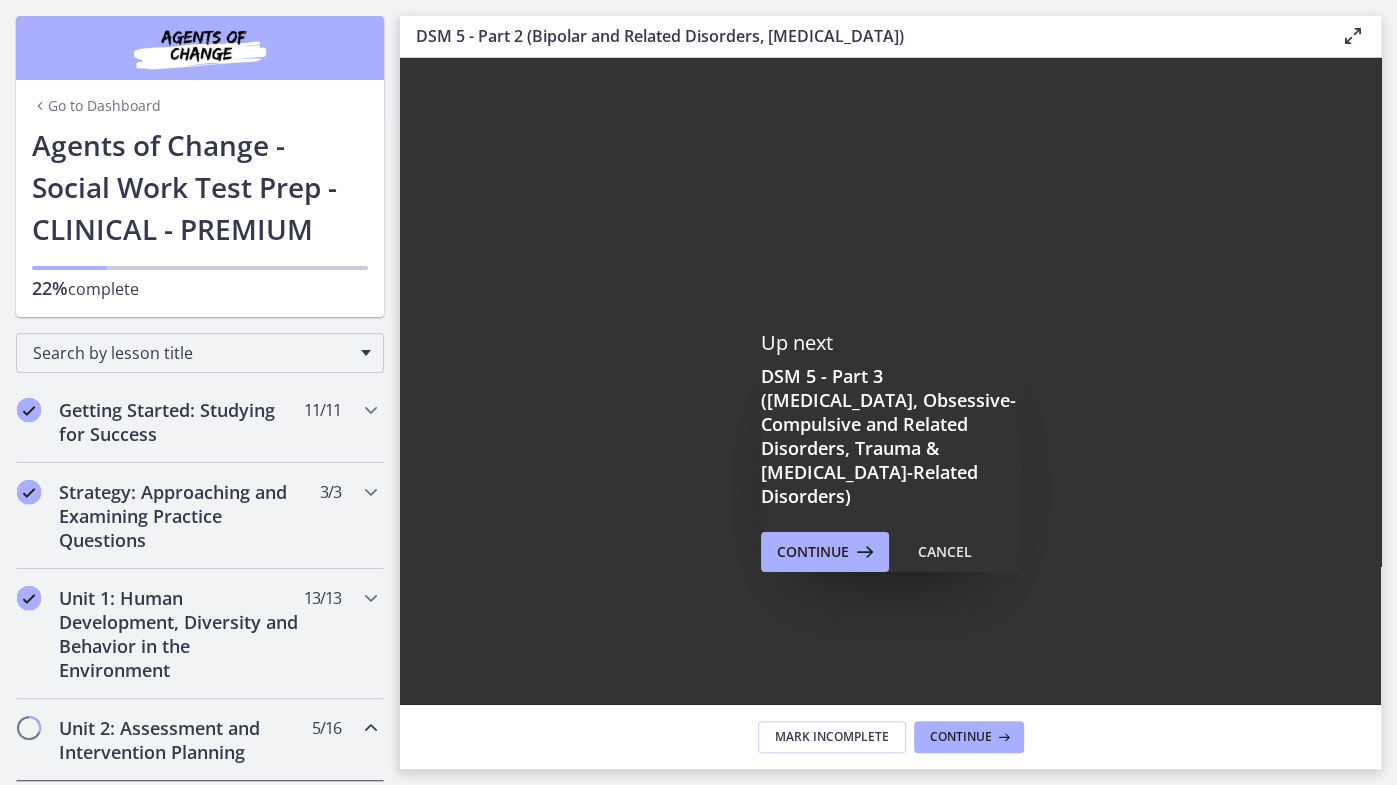 click at bounding box center [890, 450] 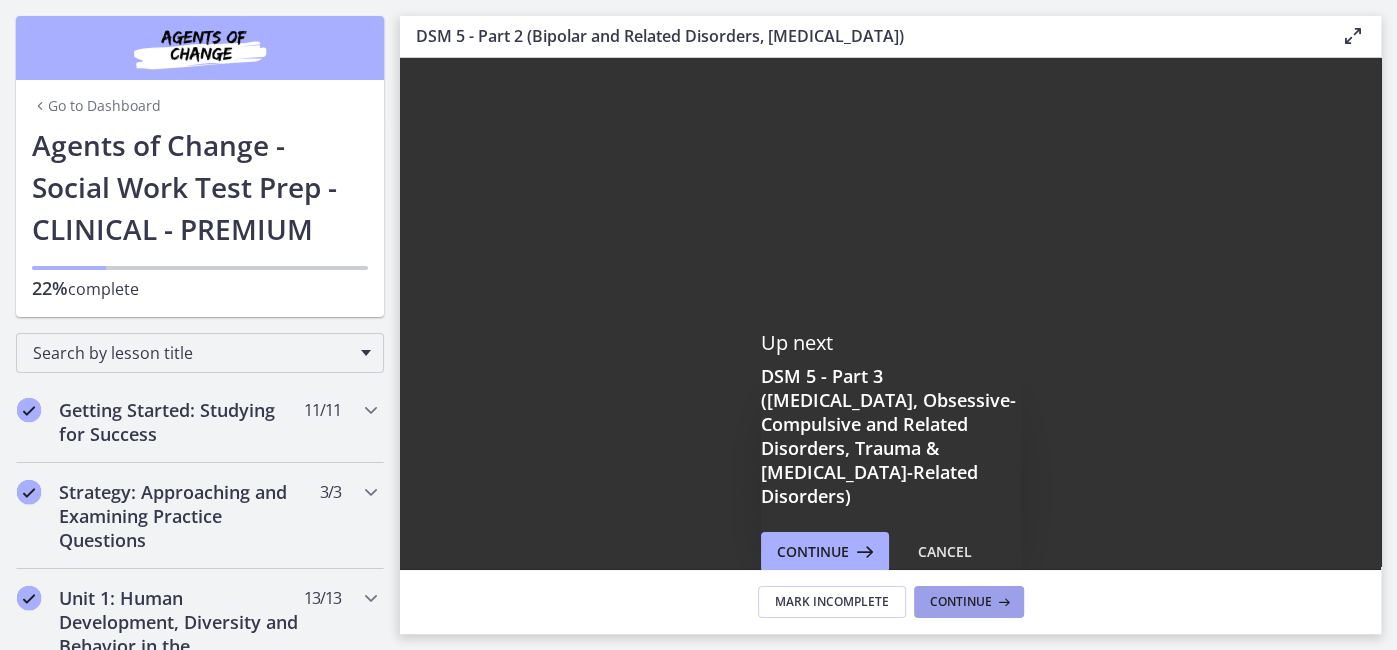 click on "Continue" at bounding box center [961, 602] 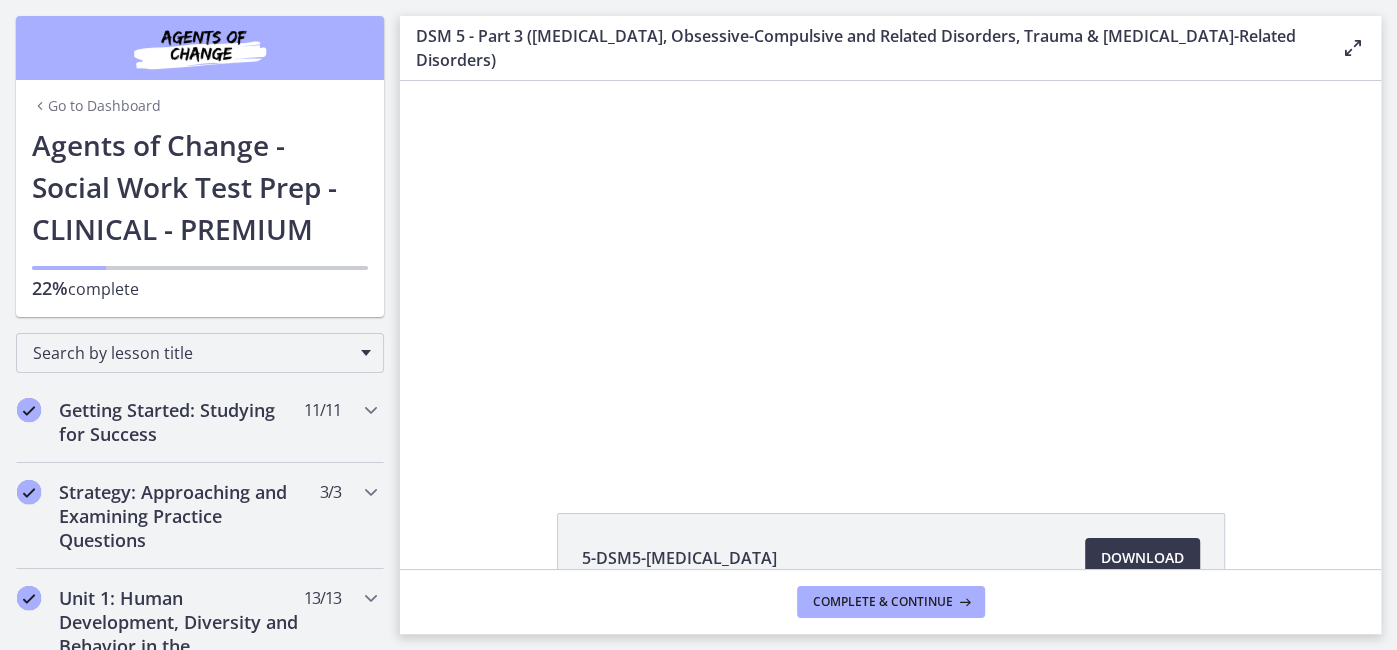 scroll, scrollTop: 0, scrollLeft: 0, axis: both 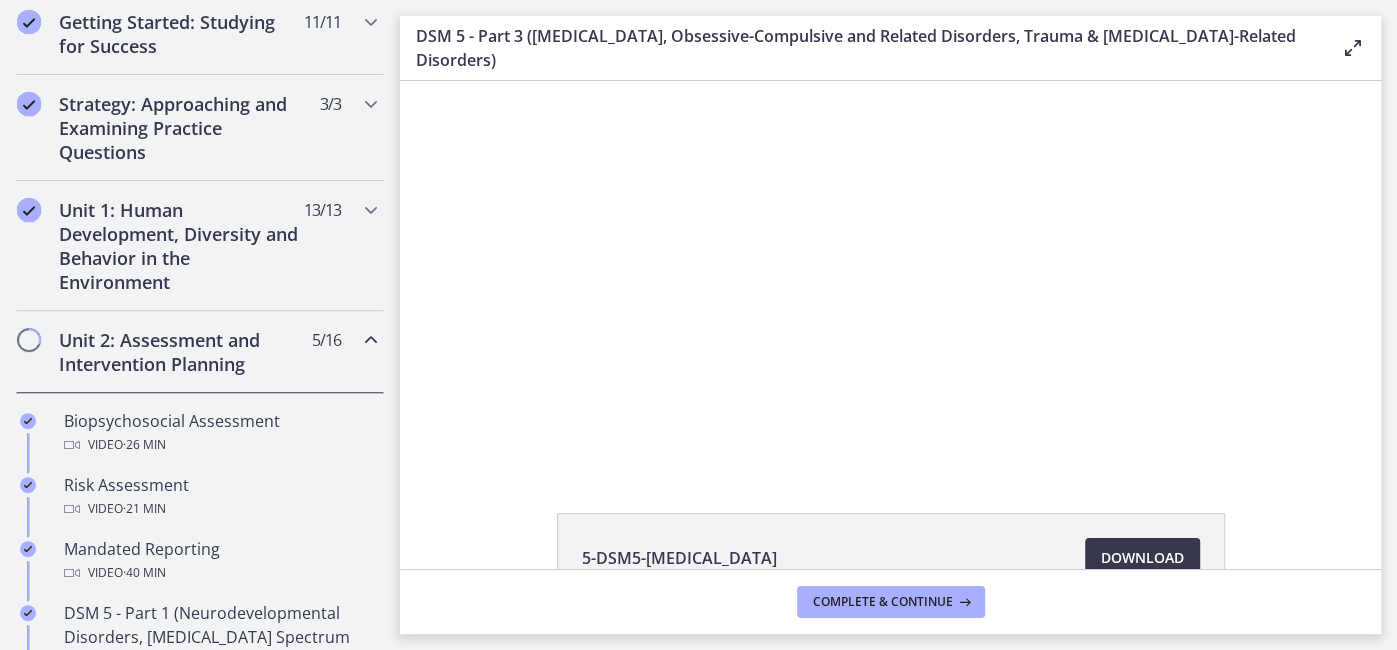 click at bounding box center (890, 274) 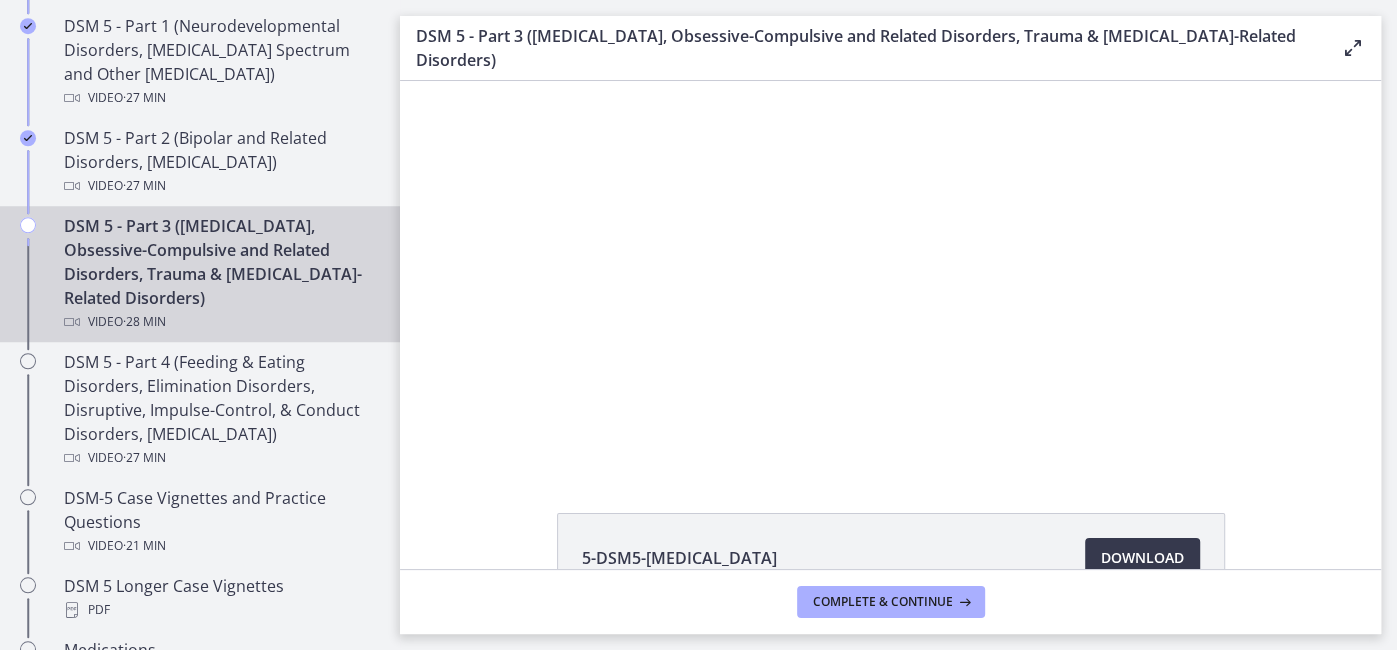 scroll, scrollTop: 973, scrollLeft: 0, axis: vertical 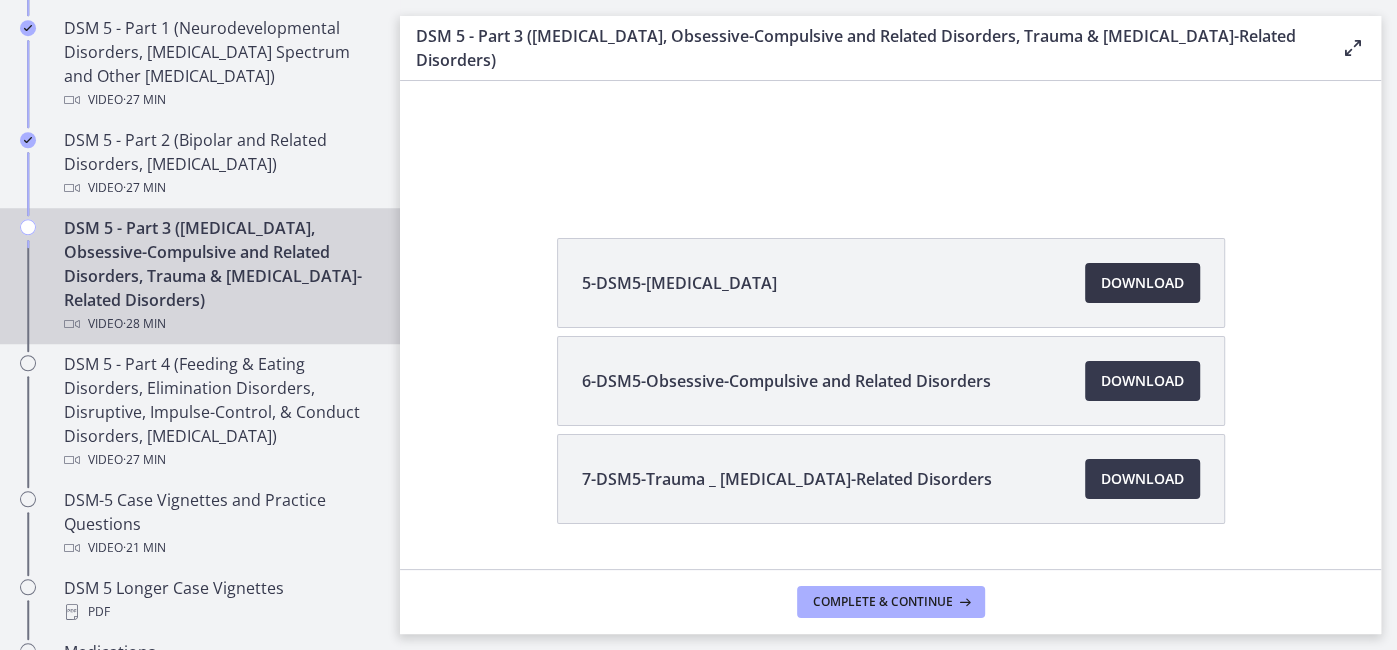 click on "Download
Opens in a new window" at bounding box center [1142, 283] 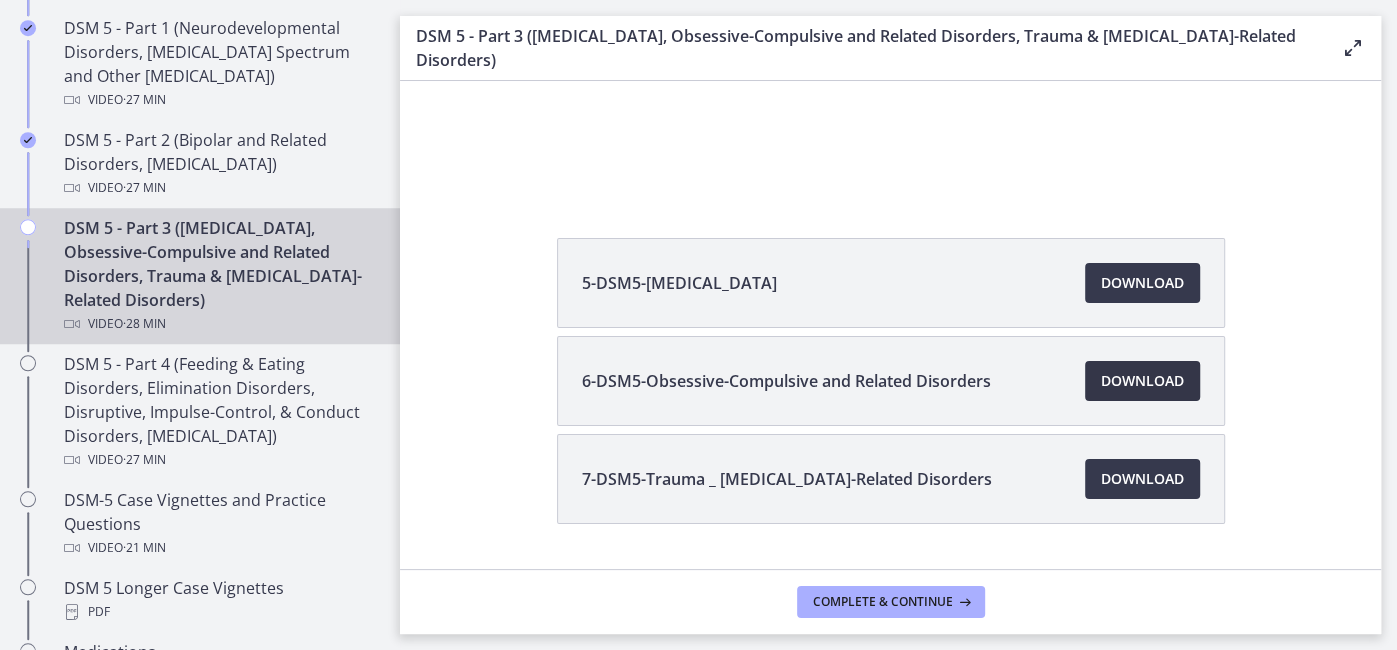 click on "Download
Opens in a new window" at bounding box center [1142, 381] 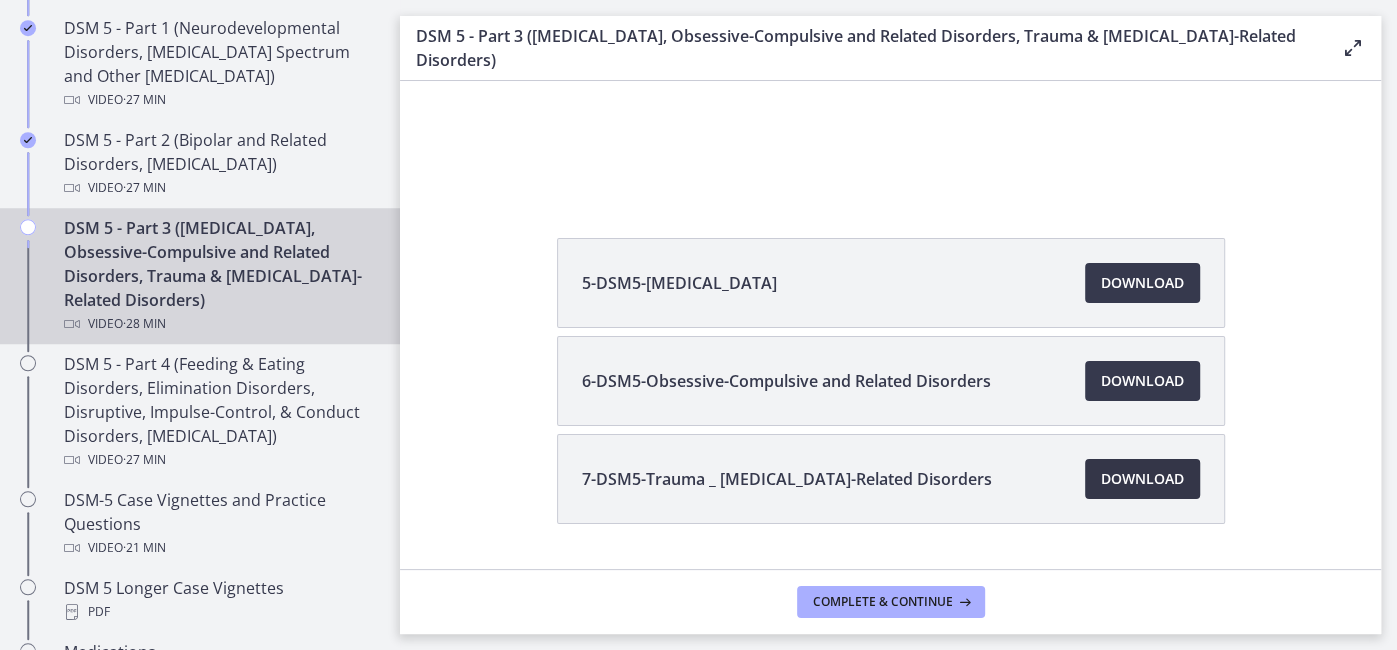 click on "Download
Opens in a new window" at bounding box center (1142, 479) 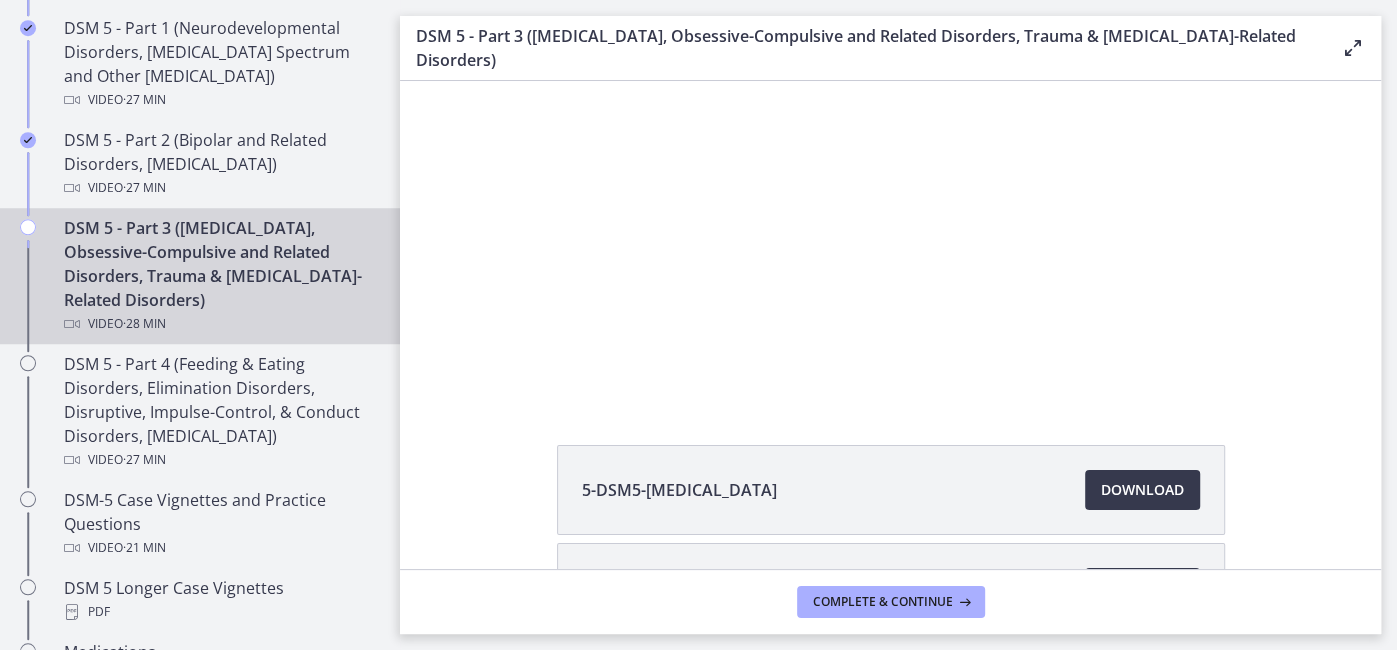 scroll, scrollTop: 0, scrollLeft: 0, axis: both 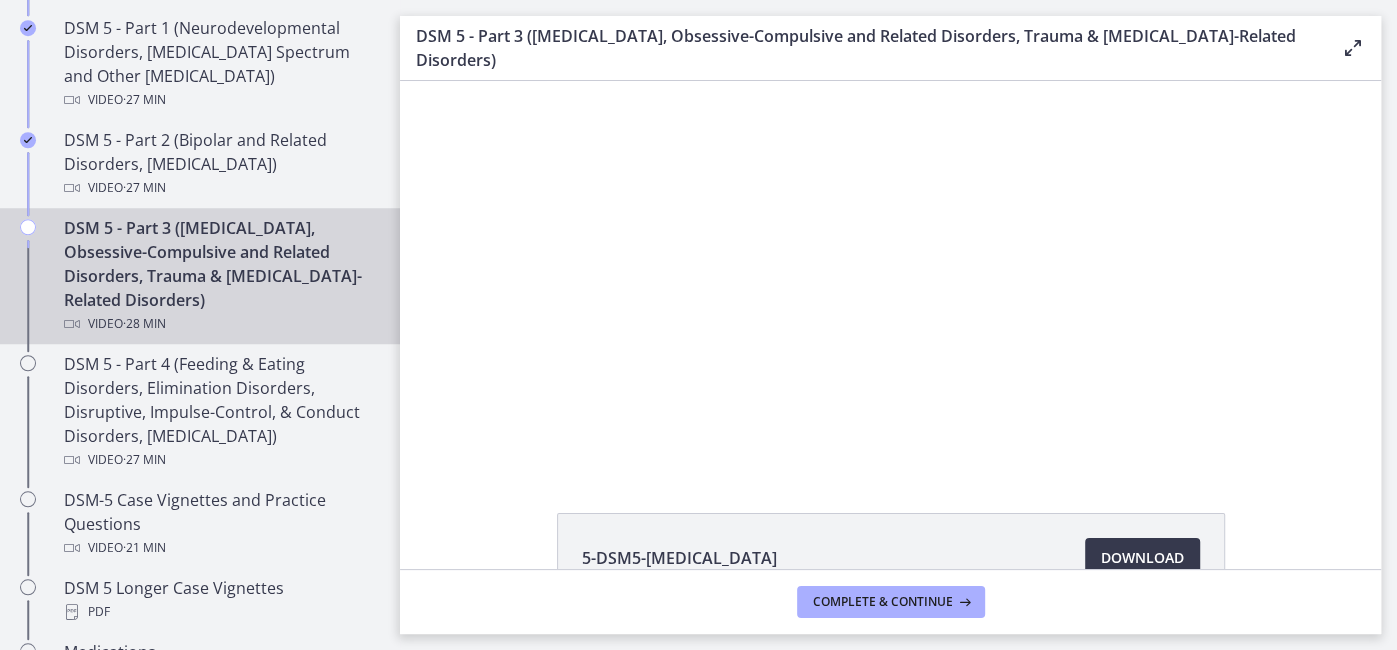 click at bounding box center (890, 274) 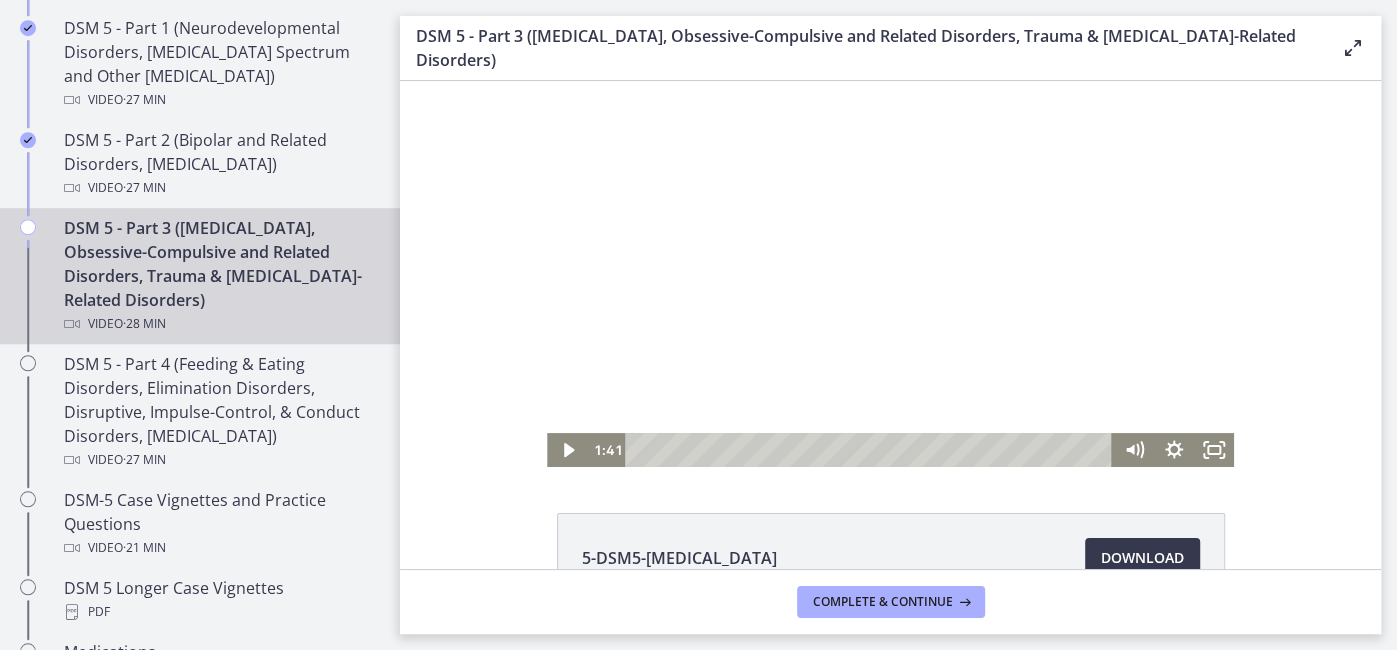 click at bounding box center (890, 274) 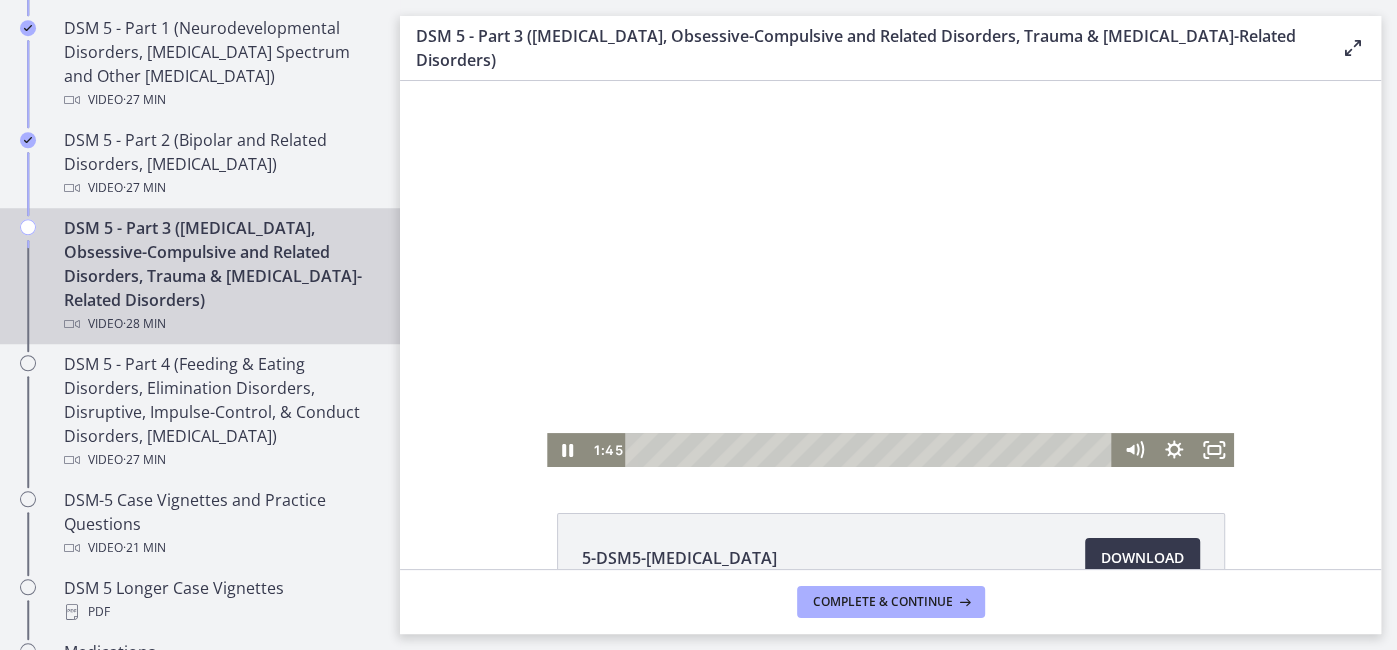click 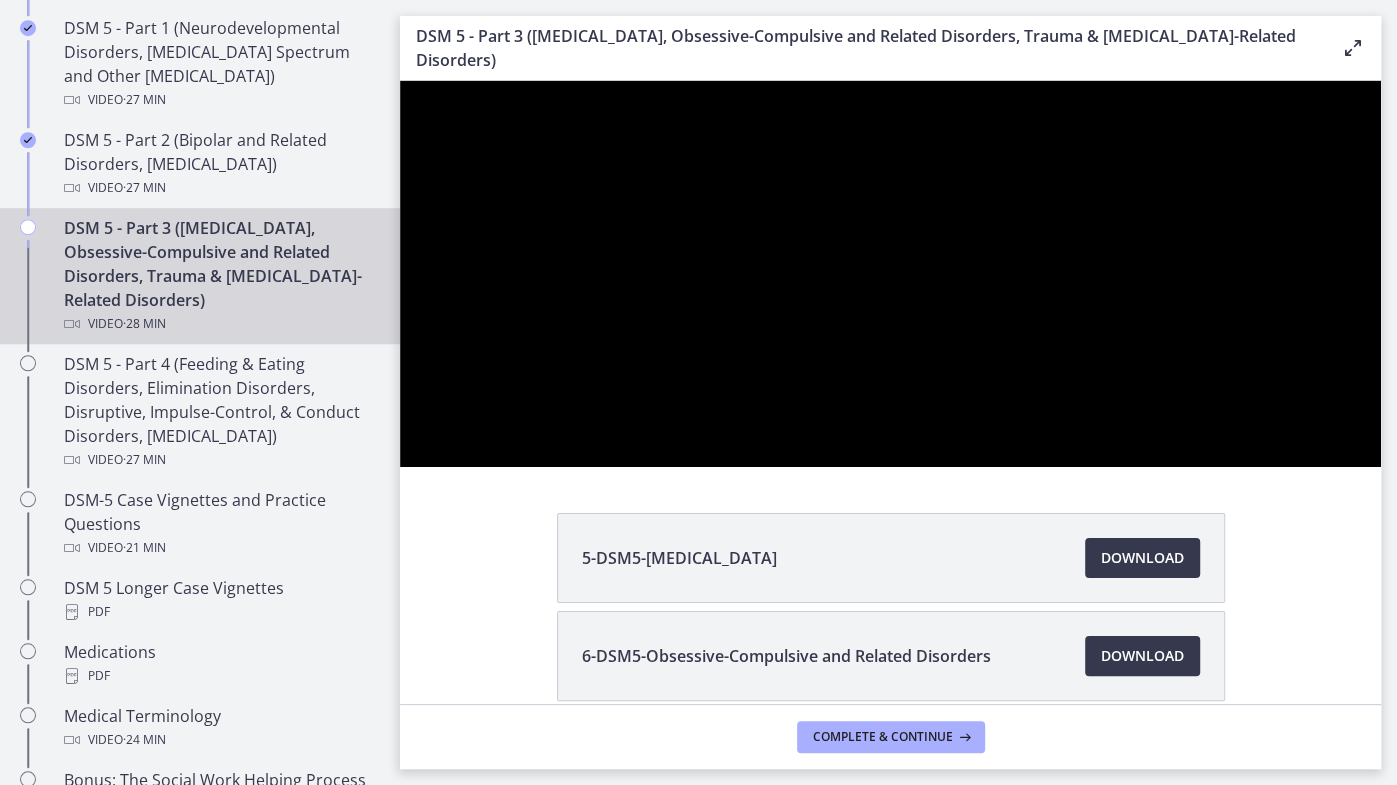 click at bounding box center (890, 274) 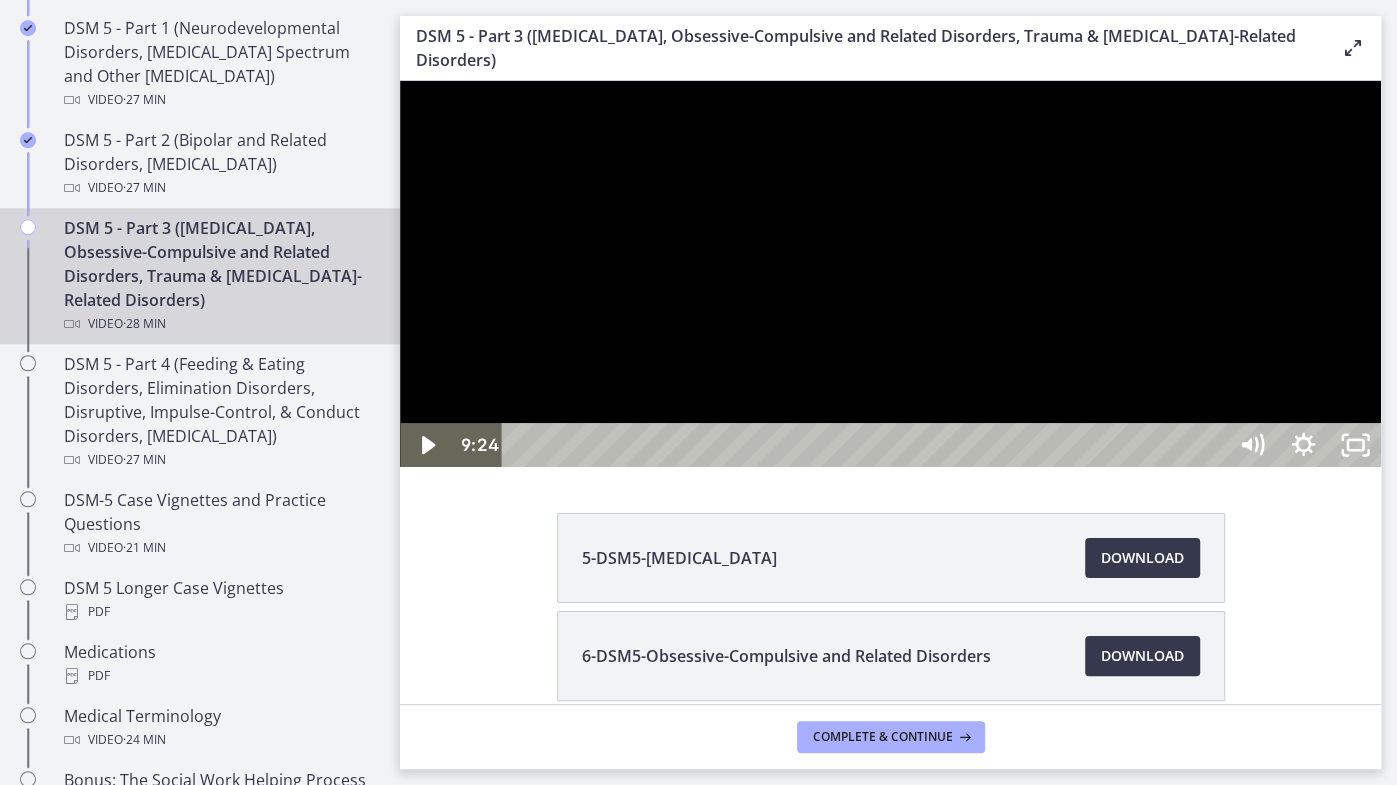 click at bounding box center [890, 274] 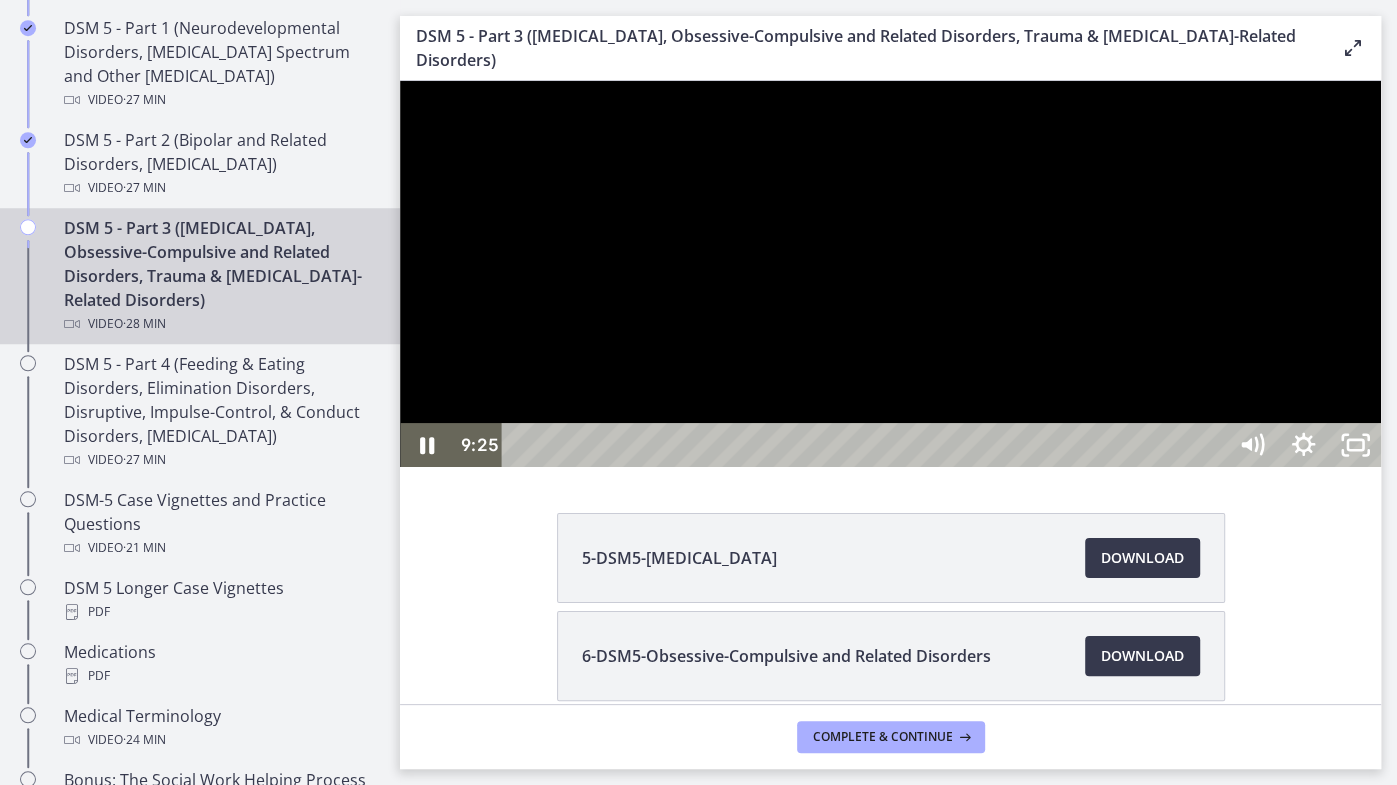 click at bounding box center (890, 274) 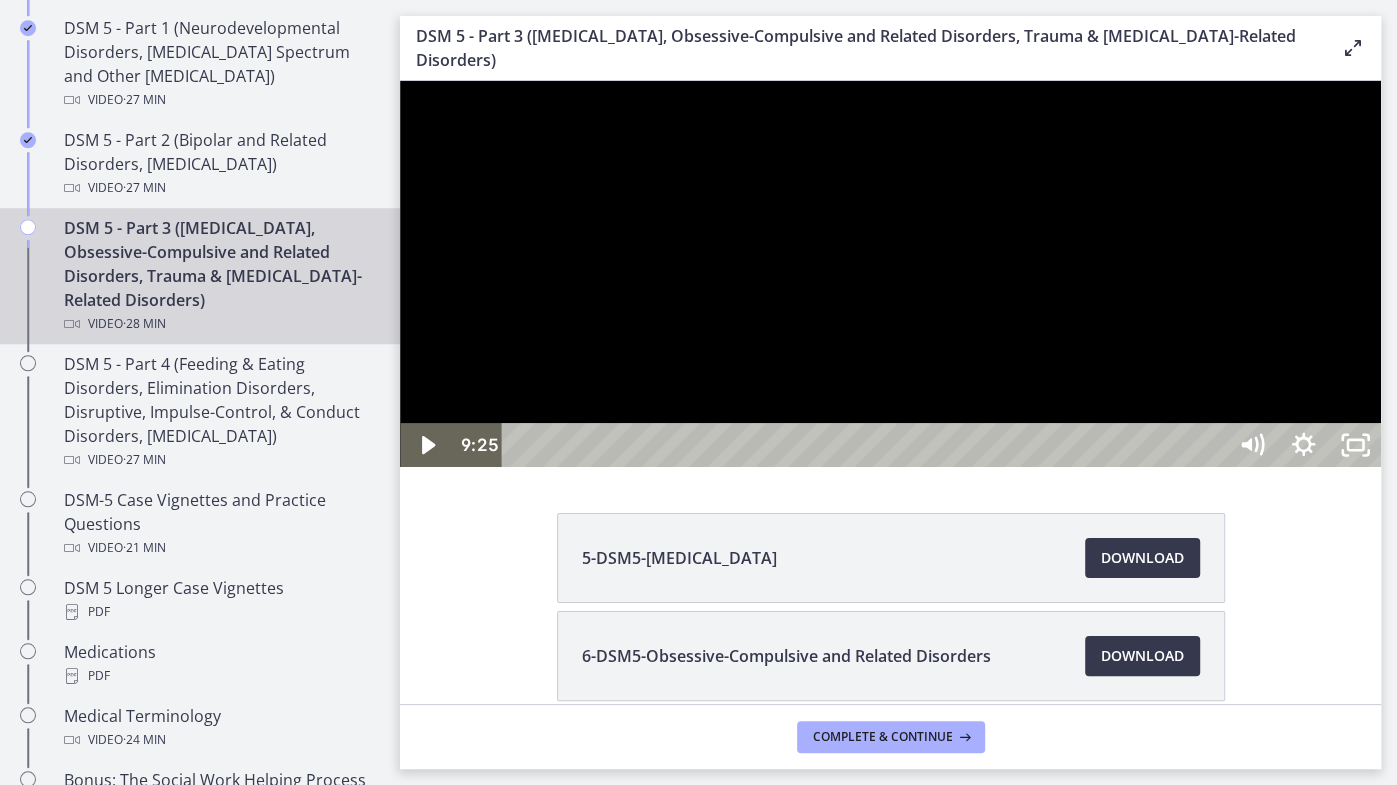 click at bounding box center (890, 274) 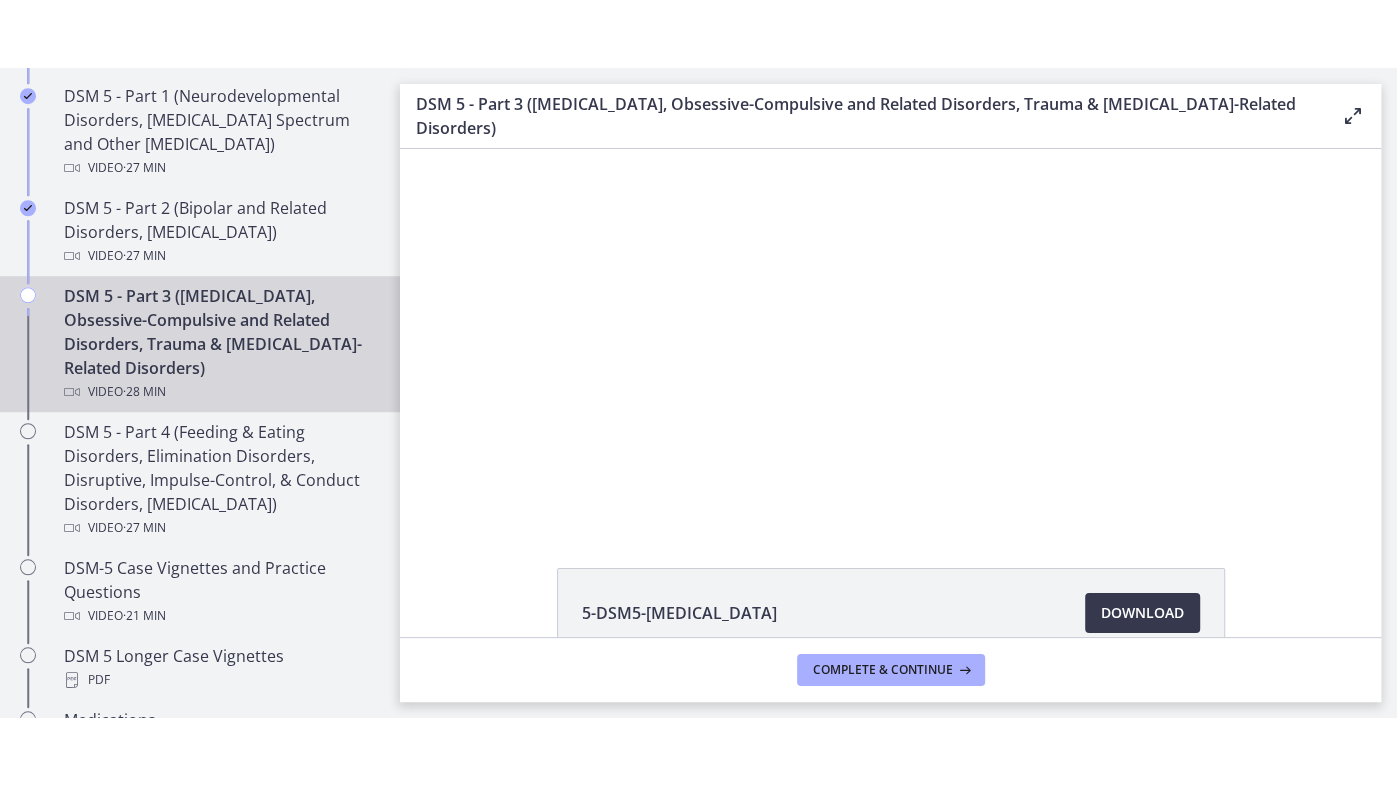 scroll, scrollTop: 0, scrollLeft: 0, axis: both 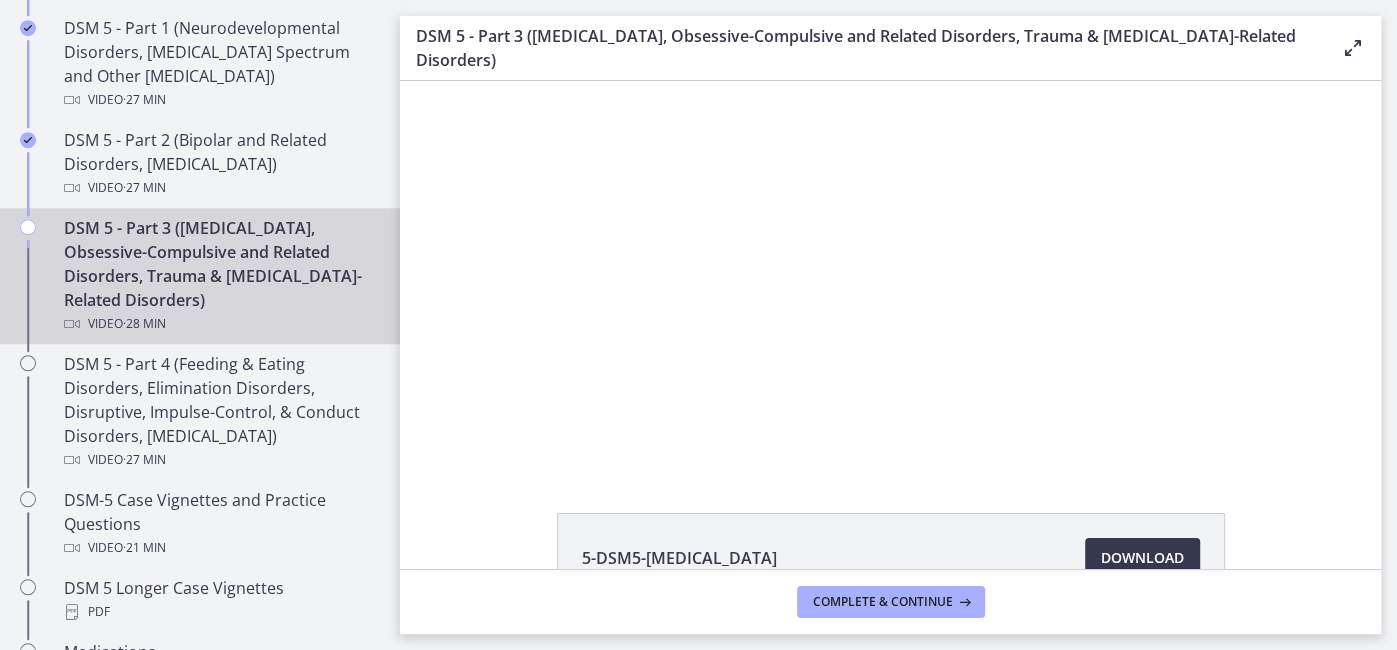 click on "Click for sound
@keyframes VOLUME_SMALL_WAVE_FLASH {
0% { opacity: 0; }
33% { opacity: 1; }
66% { opacity: 1; }
100% { opacity: 0; }
}
@keyframes VOLUME_LARGE_WAVE_FLASH {
0% { opacity: 0; }
33% { opacity: 1; }
66% { opacity: 1; }
100% { opacity: 0; }
}
.volume__small-wave {
animation: VOLUME_SMALL_WAVE_FLASH 2s infinite;
opacity: 0;
}
.volume__large-wave {
animation: VOLUME_LARGE_WAVE_FLASH 2s infinite .3s;
opacity: 0;
}
9:33" at bounding box center (890, 274) 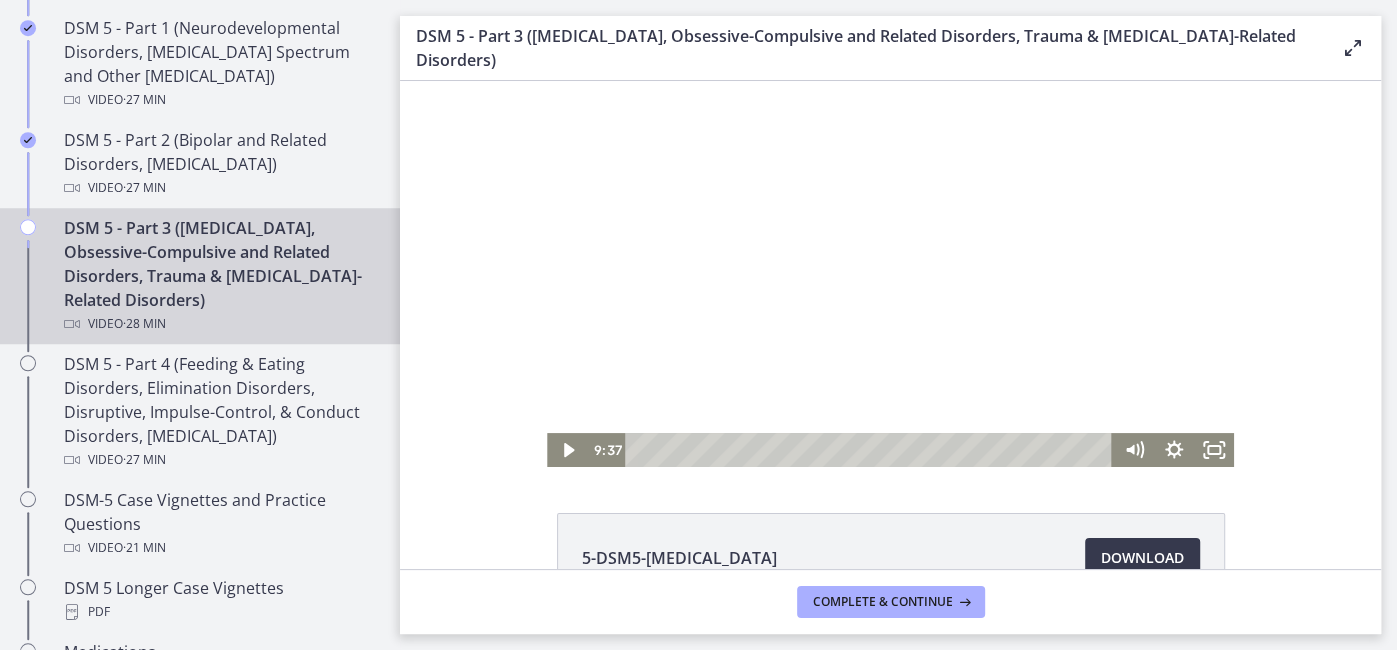 click 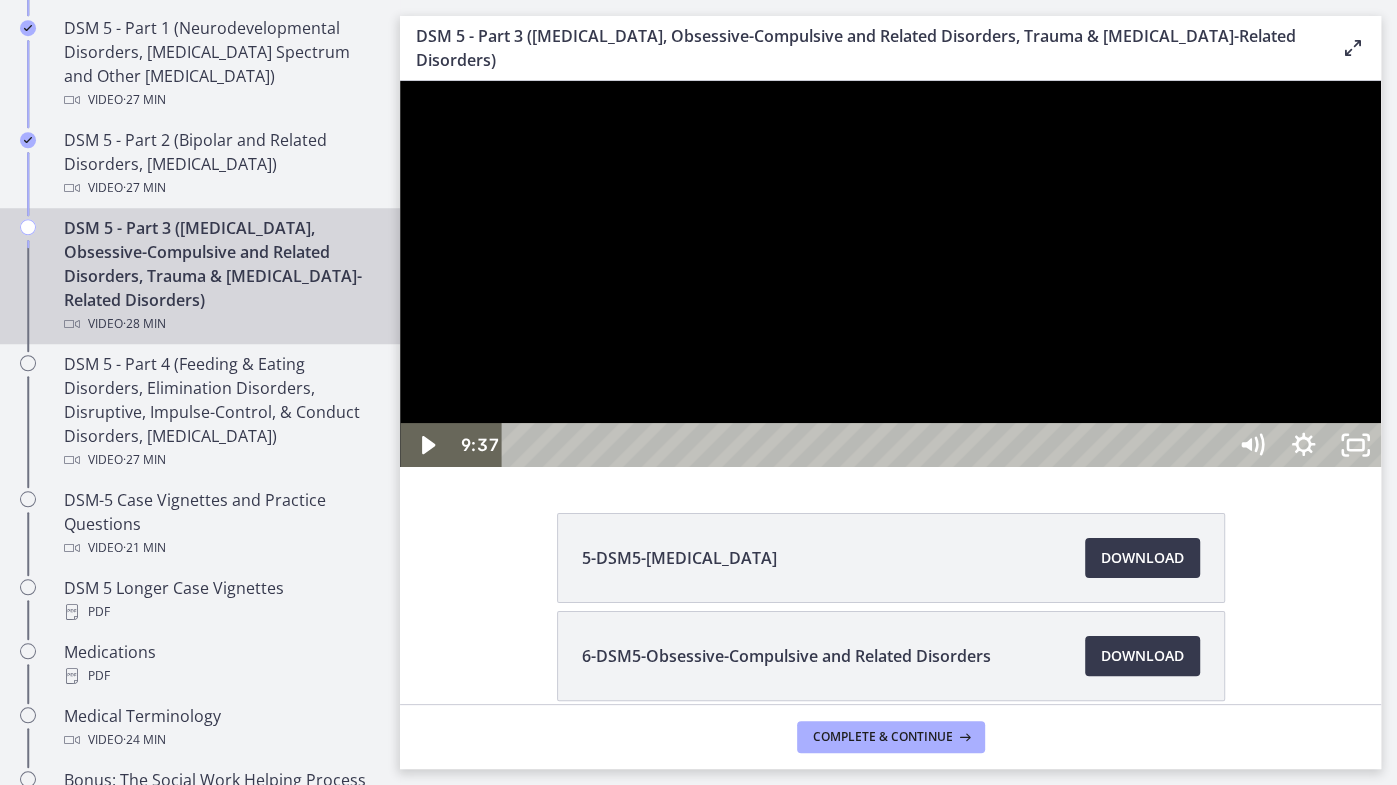 click at bounding box center [890, 274] 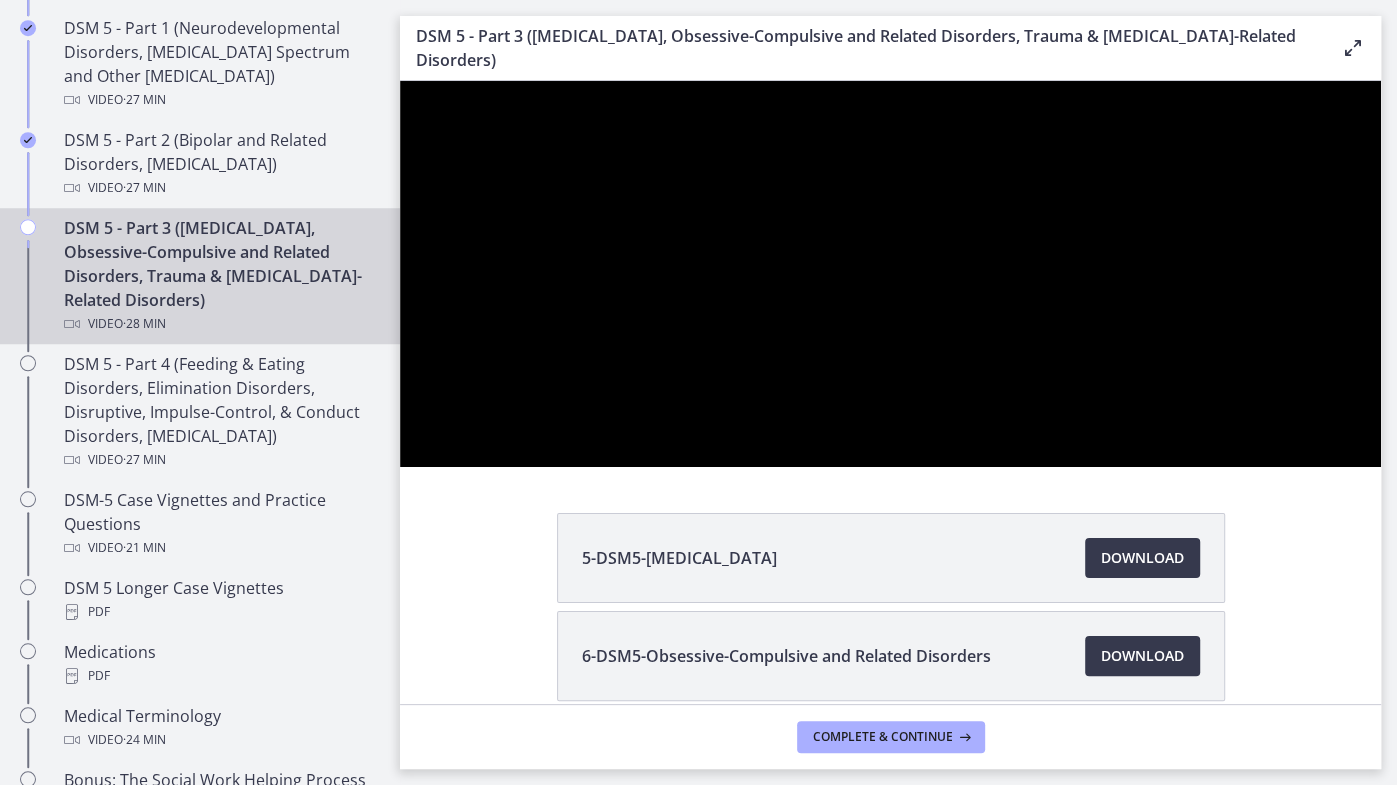 click at bounding box center (890, 274) 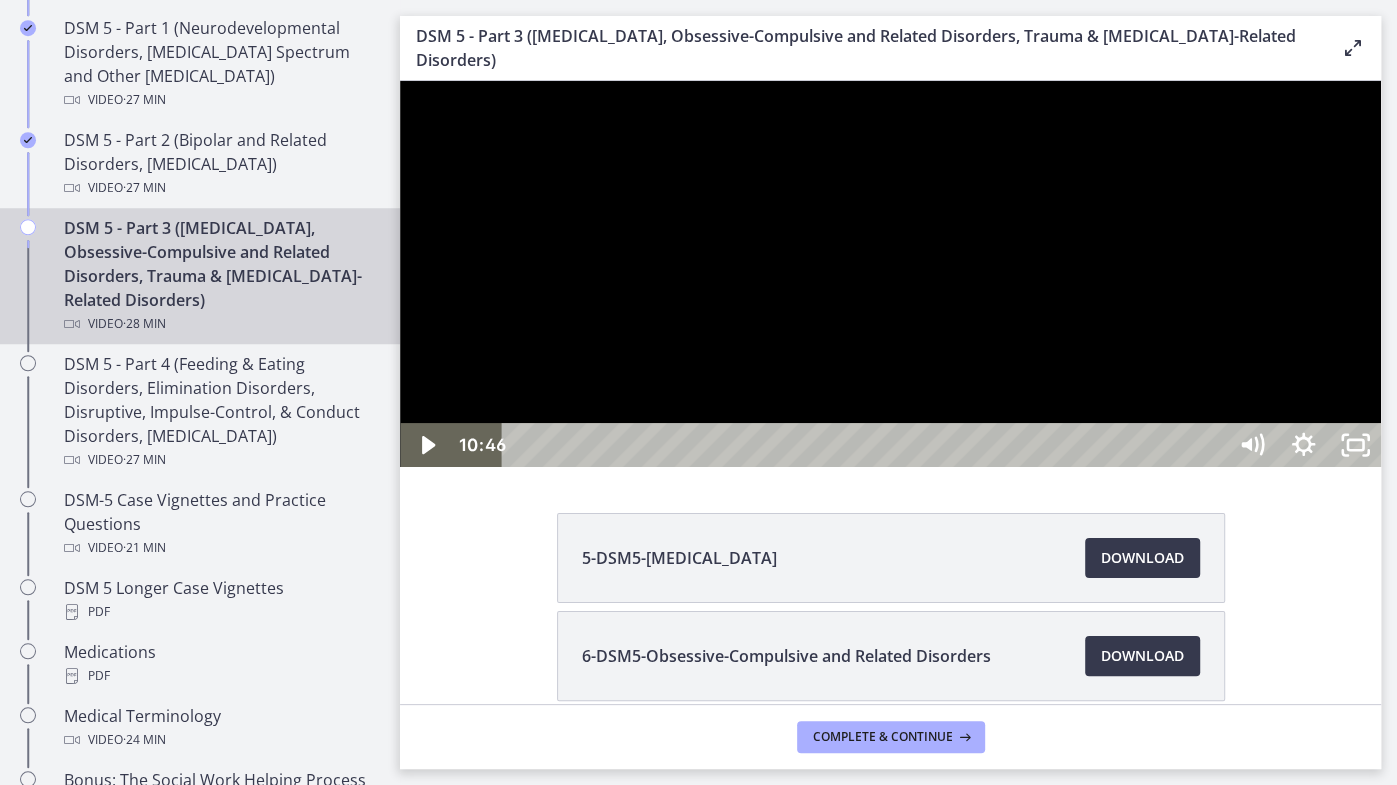 click at bounding box center (890, 274) 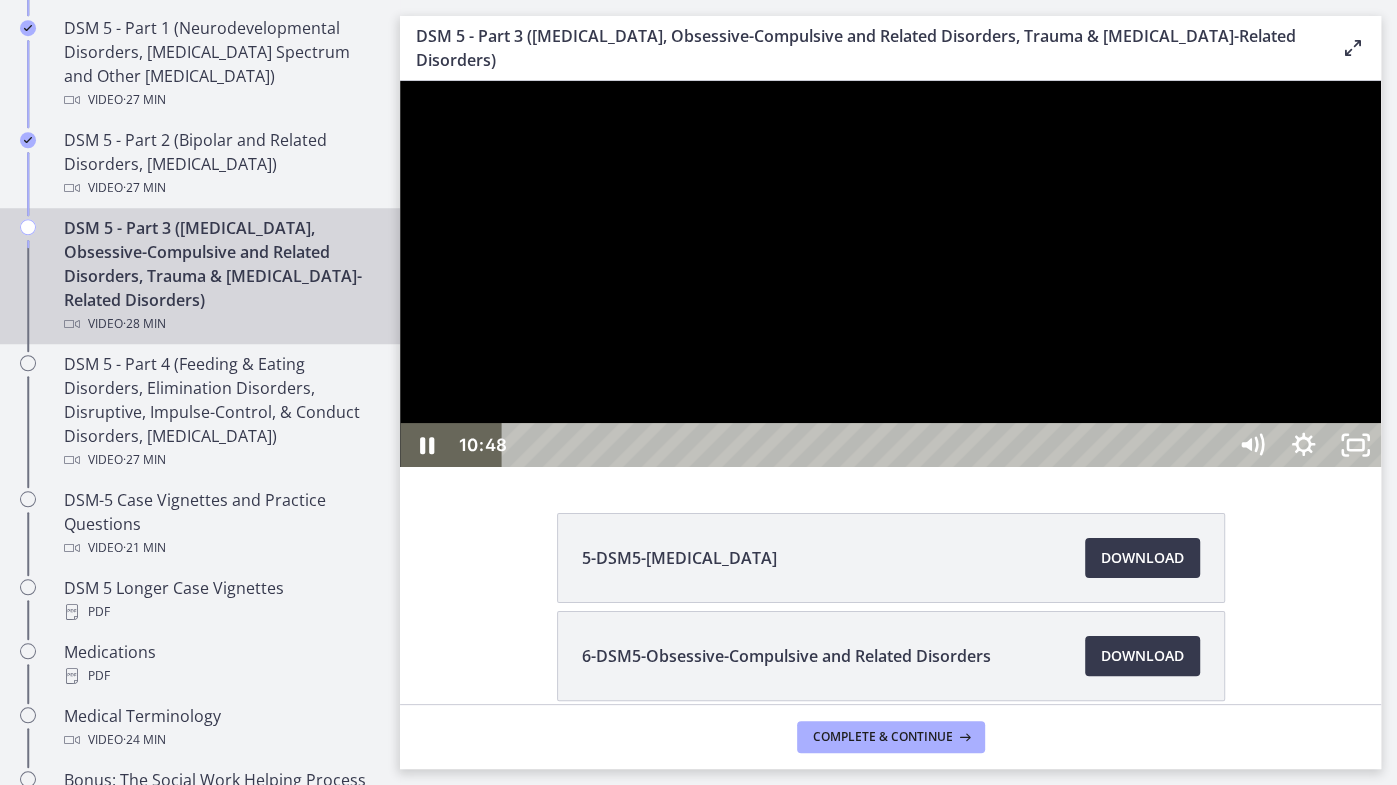 click at bounding box center [890, 274] 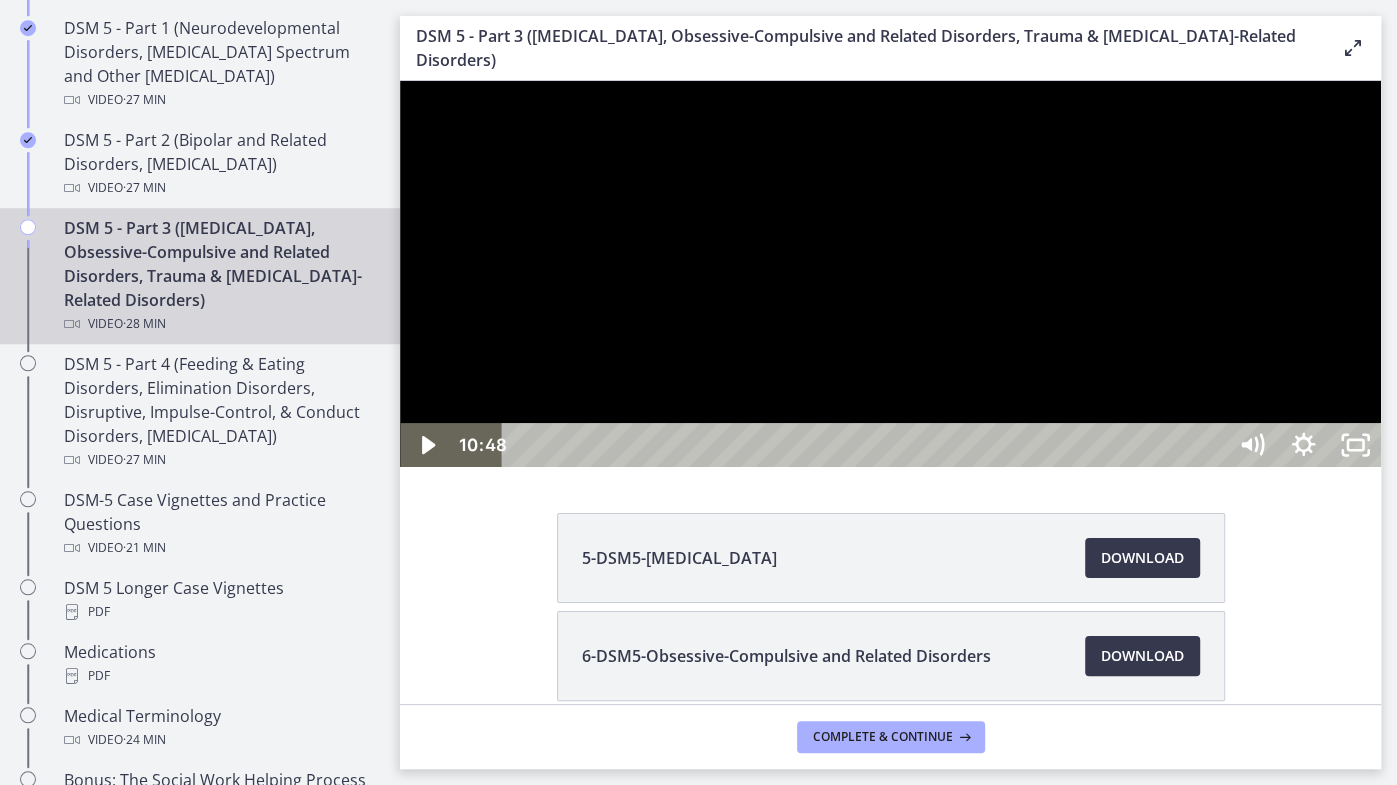 click at bounding box center [890, 274] 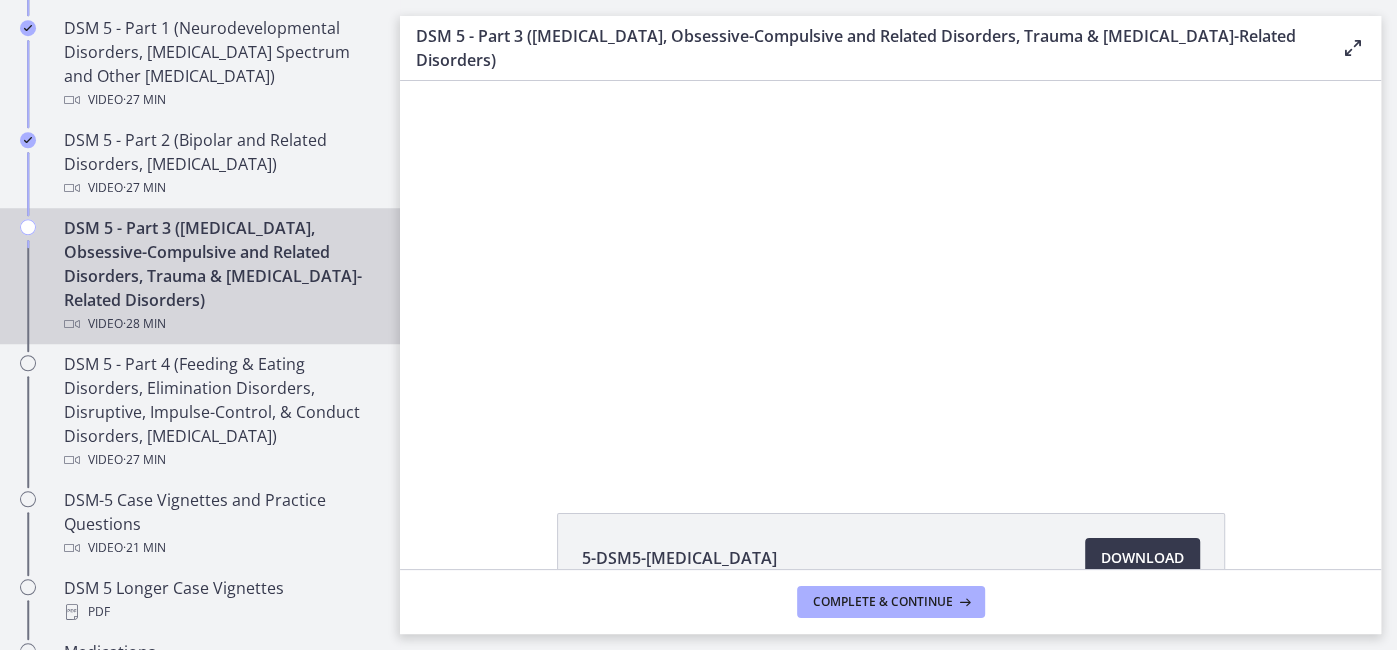 click on "Click for sound
@keyframes VOLUME_SMALL_WAVE_FLASH {
0% { opacity: 0; }
33% { opacity: 1; }
66% { opacity: 1; }
100% { opacity: 0; }
}
@keyframes VOLUME_LARGE_WAVE_FLASH {
0% { opacity: 0; }
33% { opacity: 1; }
66% { opacity: 1; }
100% { opacity: 0; }
}
.volume__small-wave {
animation: VOLUME_SMALL_WAVE_FLASH 2s infinite;
opacity: 0;
}
.volume__large-wave {
animation: VOLUME_LARGE_WAVE_FLASH 2s infinite .3s;
opacity: 0;
}
10:52" at bounding box center [890, 274] 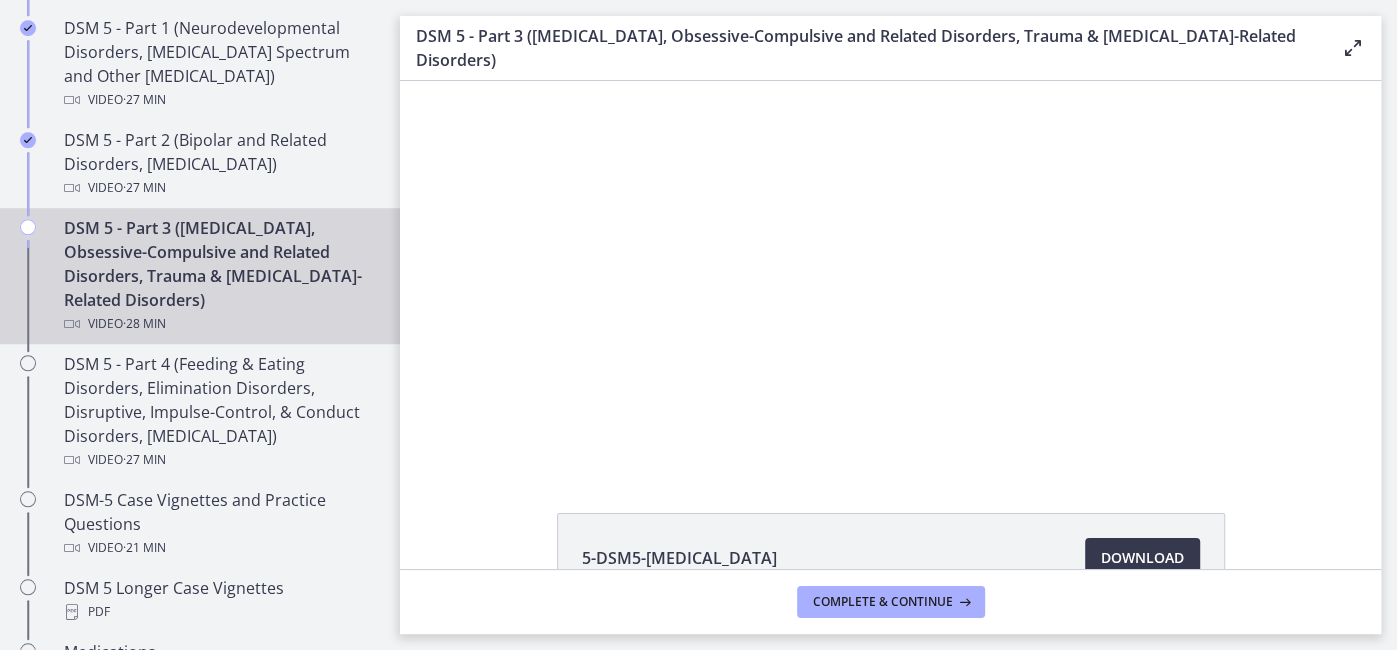 click at bounding box center [1353, 48] 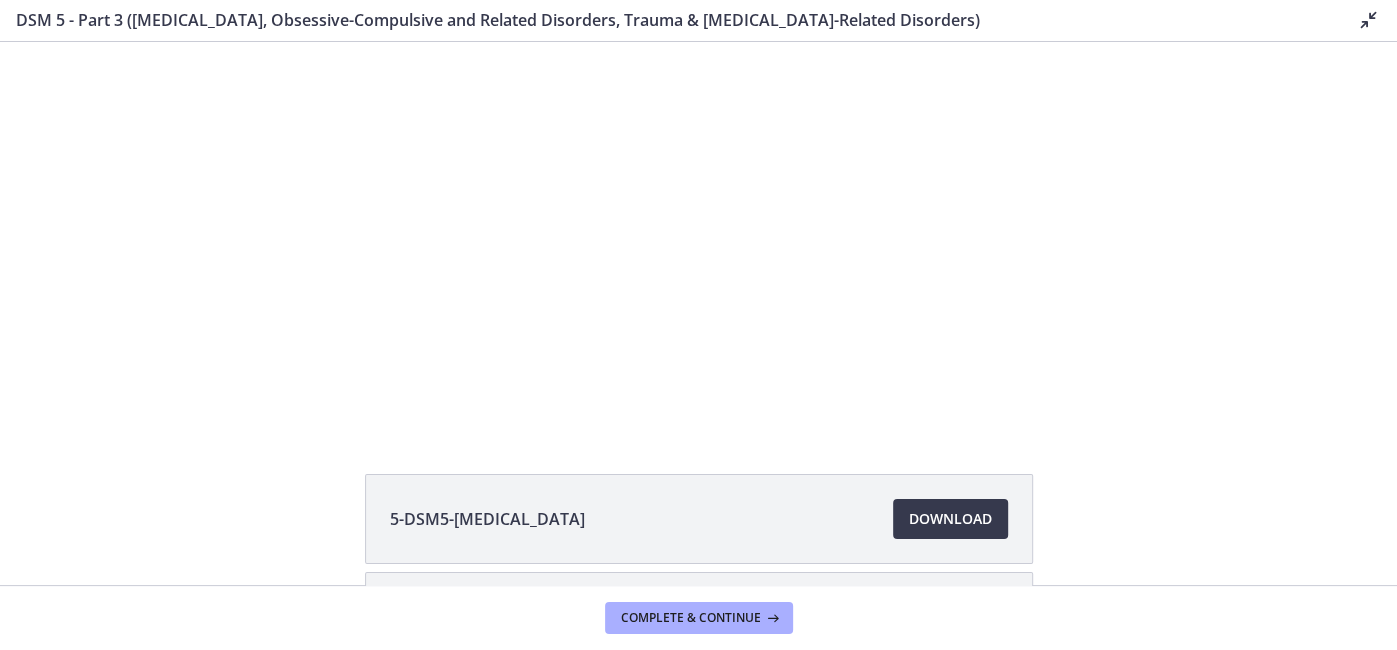 click on "Click for sound
@keyframes VOLUME_SMALL_WAVE_FLASH {
0% { opacity: 0; }
33% { opacity: 1; }
66% { opacity: 1; }
100% { opacity: 0; }
}
@keyframes VOLUME_LARGE_WAVE_FLASH {
0% { opacity: 0; }
33% { opacity: 1; }
66% { opacity: 1; }
100% { opacity: 0; }
}
.volume__small-wave {
animation: VOLUME_SMALL_WAVE_FLASH 2s infinite;
opacity: 0;
}
.volume__large-wave {
animation: VOLUME_LARGE_WAVE_FLASH 2s infinite .3s;
opacity: 0;
}
10:54" at bounding box center [698, 235] 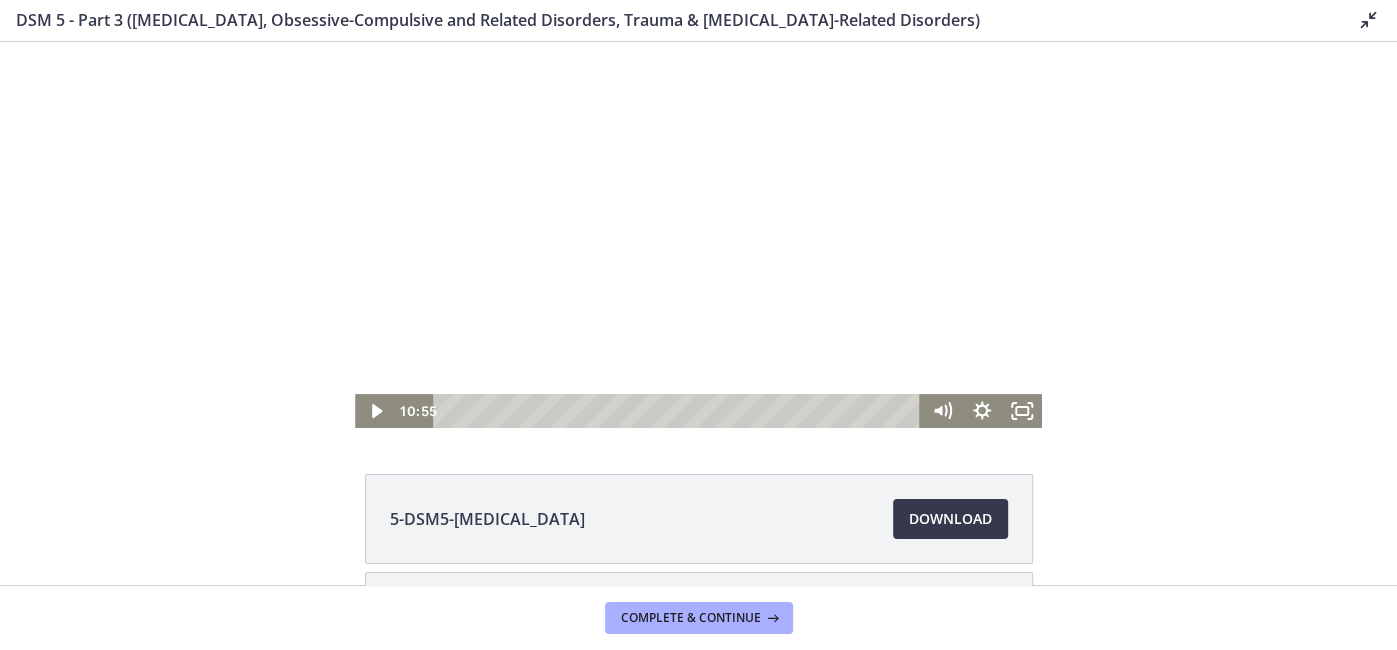 click 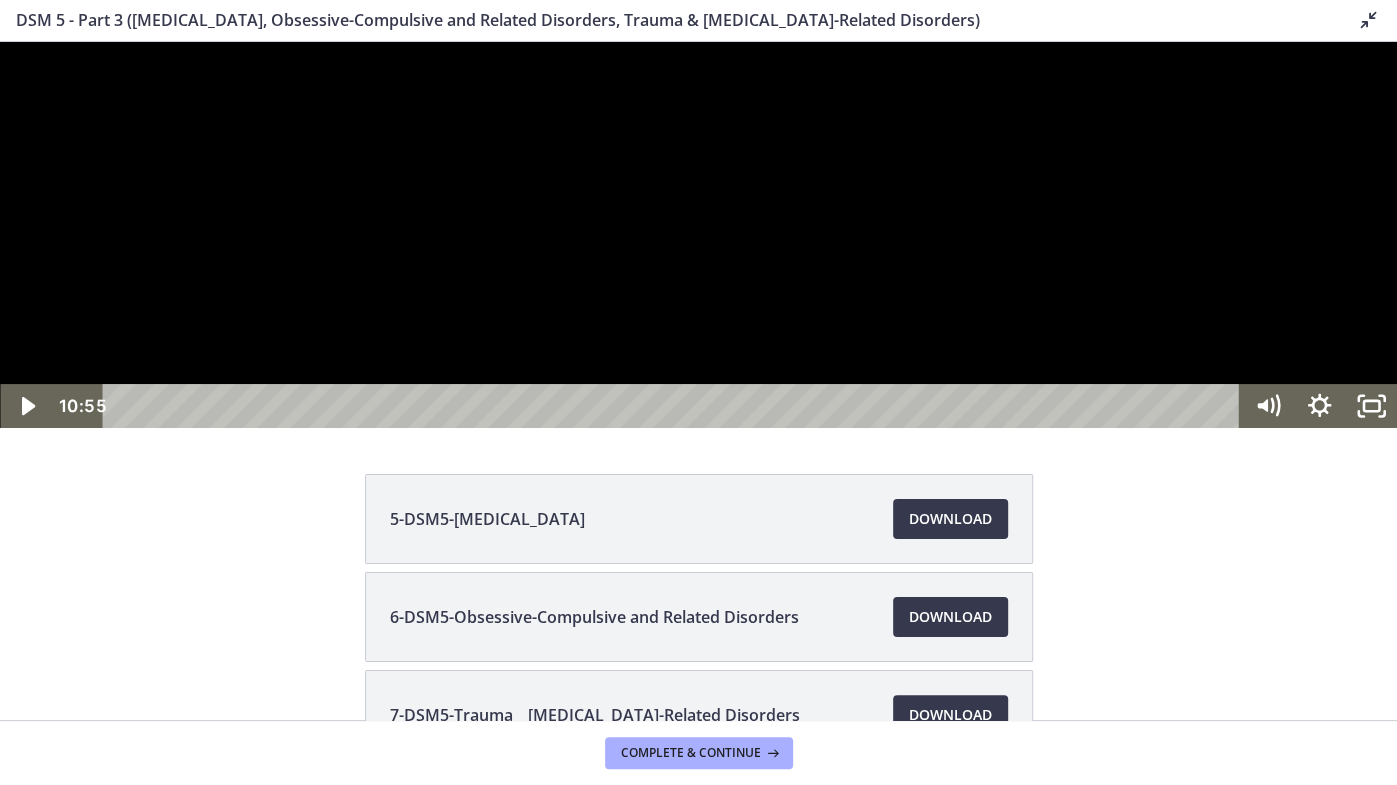 click at bounding box center (698, 235) 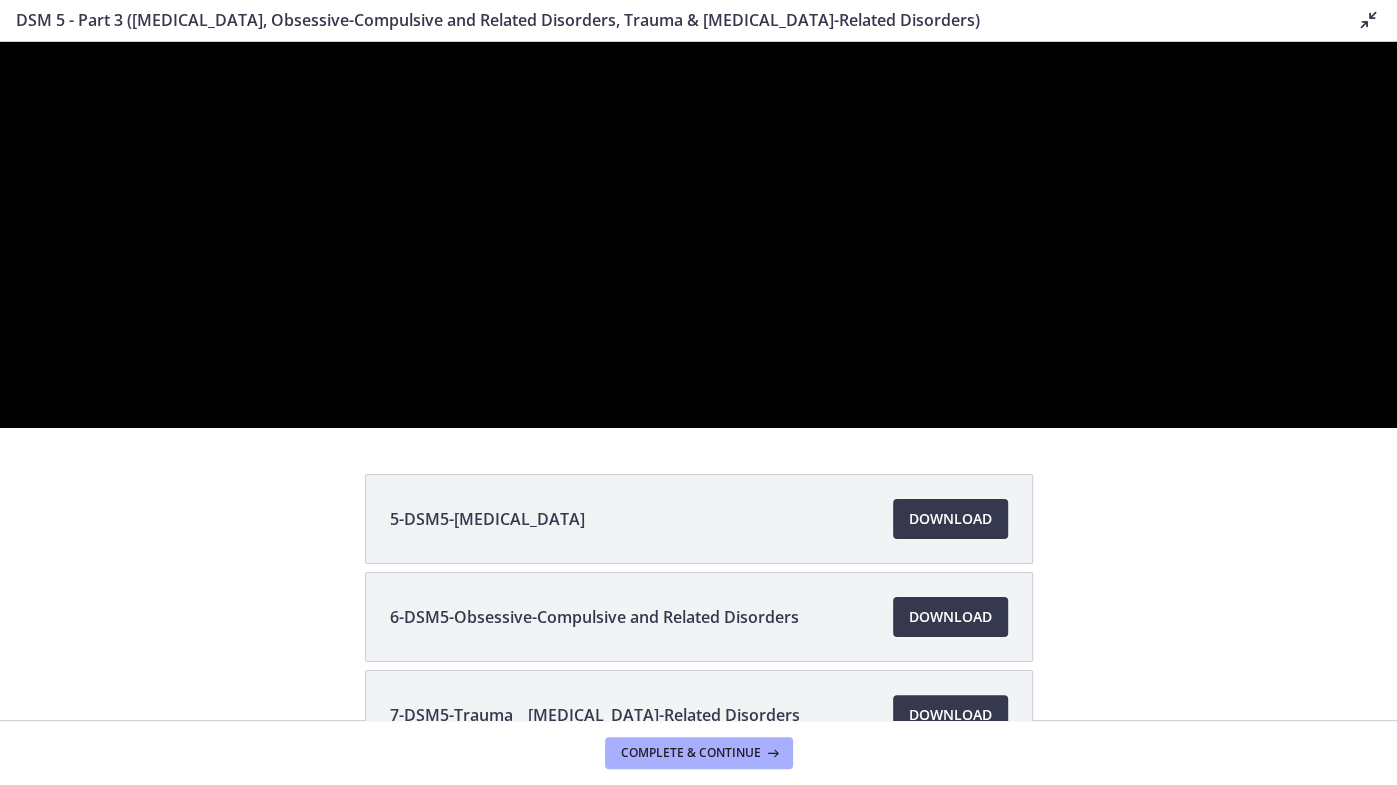 click at bounding box center (698, 235) 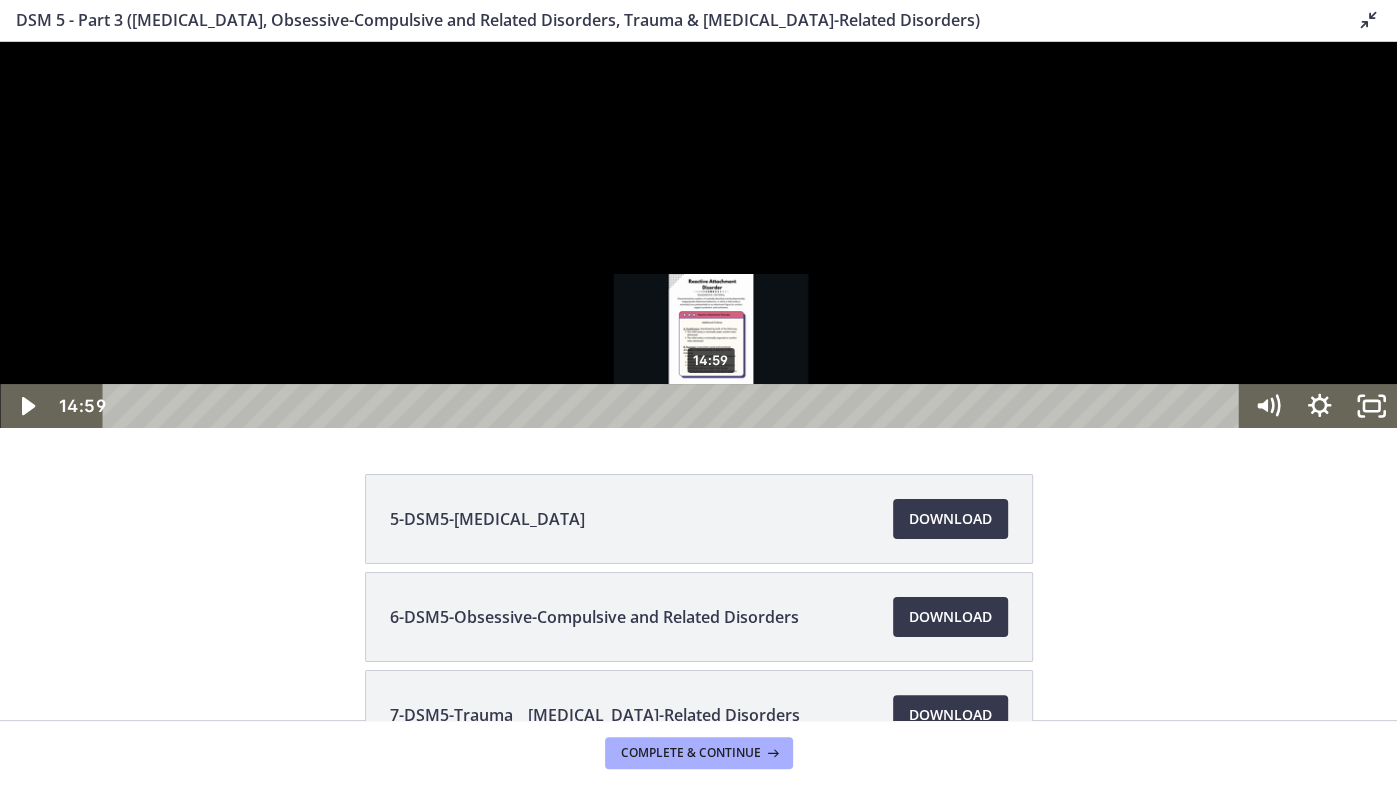 drag, startPoint x: 734, startPoint y: 802, endPoint x: 712, endPoint y: 804, distance: 22.090721 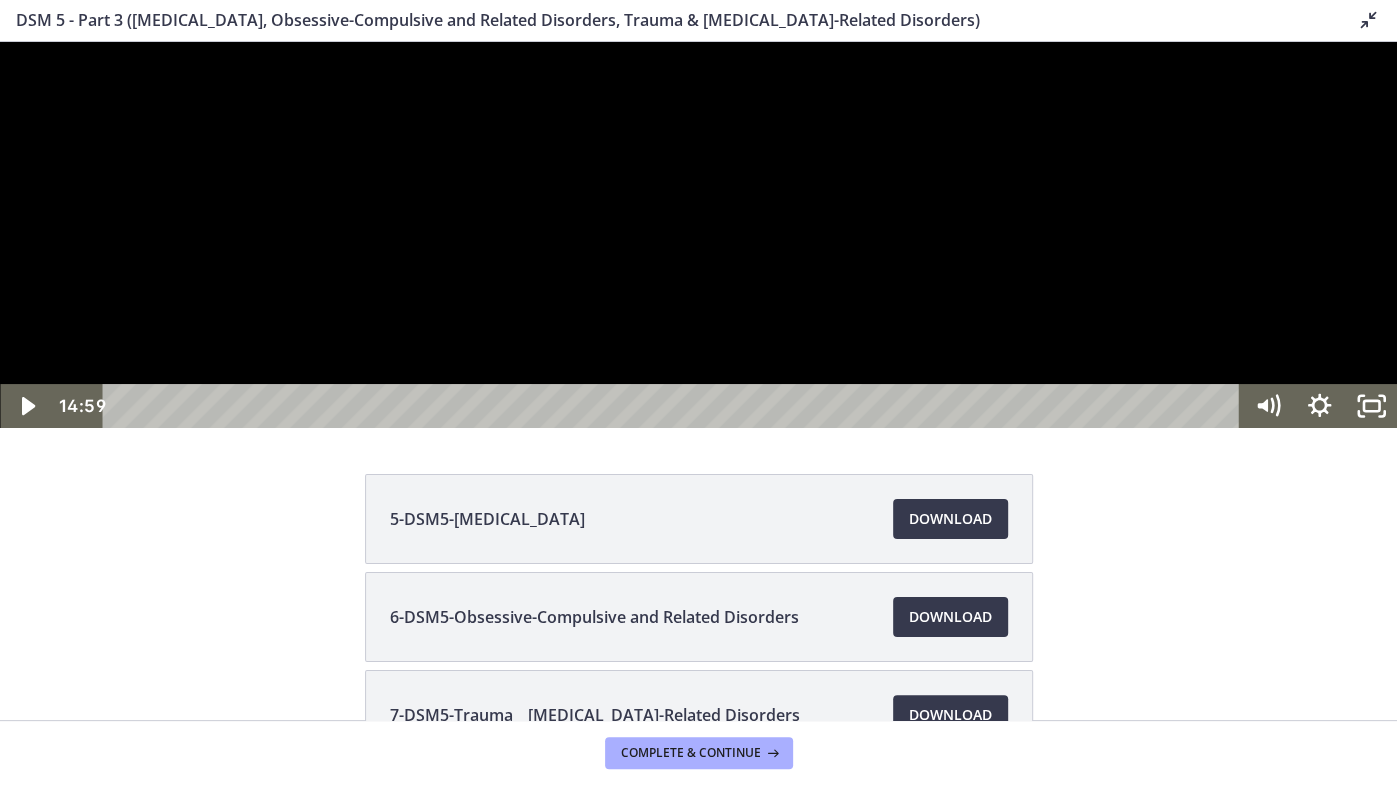 click 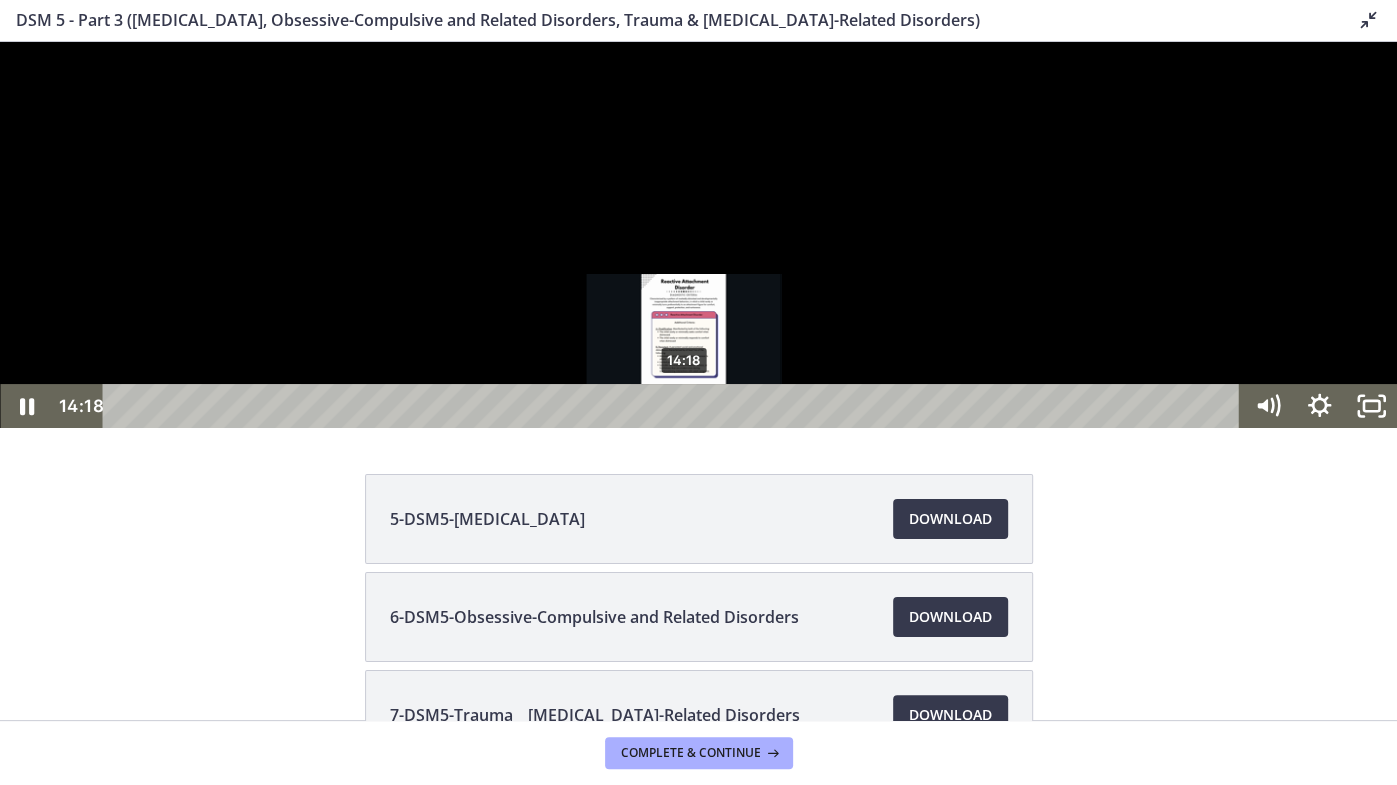 drag, startPoint x: 717, startPoint y: 810, endPoint x: 676, endPoint y: 807, distance: 41.109608 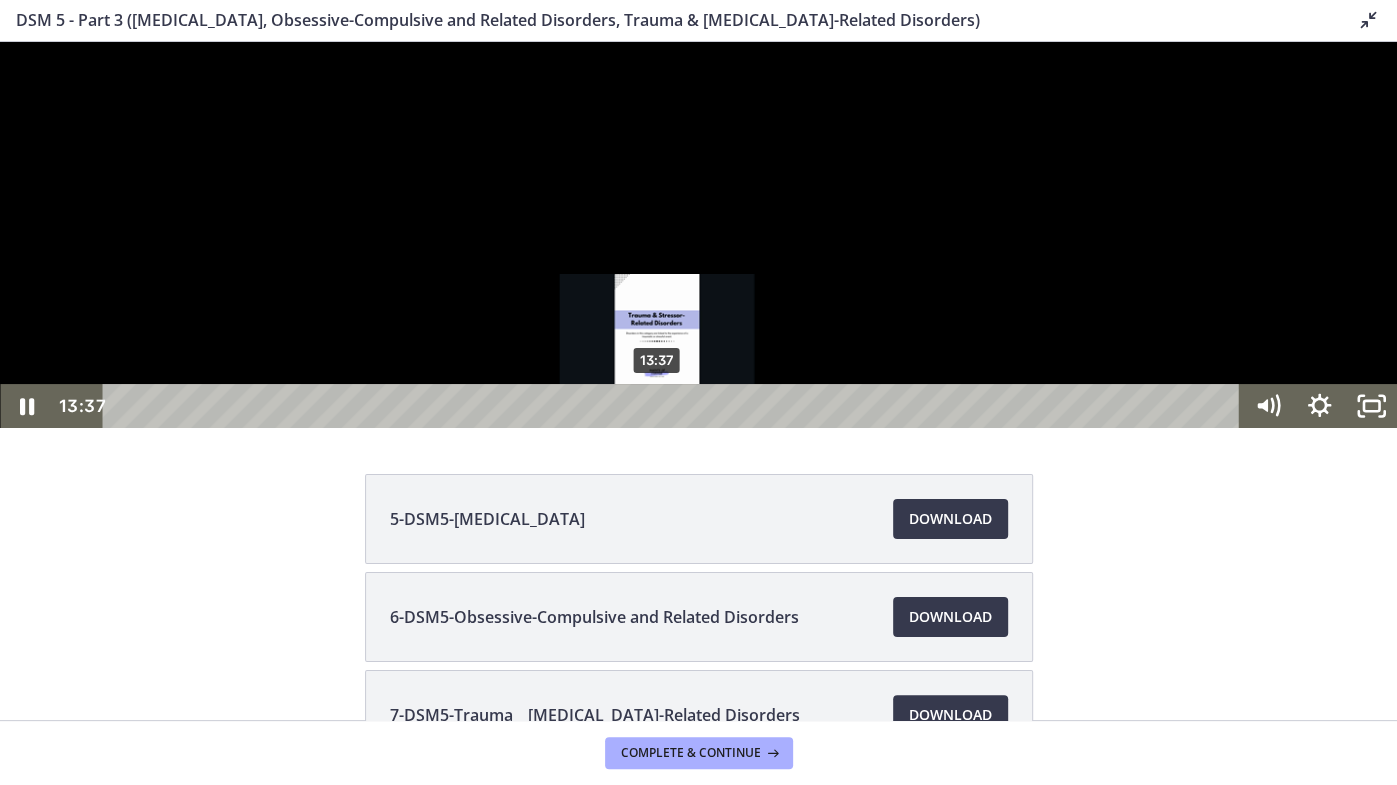 drag, startPoint x: 674, startPoint y: 804, endPoint x: 644, endPoint y: 803, distance: 30.016663 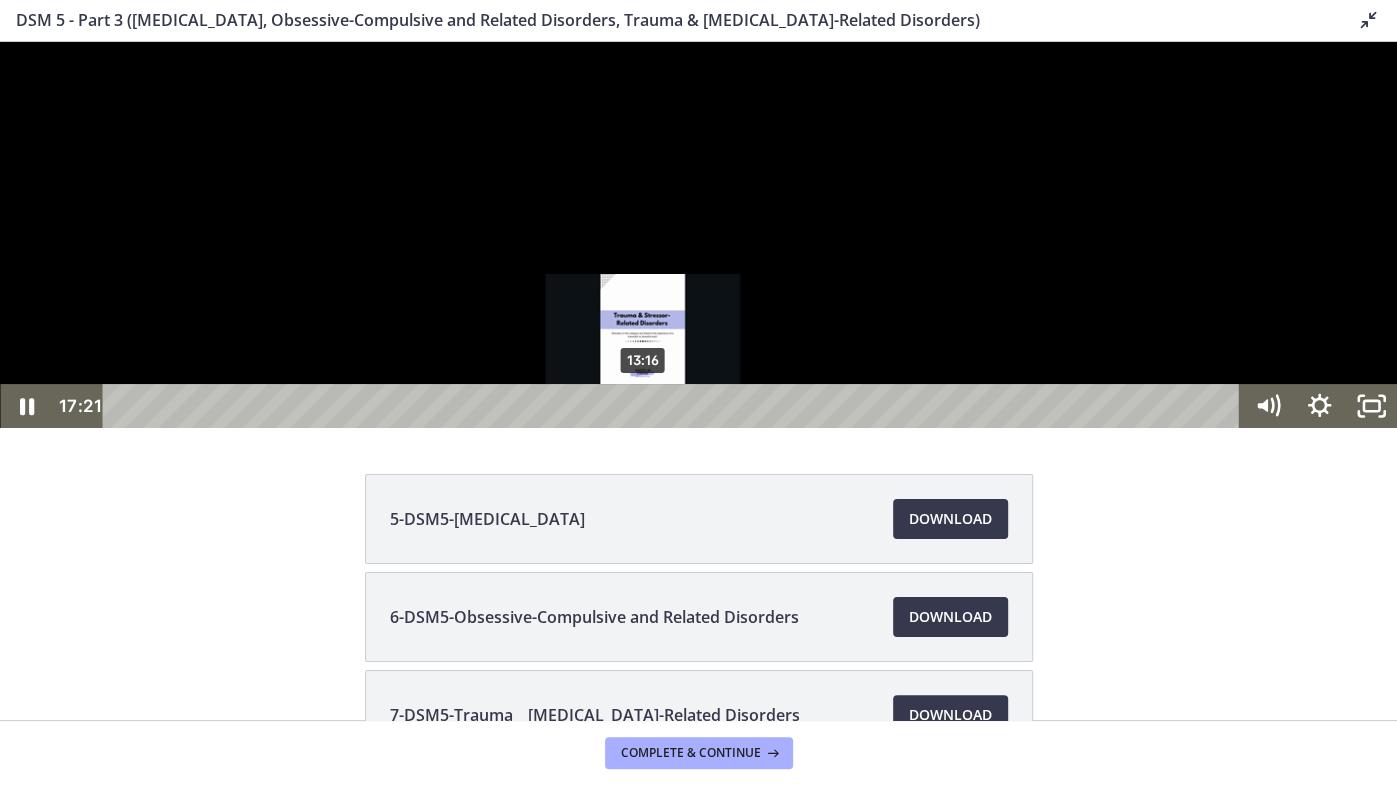 click at bounding box center (698, 235) 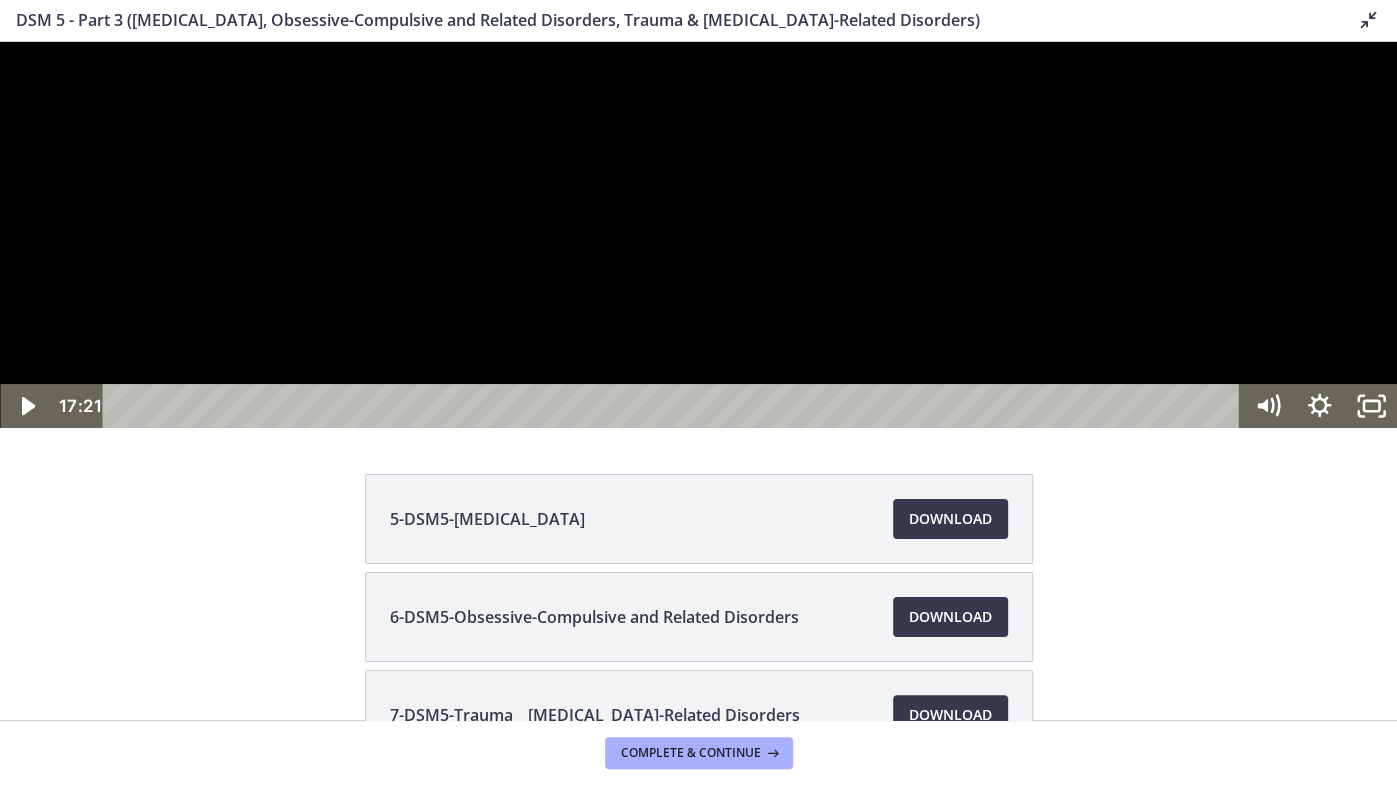click 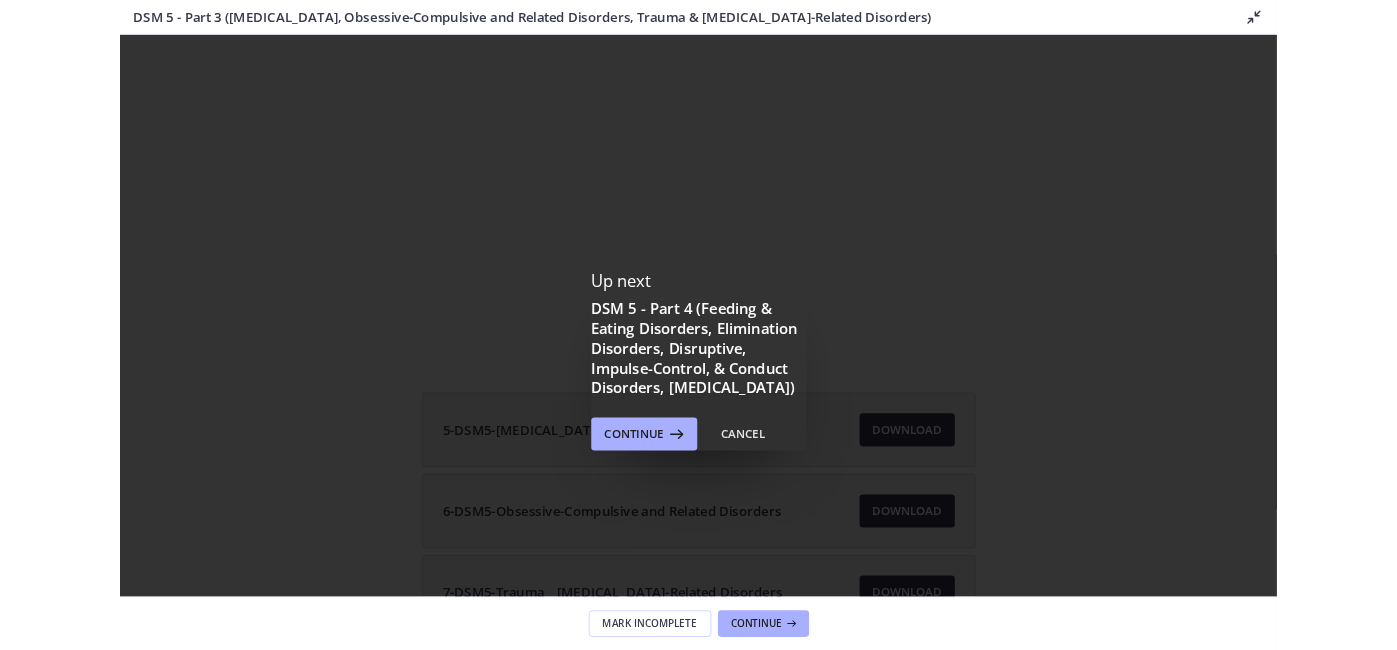 scroll, scrollTop: 0, scrollLeft: 0, axis: both 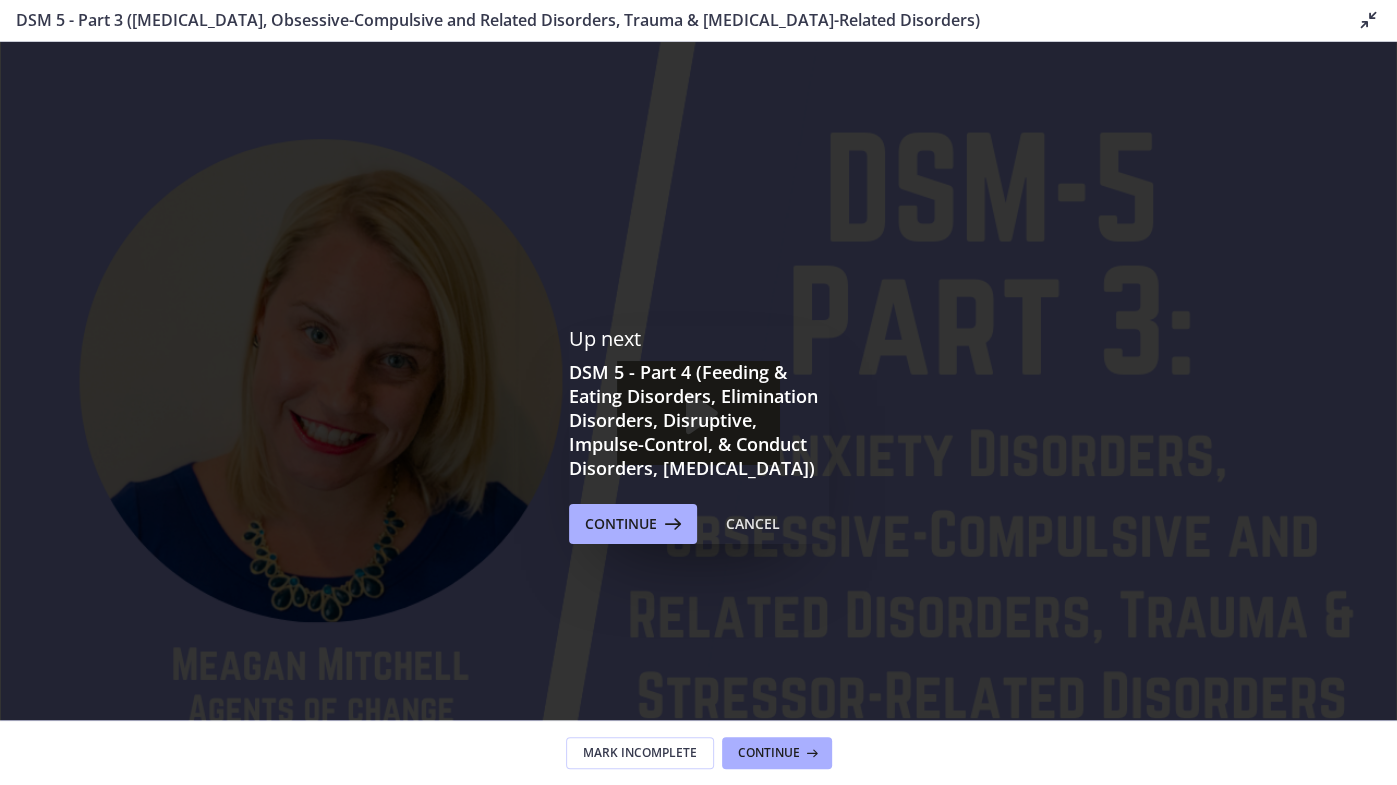 click at bounding box center (698, 434) 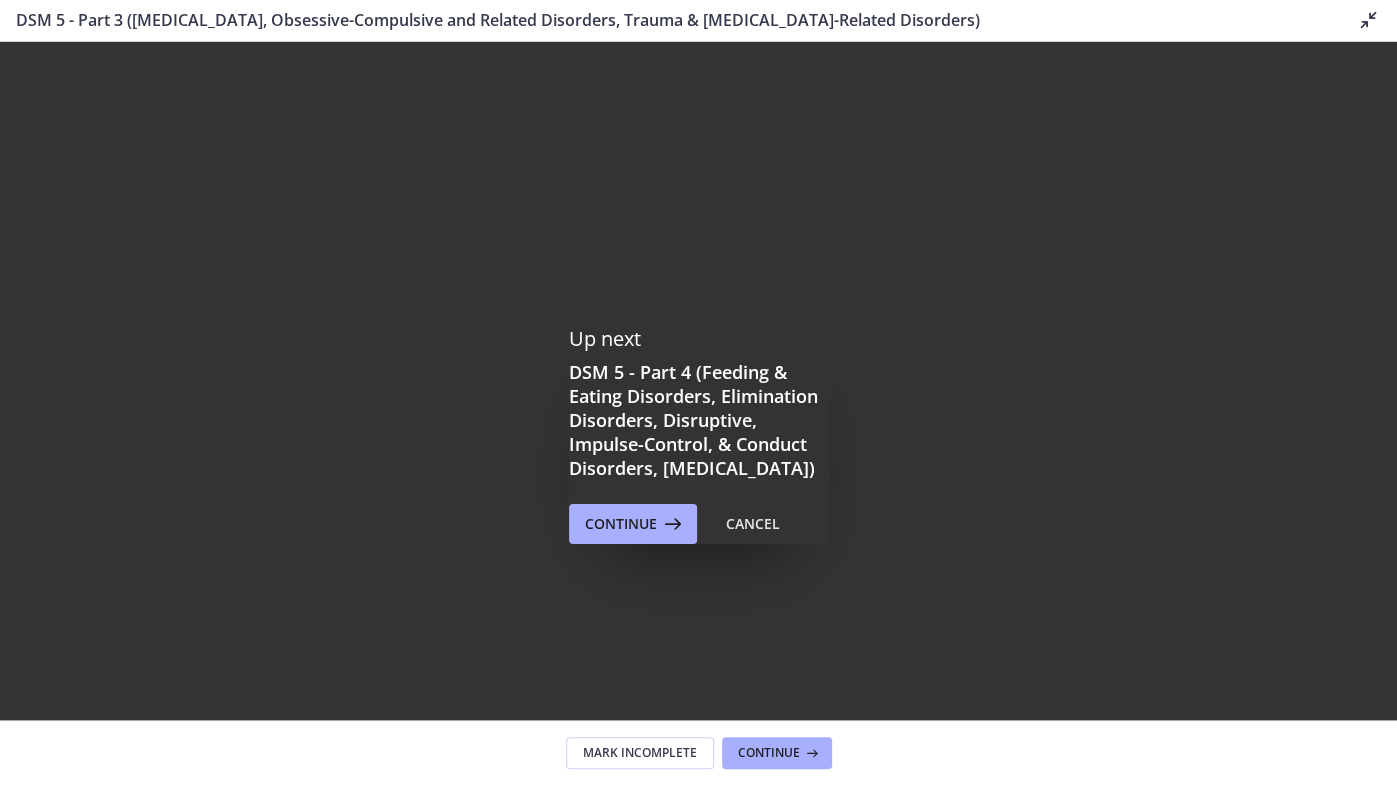 click at bounding box center (698, 434) 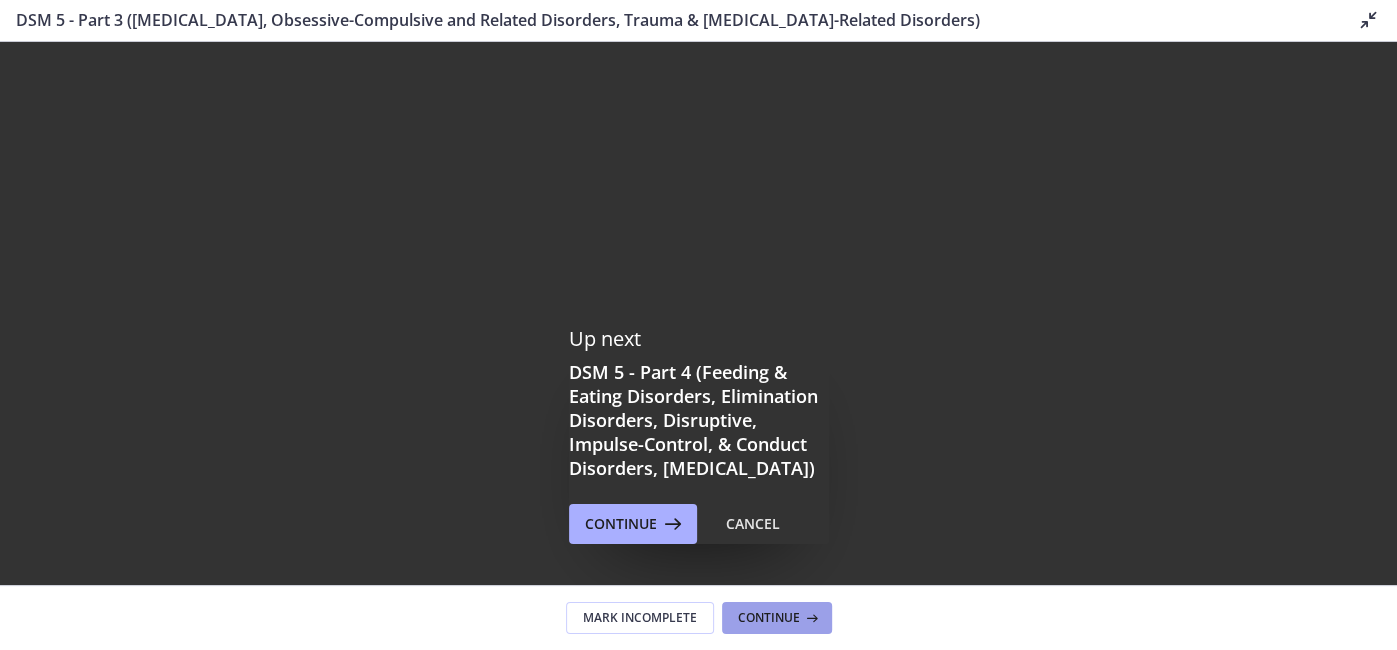 click on "Continue" at bounding box center [769, 618] 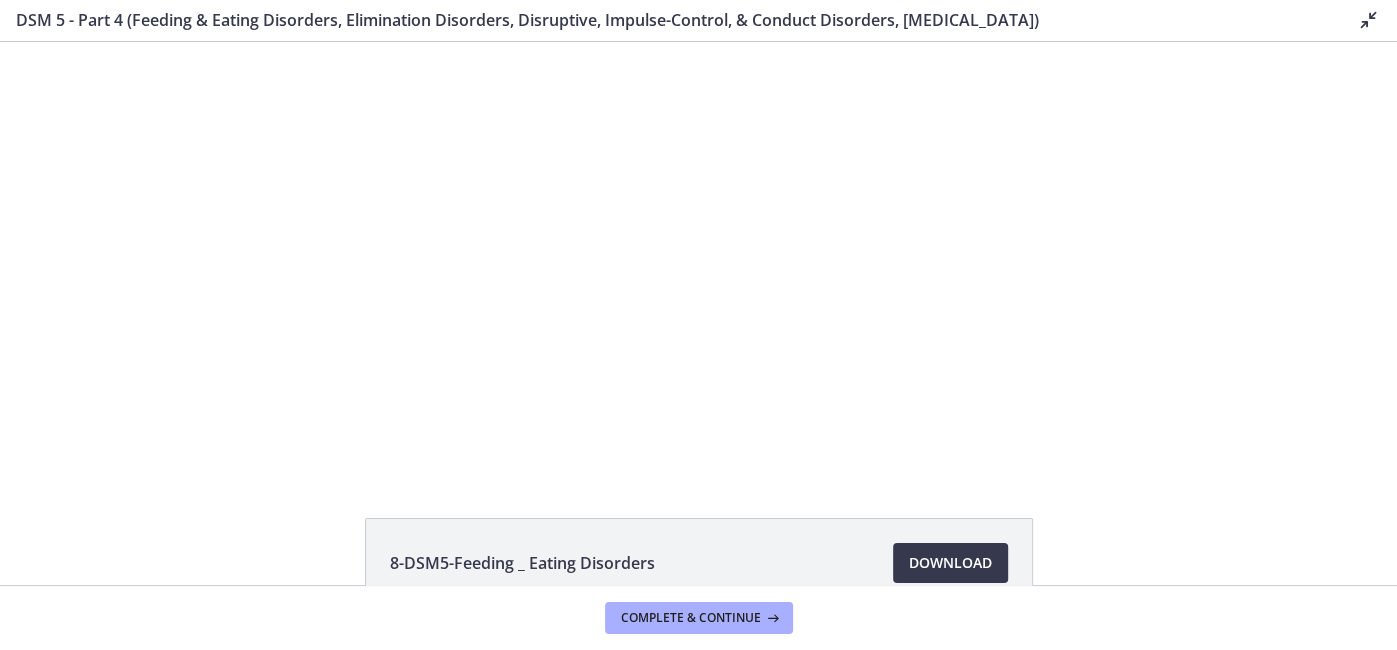 scroll, scrollTop: 0, scrollLeft: 0, axis: both 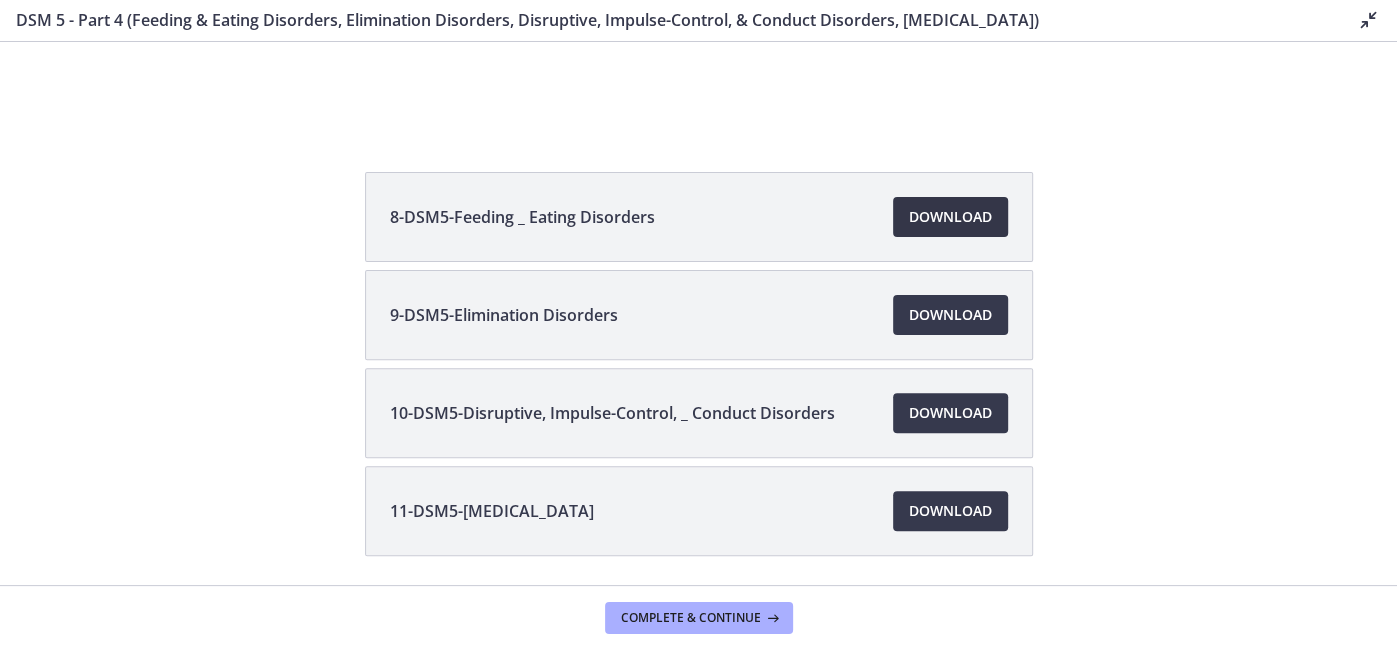 click on "Download
Opens in a new window" at bounding box center (950, 217) 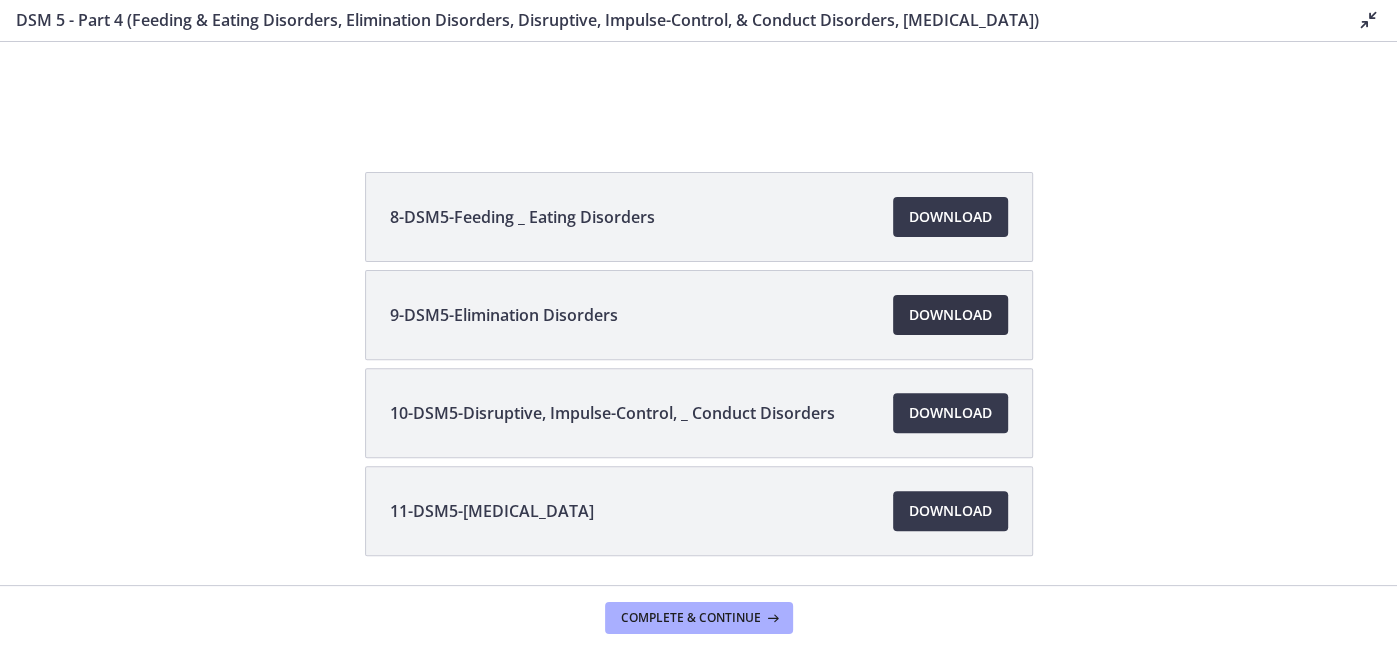 click on "Download
Opens in a new window" at bounding box center (950, 315) 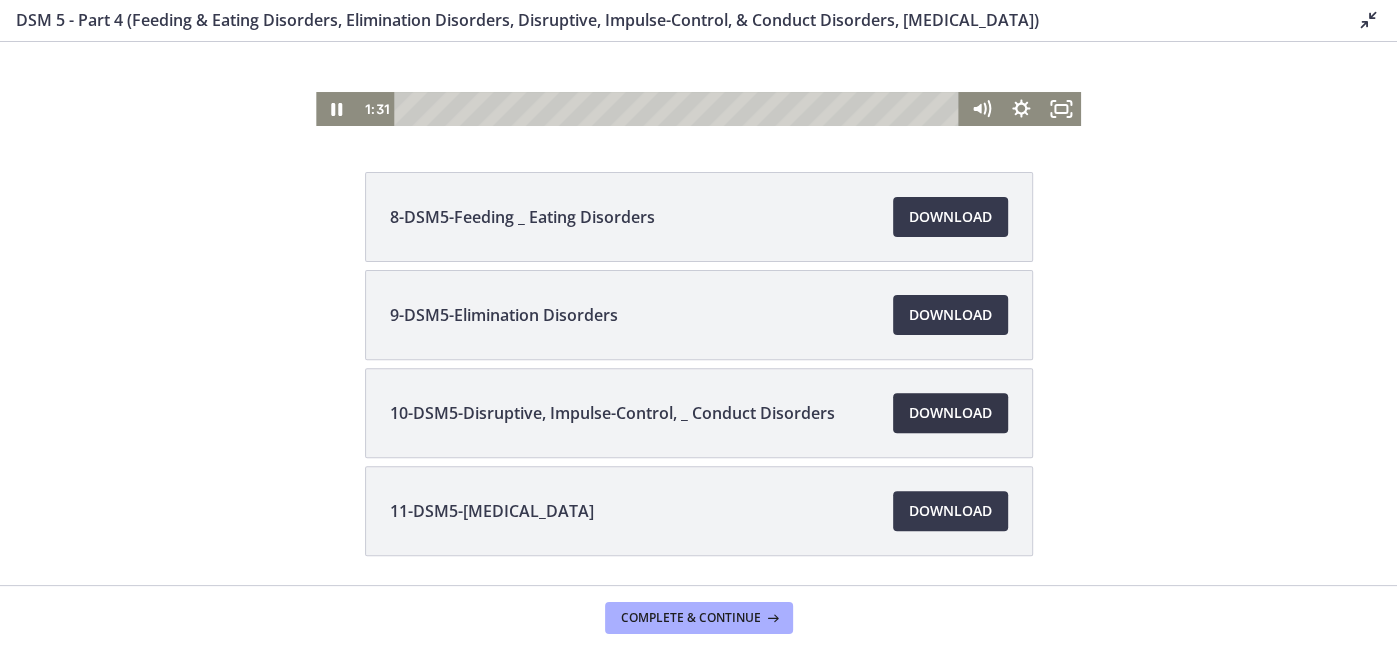 click on "Download
Opens in a new window" at bounding box center [950, 413] 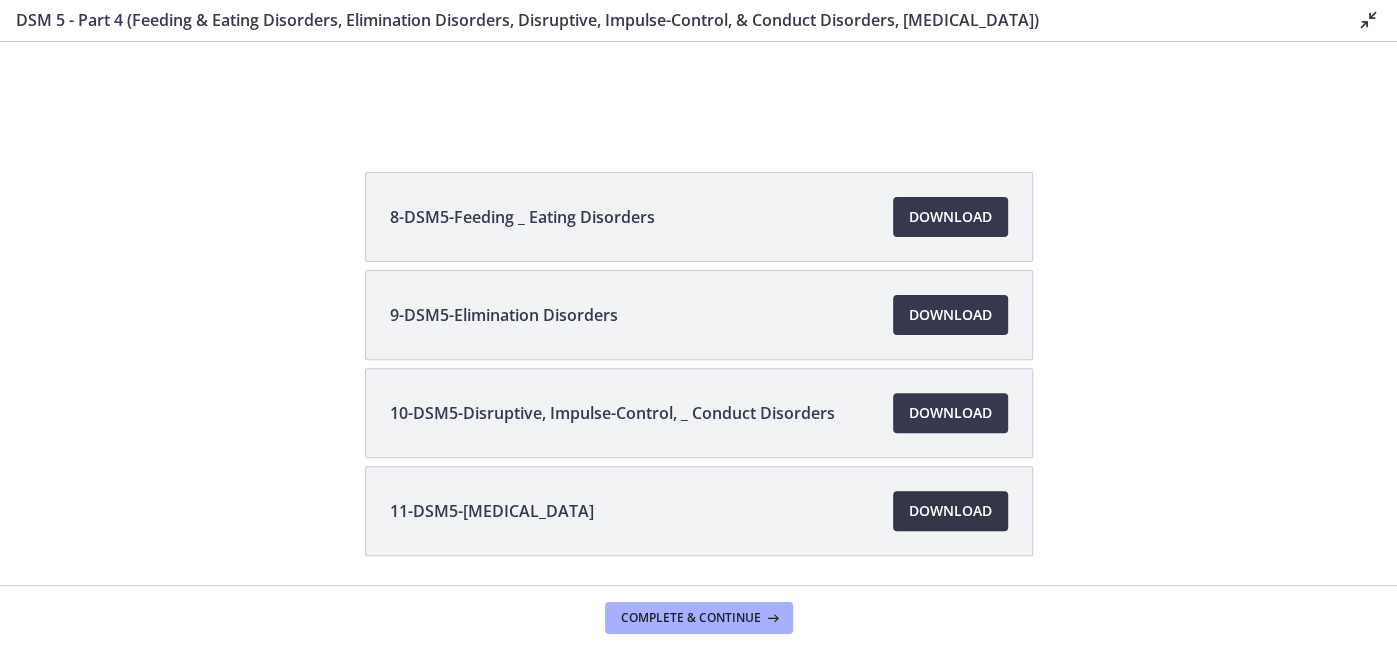 click on "Download
Opens in a new window" at bounding box center [950, 511] 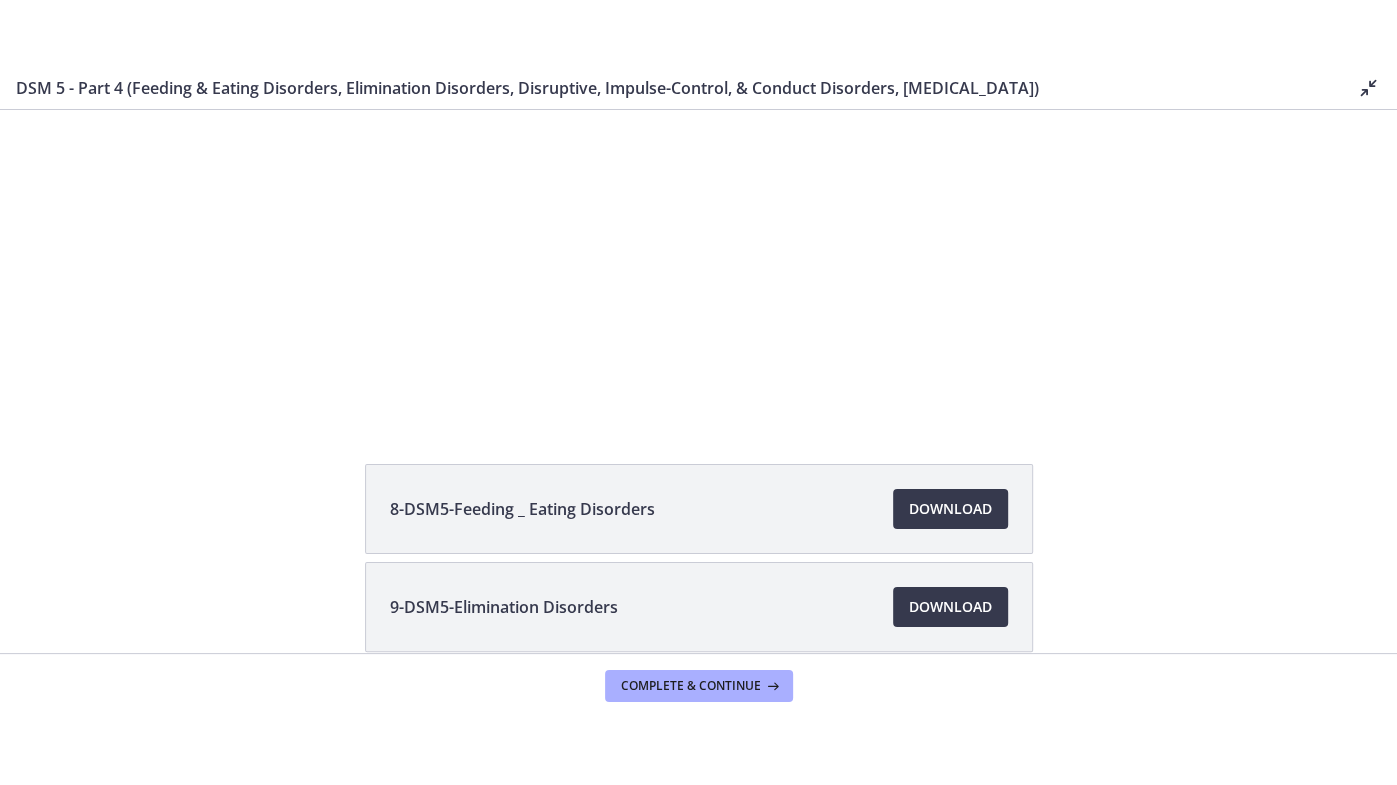 scroll, scrollTop: 0, scrollLeft: 0, axis: both 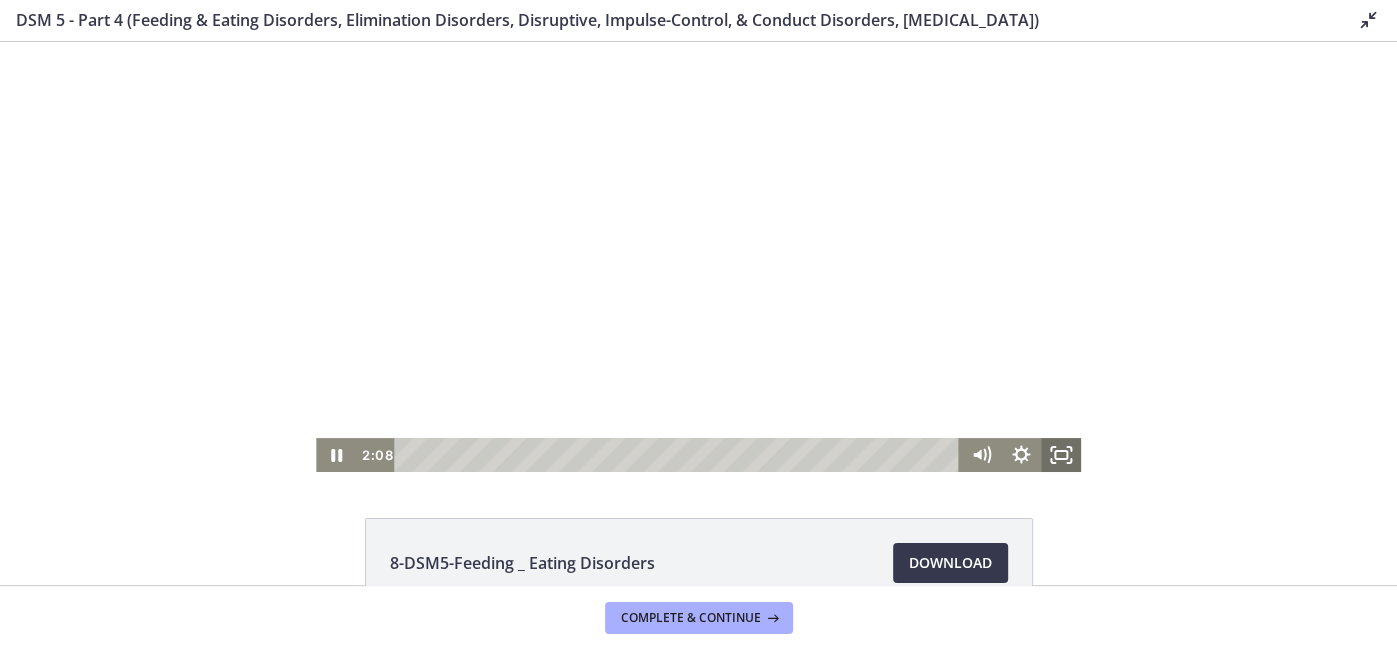 click 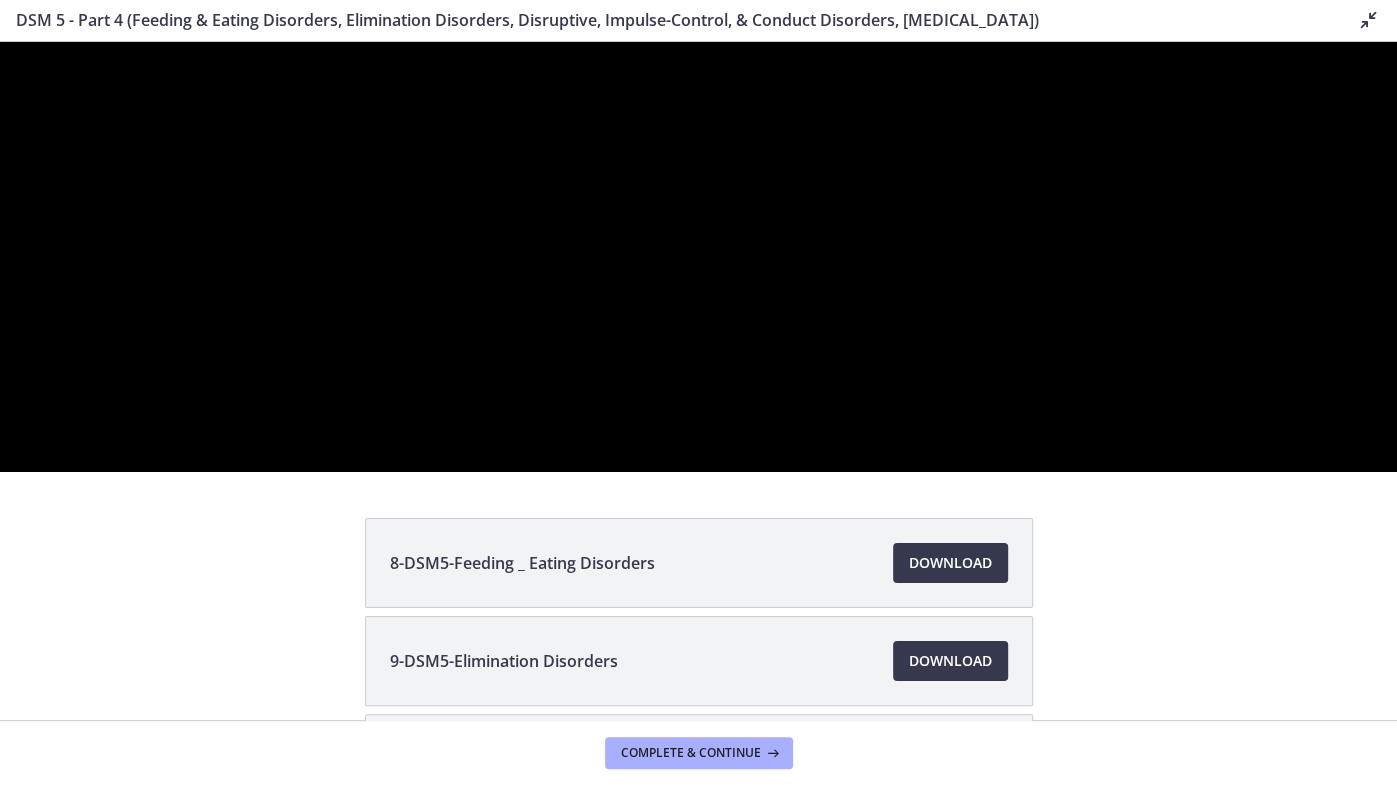 click at bounding box center (698, 257) 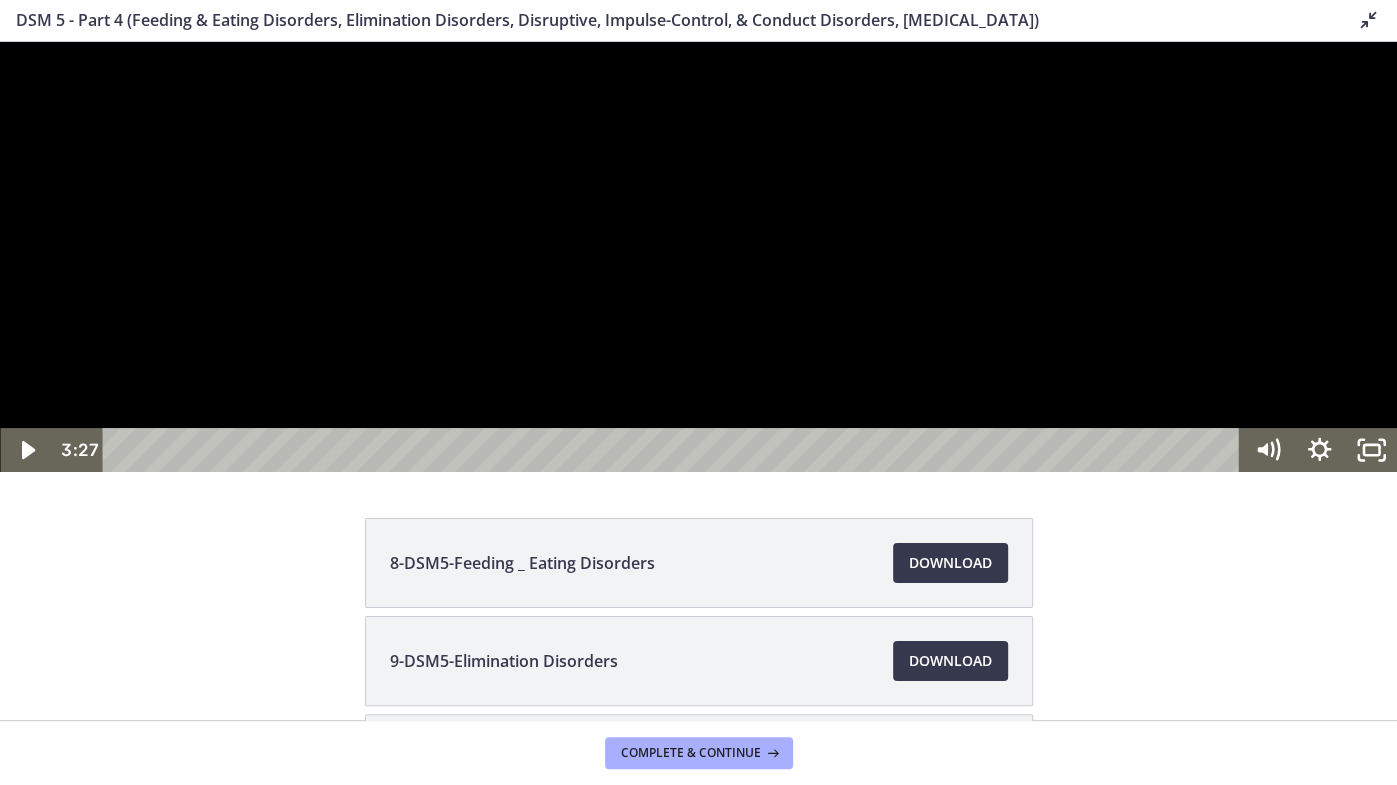 click at bounding box center [698, 257] 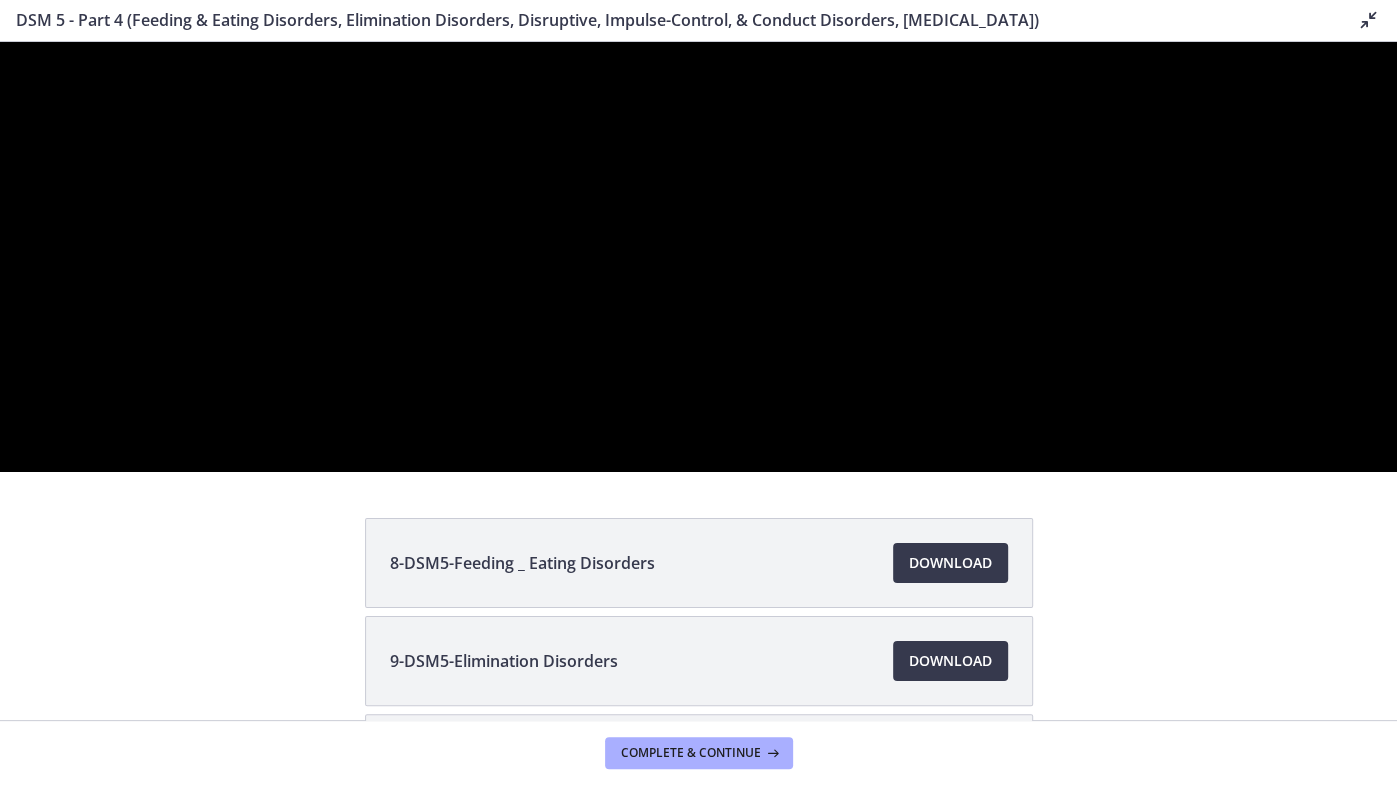 click at bounding box center [698, 257] 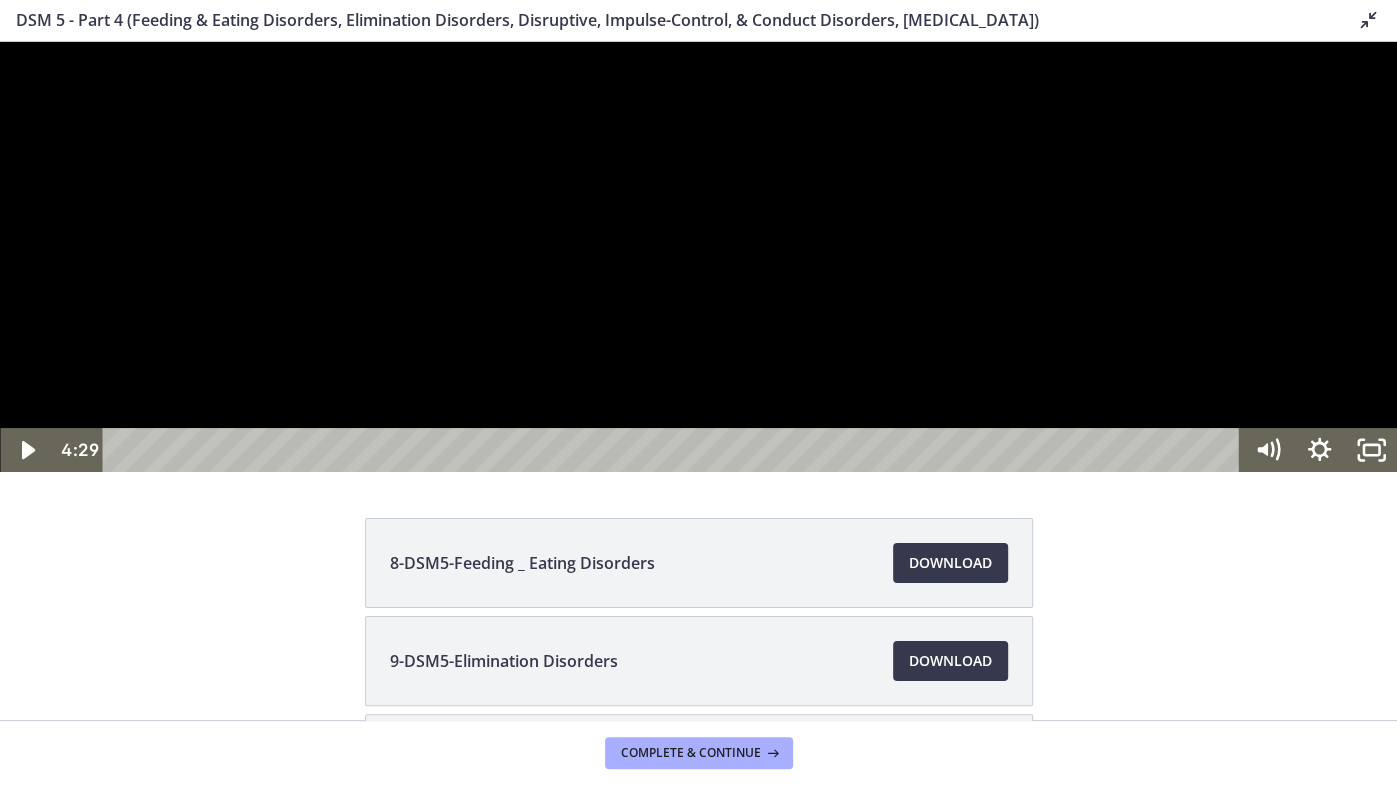 click at bounding box center (698, 257) 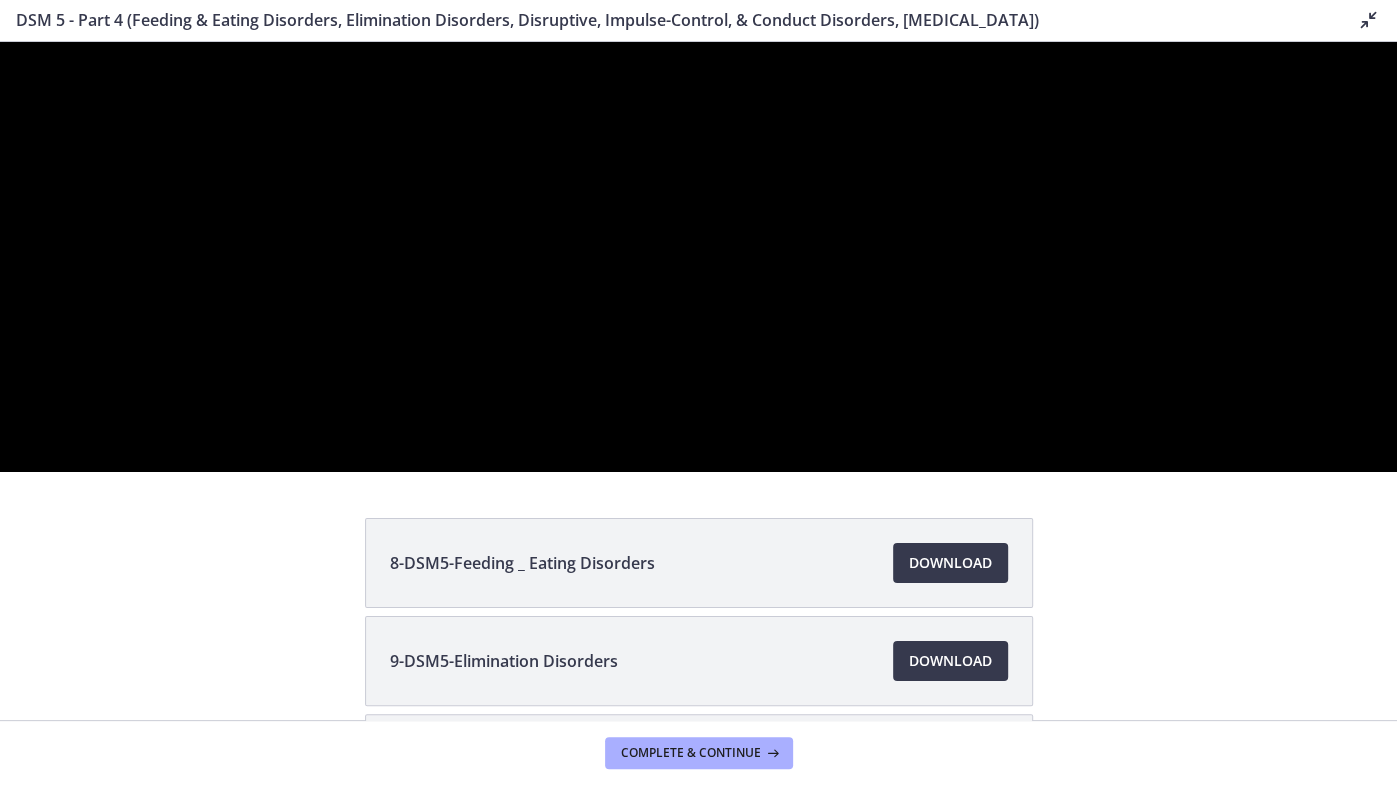 click at bounding box center (698, 257) 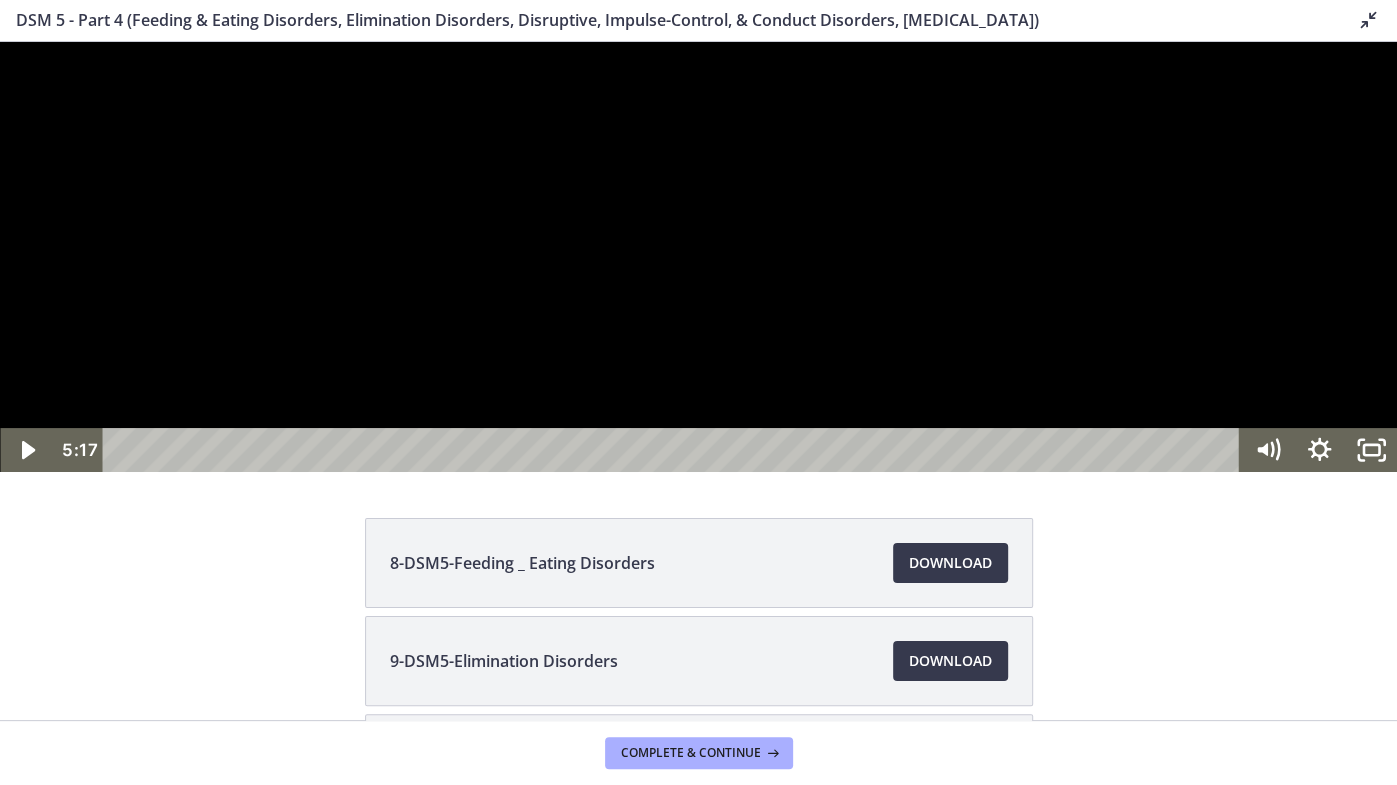 click at bounding box center (698, 257) 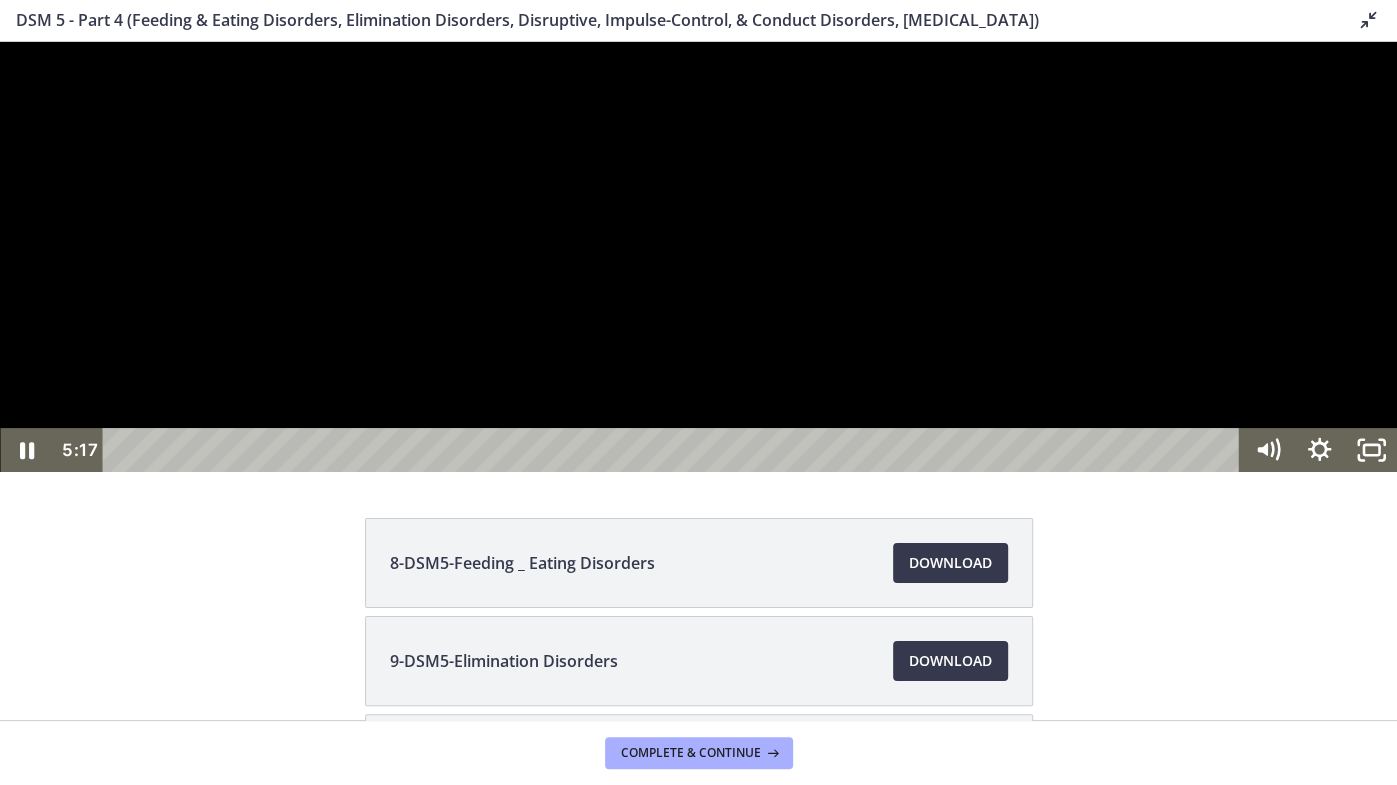 click at bounding box center [698, 257] 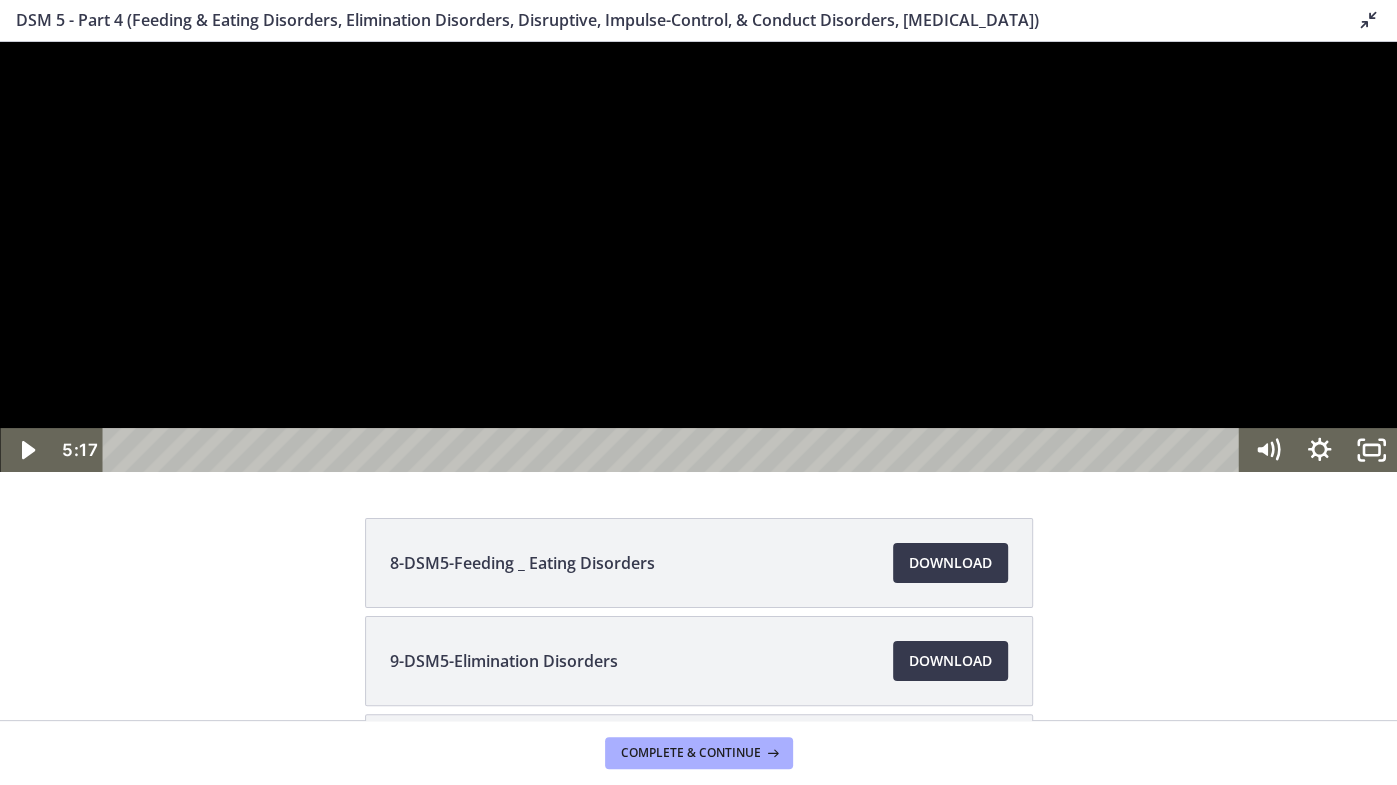 click at bounding box center (698, 257) 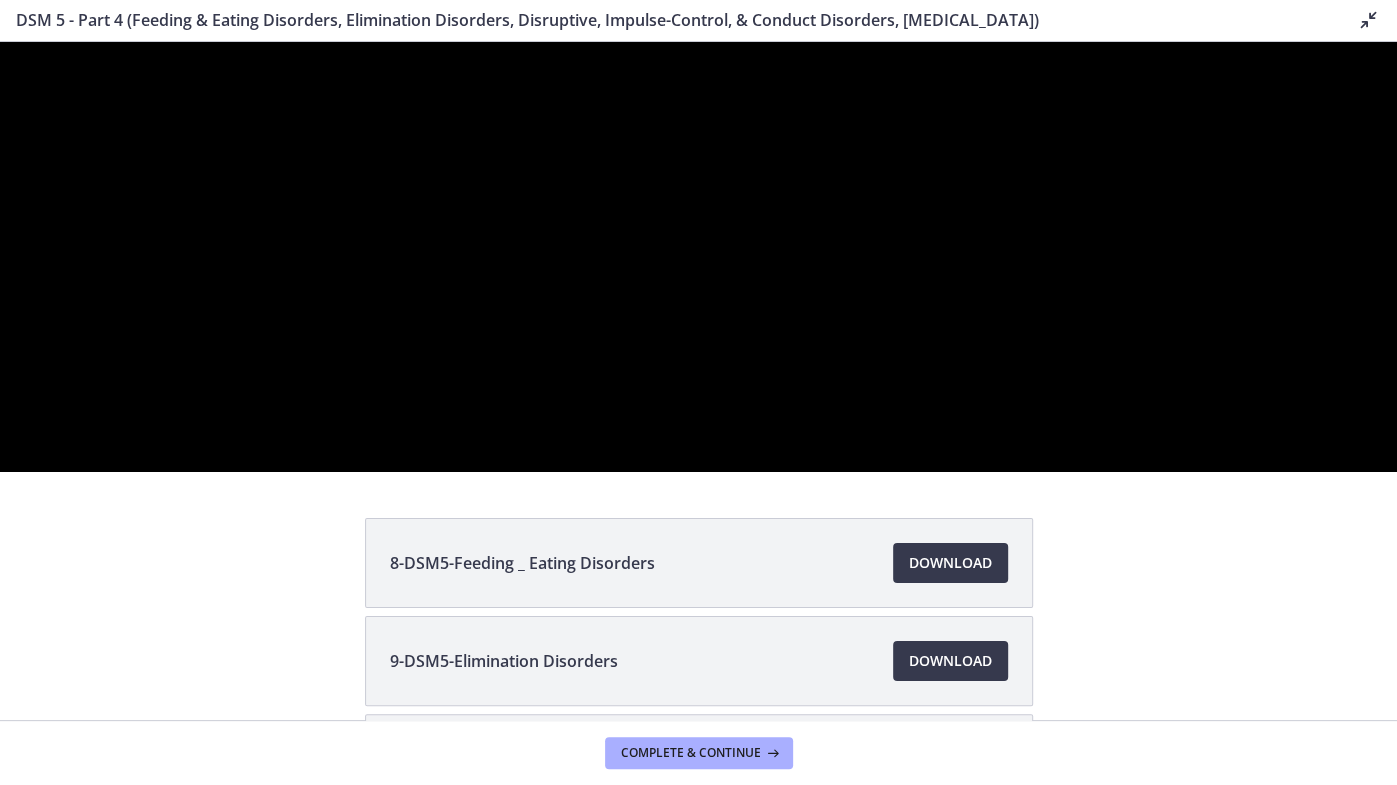 click at bounding box center [698, 257] 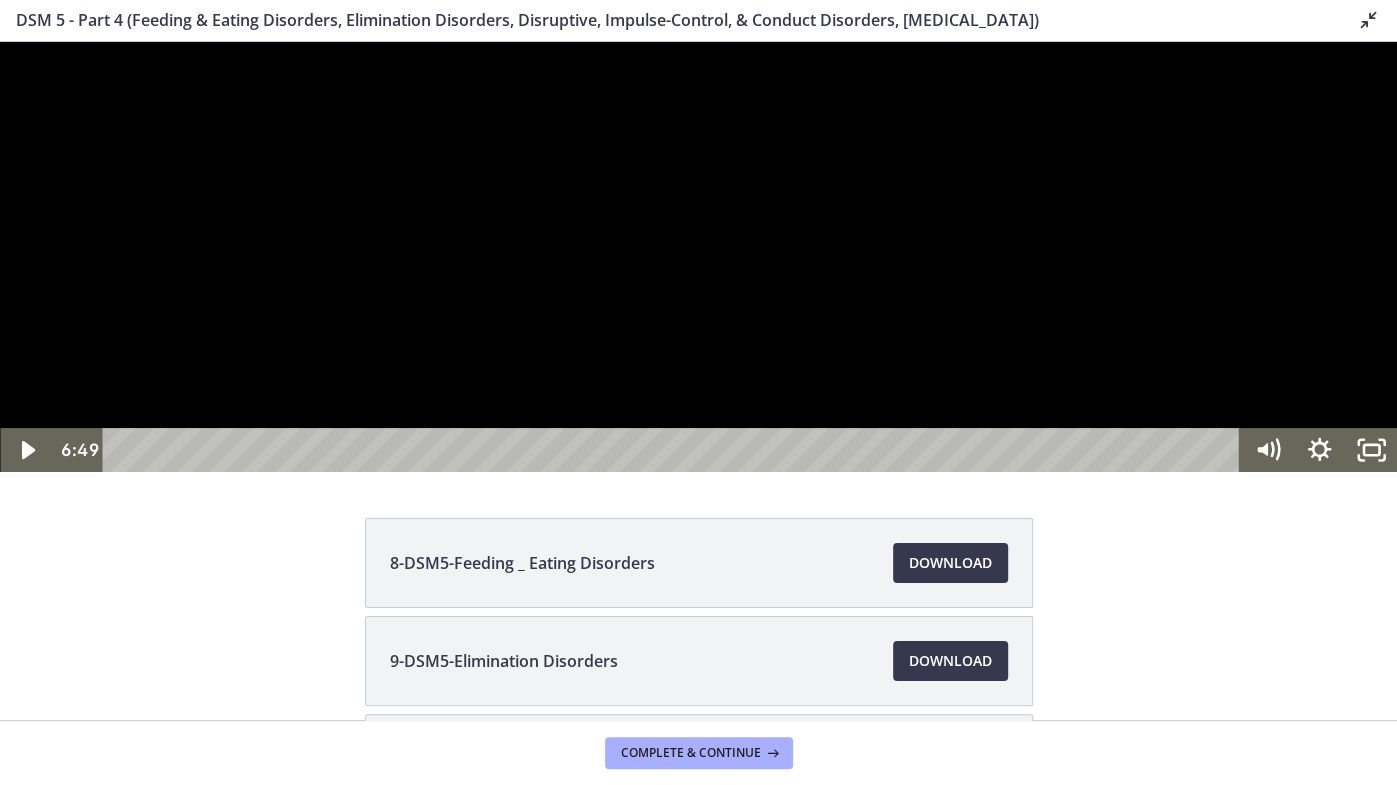 click at bounding box center (698, 257) 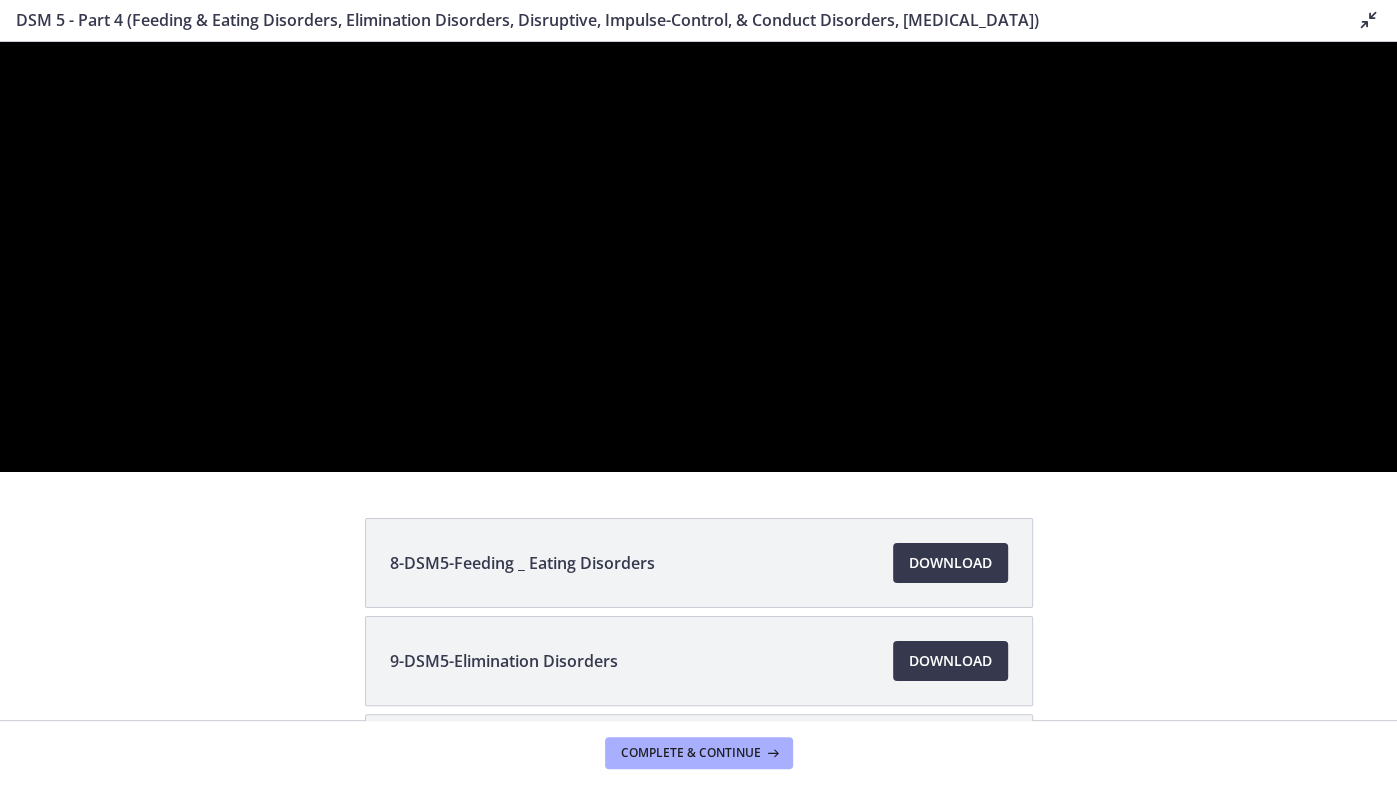 click at bounding box center [698, 257] 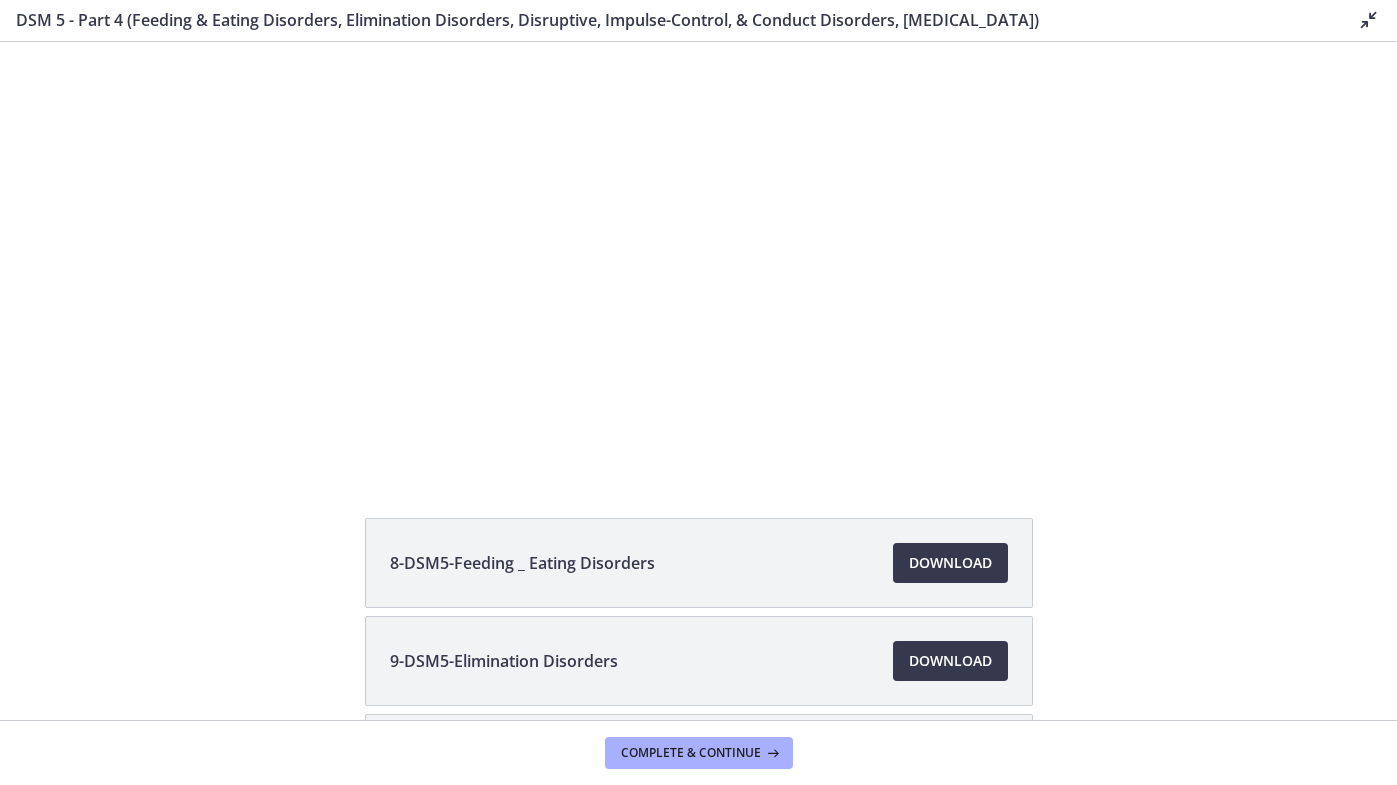scroll, scrollTop: 0, scrollLeft: 0, axis: both 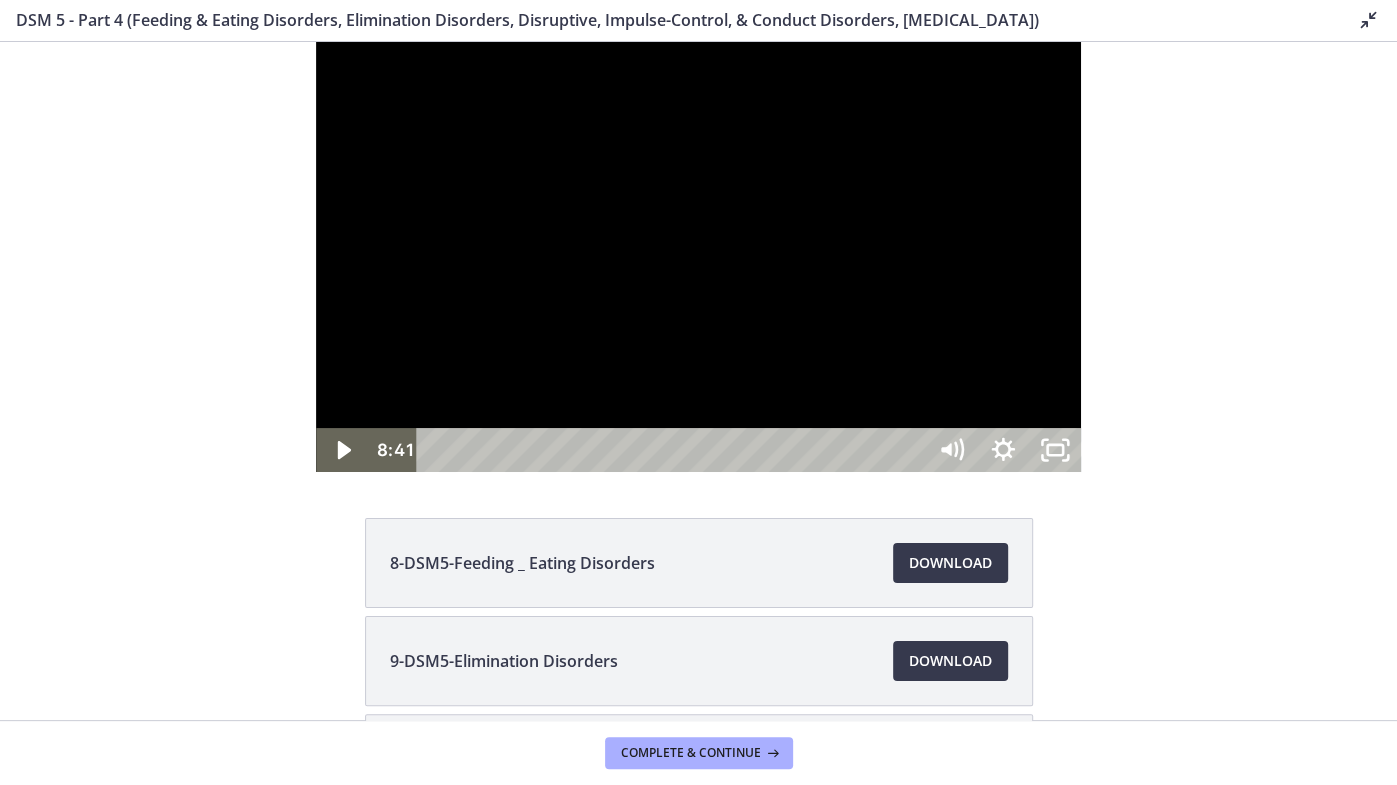 click at bounding box center (698, 257) 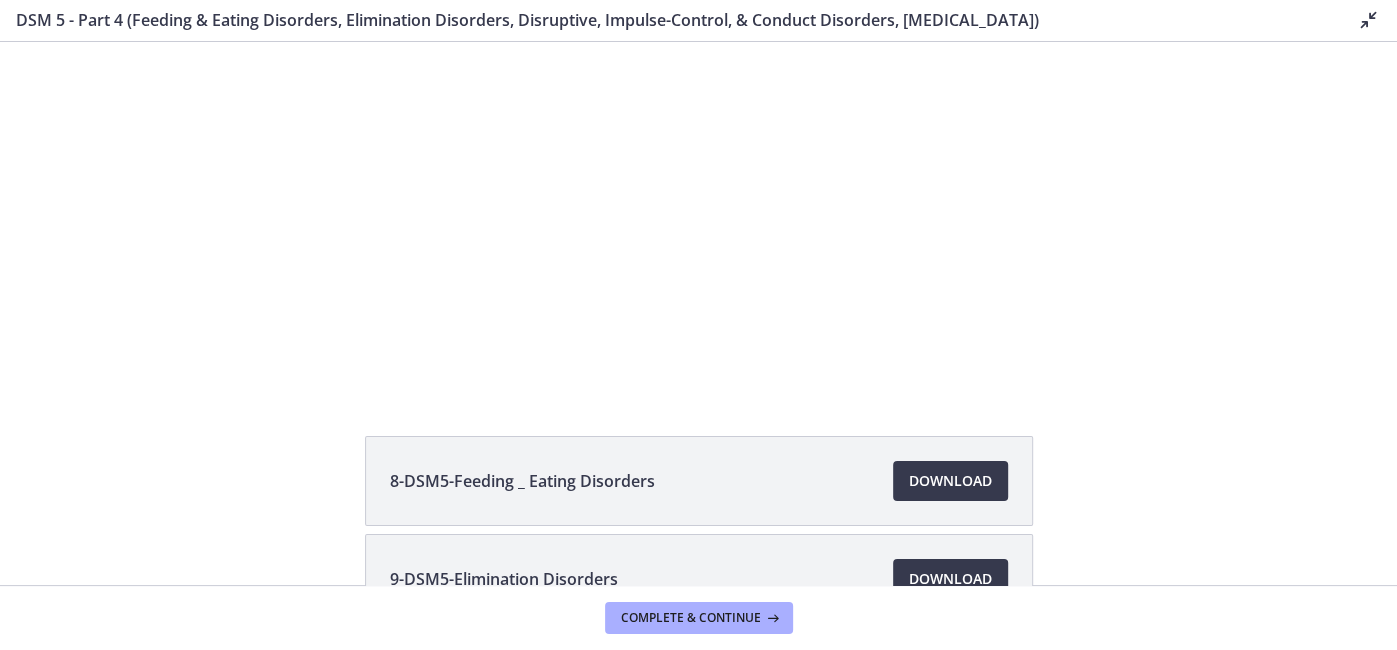 scroll, scrollTop: 0, scrollLeft: 0, axis: both 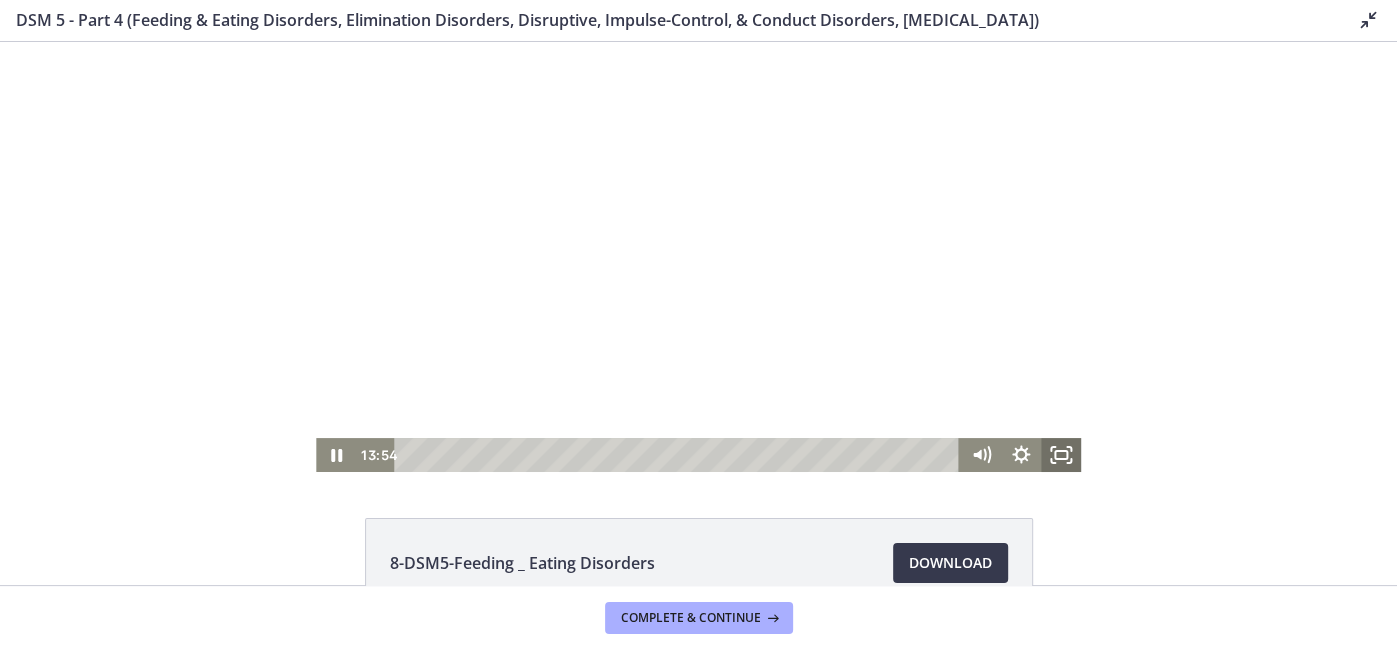 click 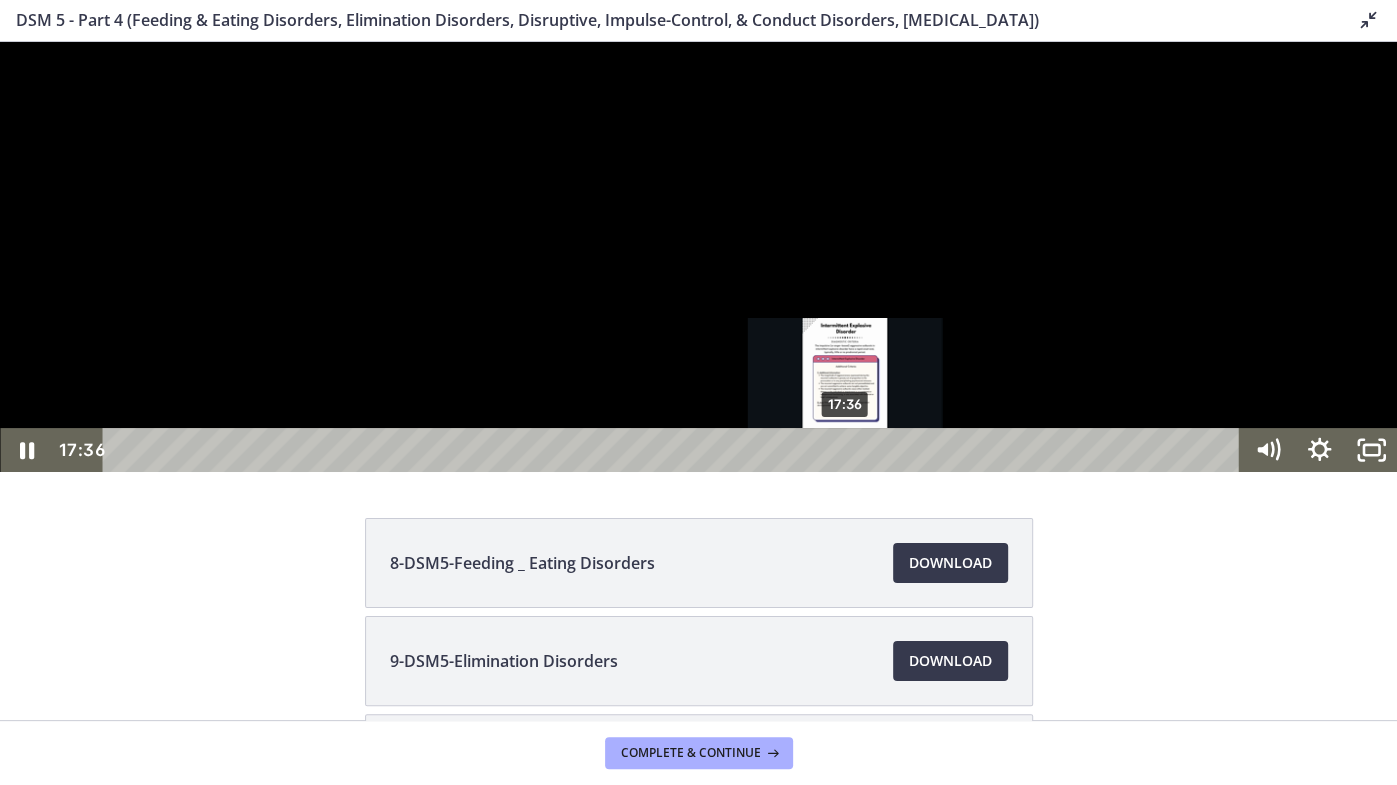 drag, startPoint x: 892, startPoint y: 802, endPoint x: 845, endPoint y: 808, distance: 47.38143 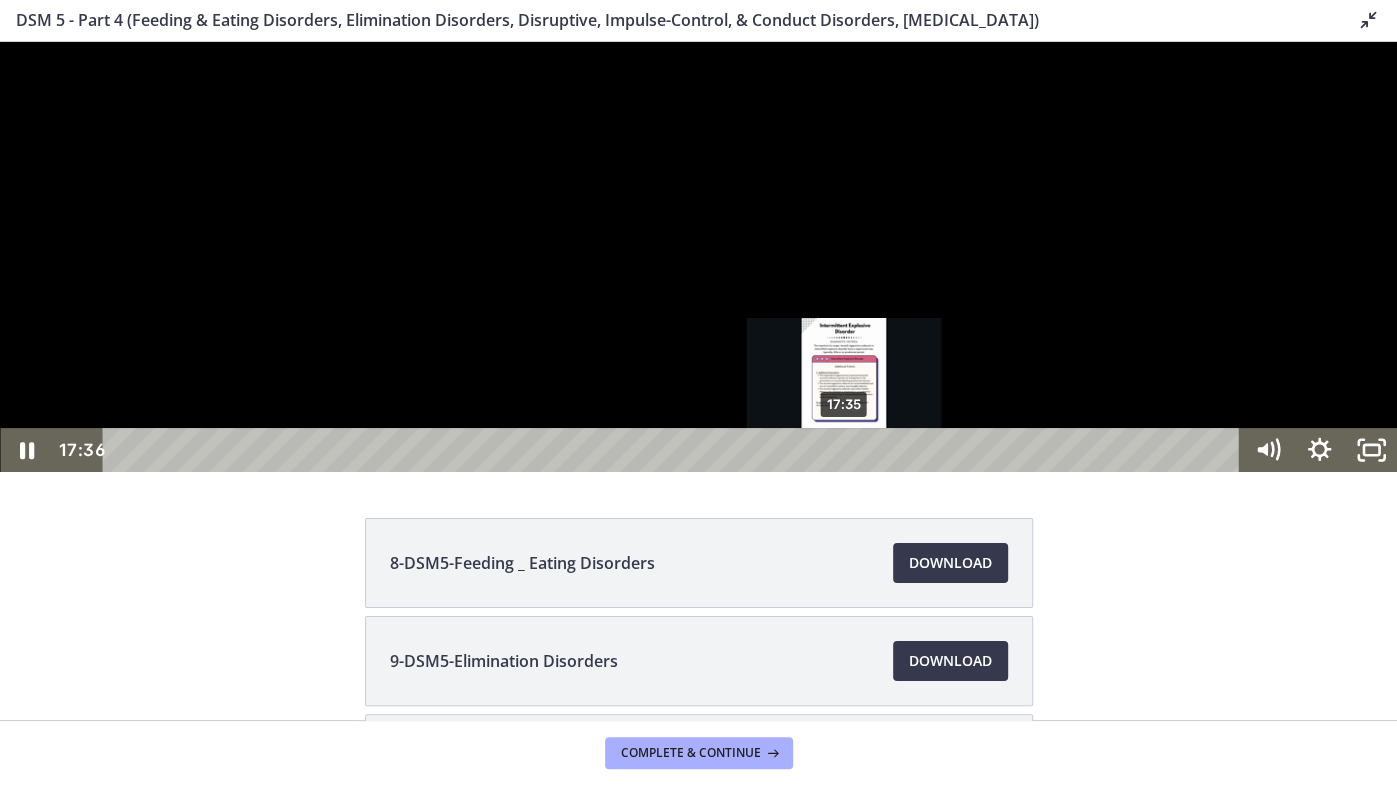 click at bounding box center (845, 450) 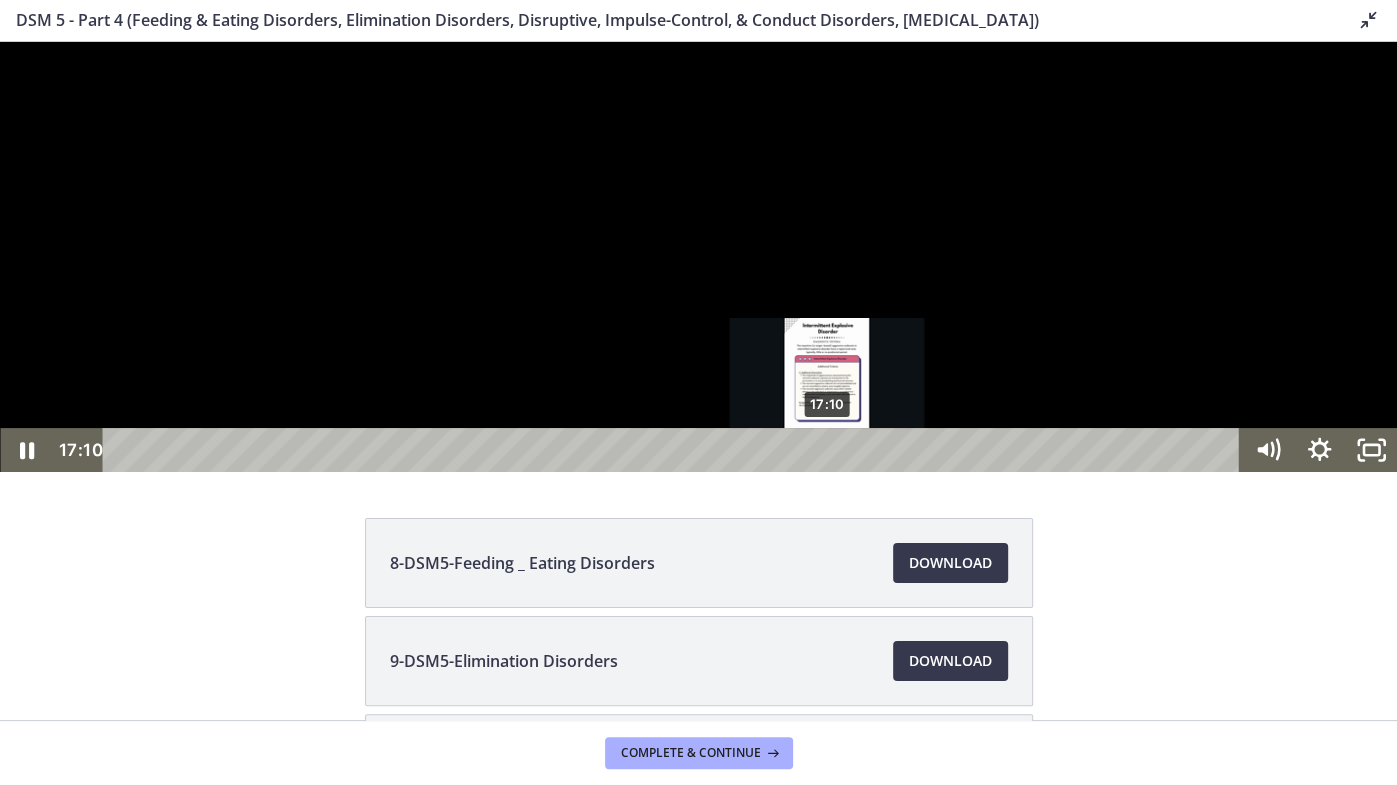 drag, startPoint x: 845, startPoint y: 808, endPoint x: 822, endPoint y: 809, distance: 23.021729 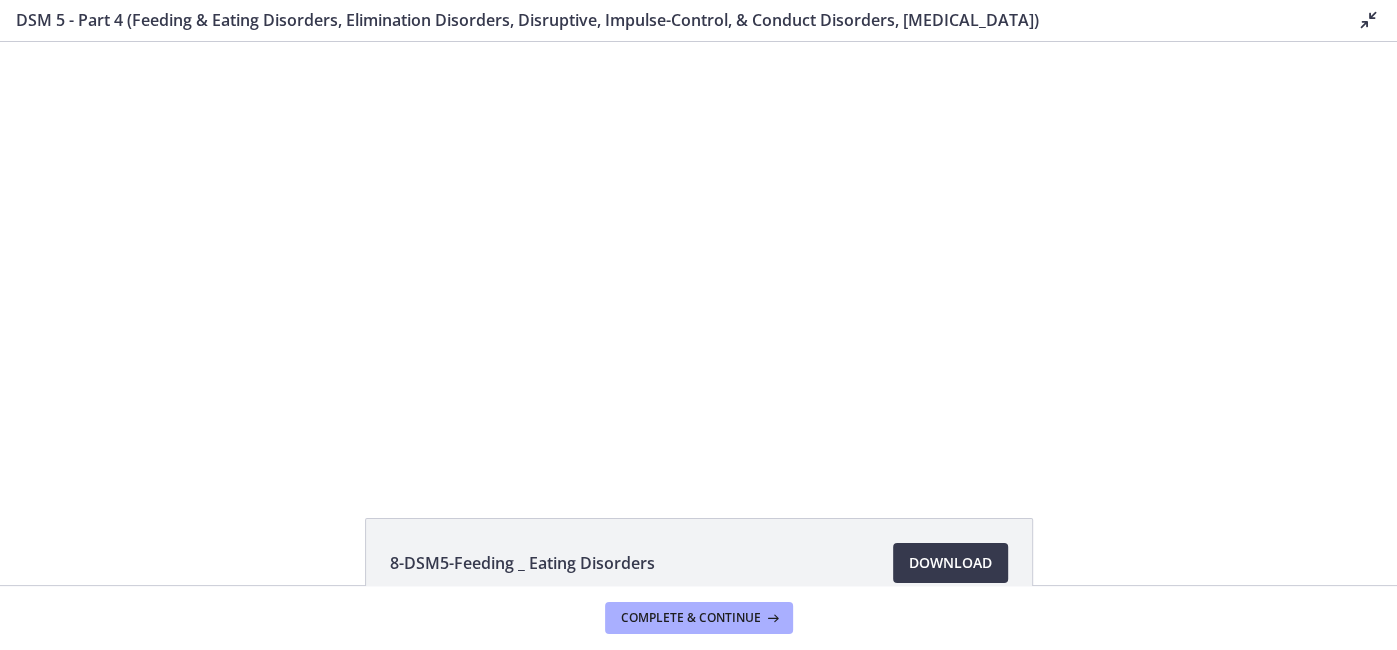 click on "Click for sound
@keyframes VOLUME_SMALL_WAVE_FLASH {
0% { opacity: 0; }
33% { opacity: 1; }
66% { opacity: 1; }
100% { opacity: 0; }
}
@keyframes VOLUME_LARGE_WAVE_FLASH {
0% { opacity: 0; }
33% { opacity: 1; }
66% { opacity: 1; }
100% { opacity: 0; }
}
.volume__small-wave {
animation: VOLUME_SMALL_WAVE_FLASH 2s infinite;
opacity: 0;
}
.volume__large-wave {
animation: VOLUME_LARGE_WAVE_FLASH 2s infinite .3s;
opacity: 0;
}
17:52 17:01" at bounding box center [698, 257] 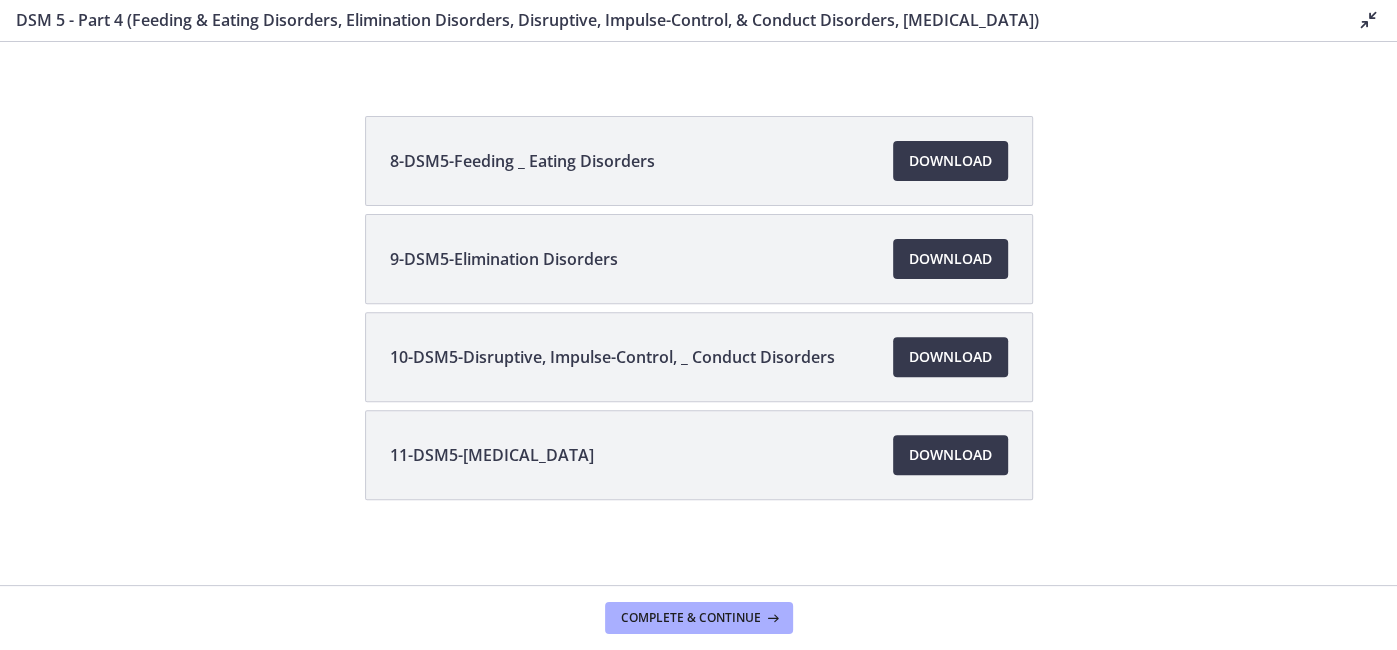 scroll, scrollTop: 410, scrollLeft: 0, axis: vertical 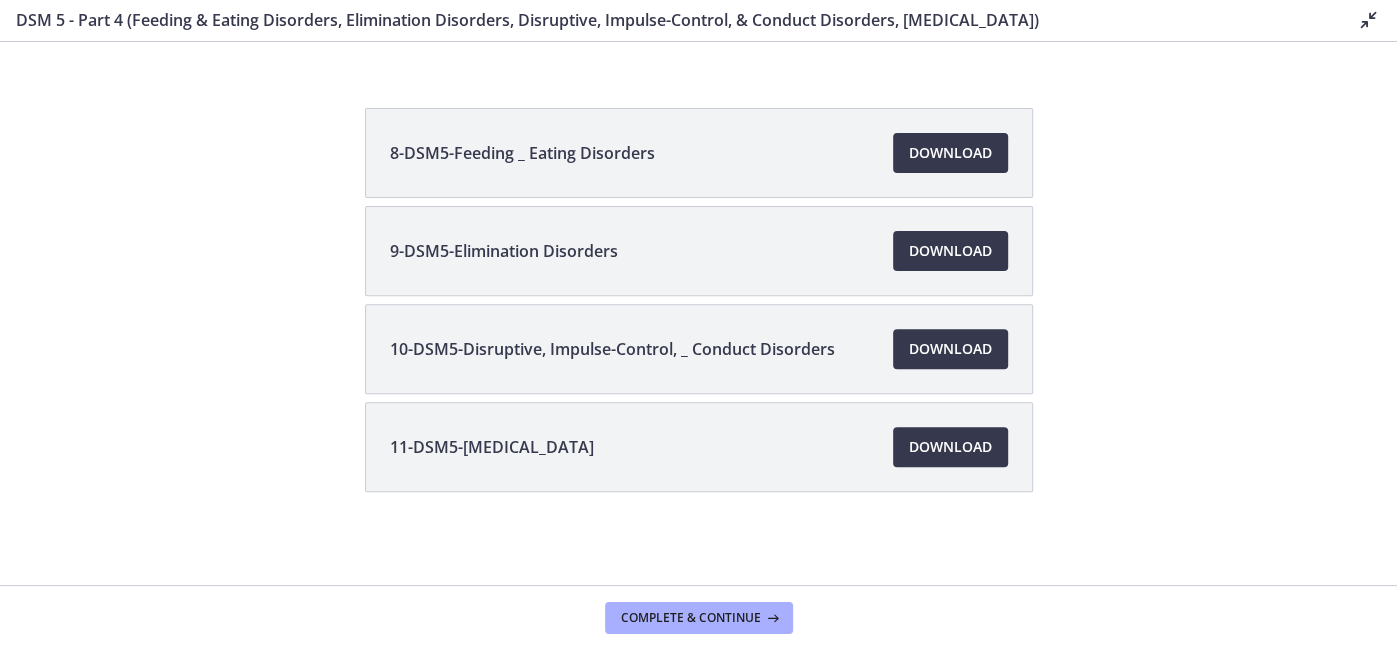 click at bounding box center (1369, 20) 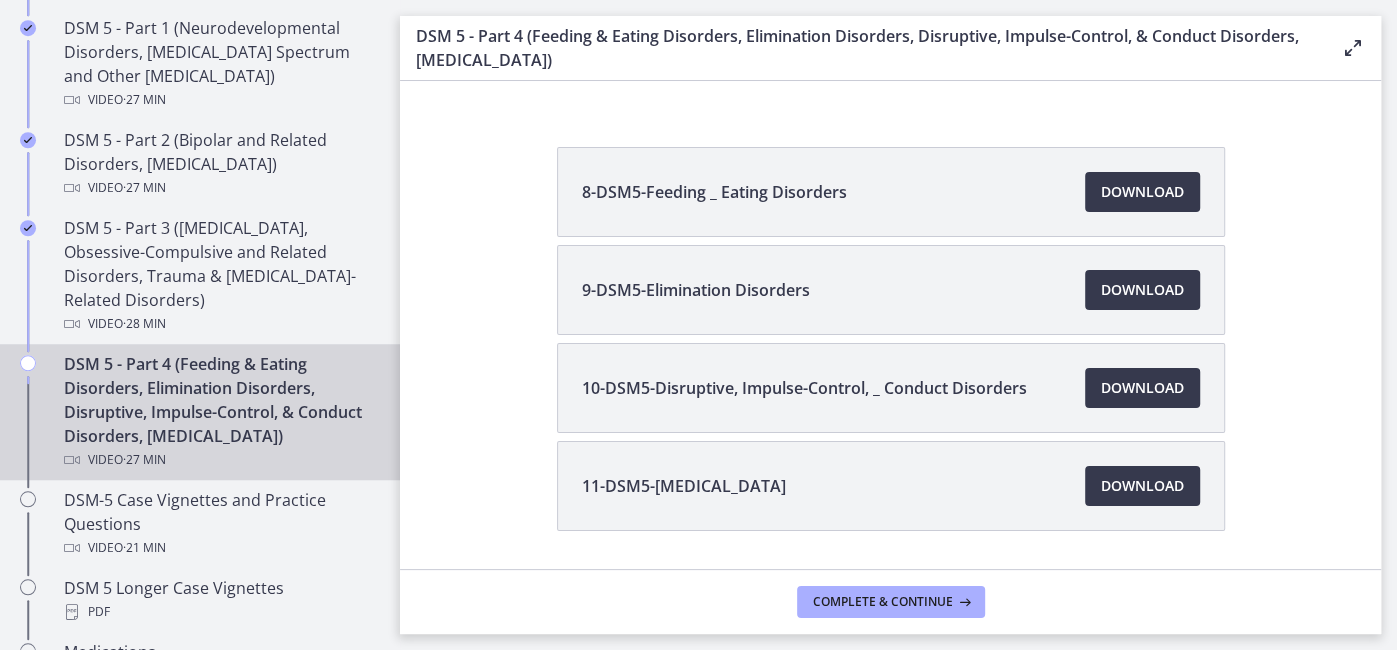 scroll, scrollTop: 465, scrollLeft: 0, axis: vertical 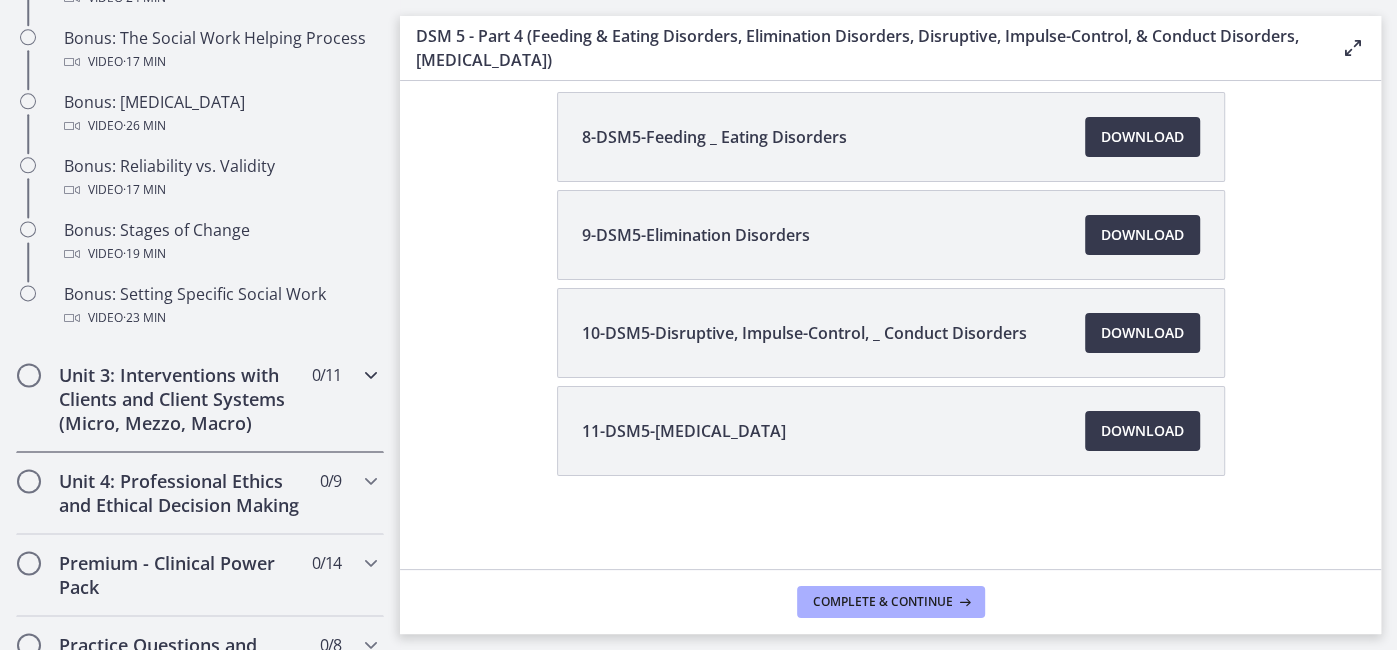 click on "Unit 3: Interventions with Clients and Client Systems (Micro, Mezzo, Macro)" at bounding box center [181, 399] 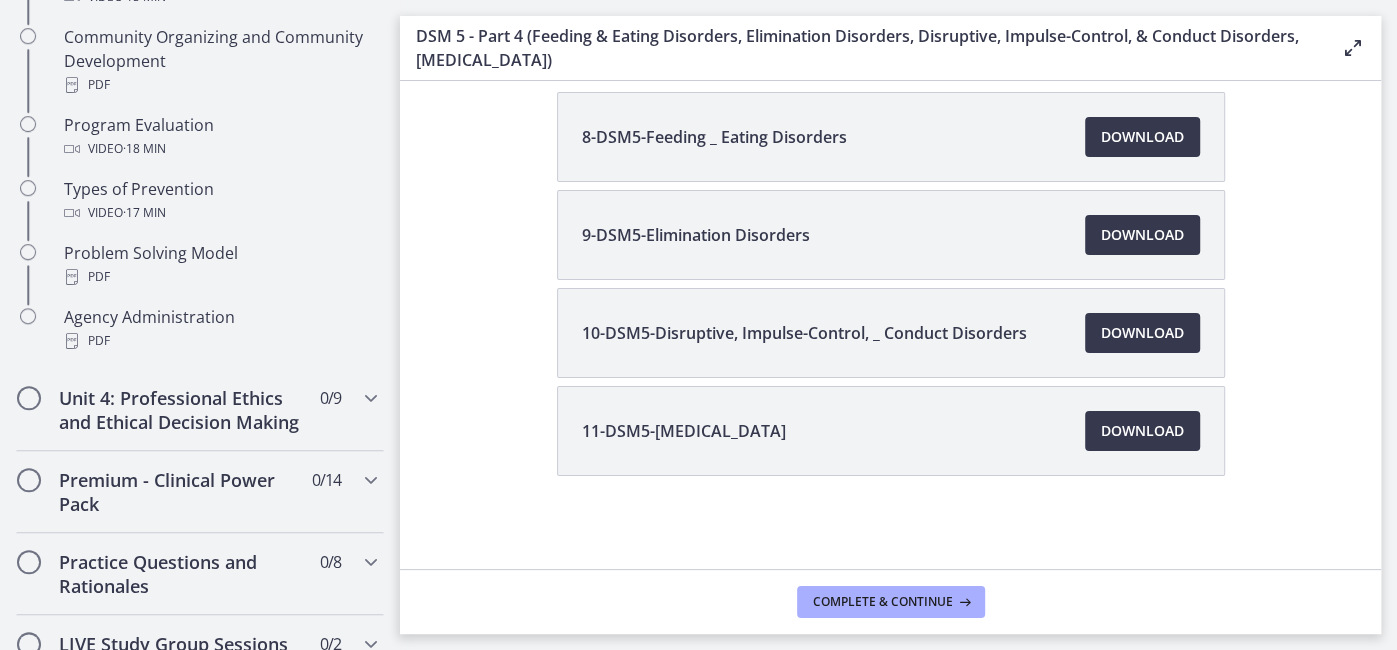 scroll, scrollTop: 1300, scrollLeft: 0, axis: vertical 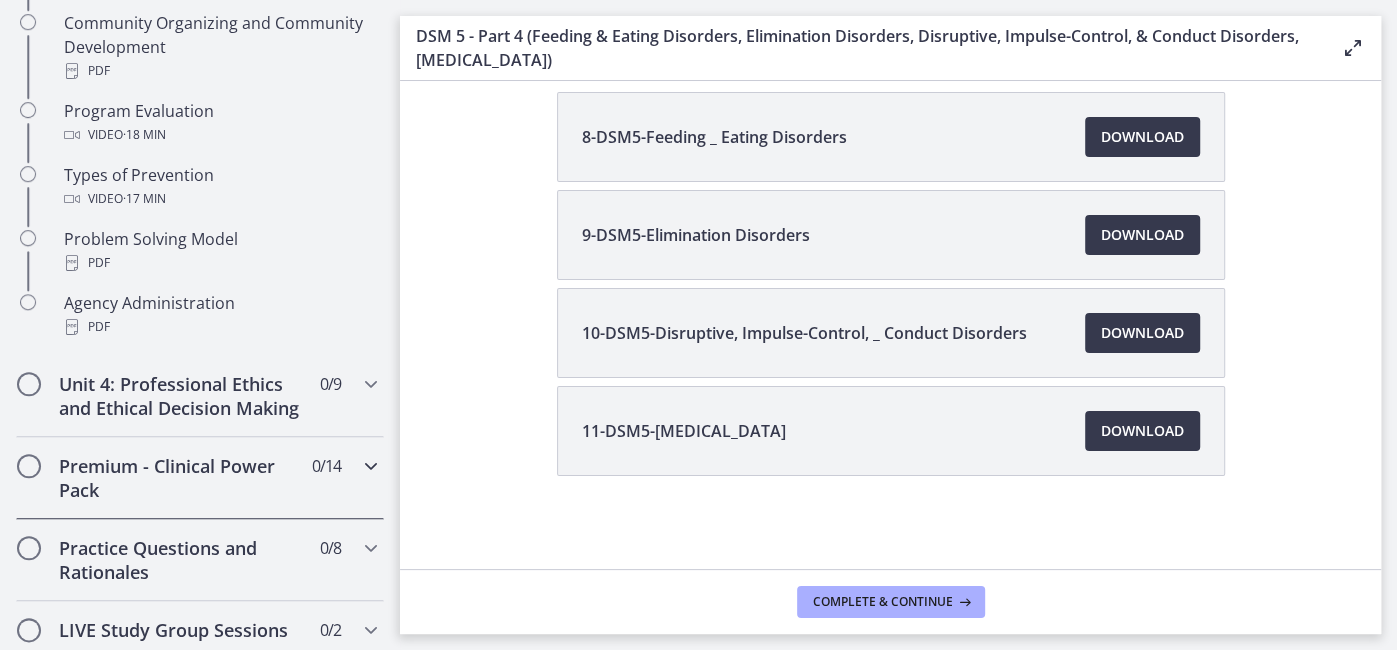 click on "Premium - Clinical Power Pack" at bounding box center (181, 478) 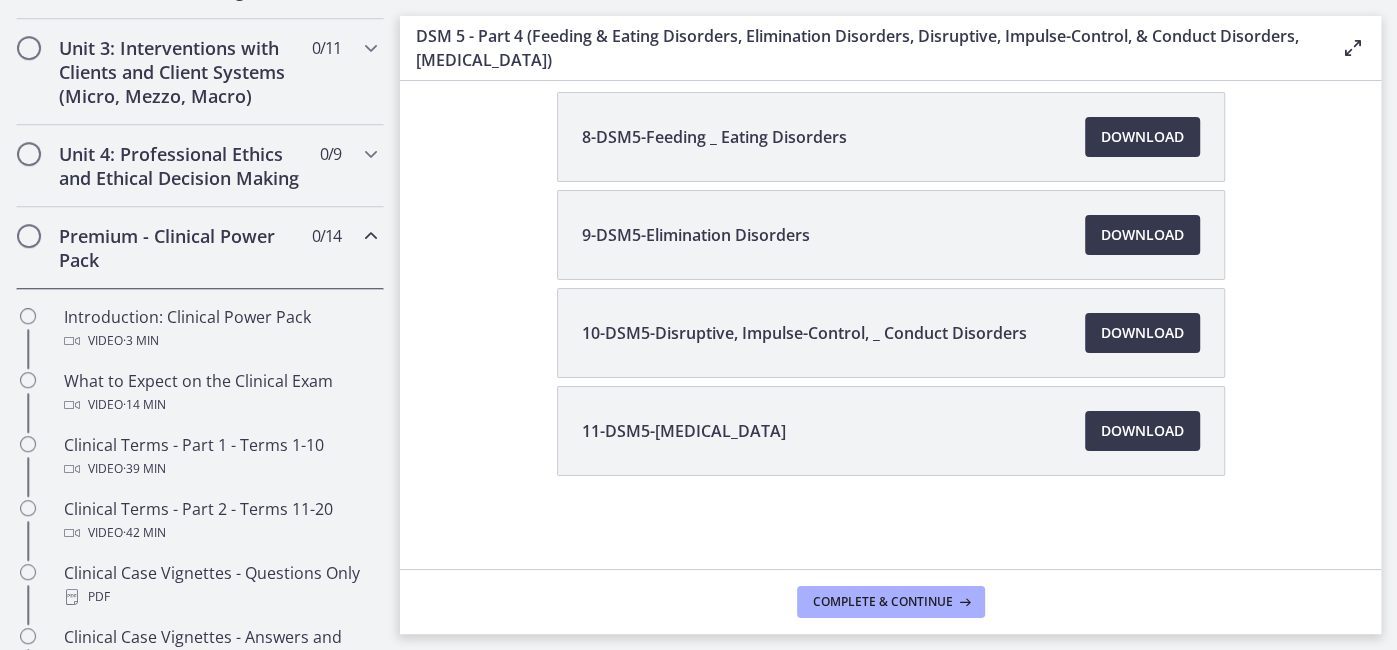 scroll, scrollTop: 756, scrollLeft: 0, axis: vertical 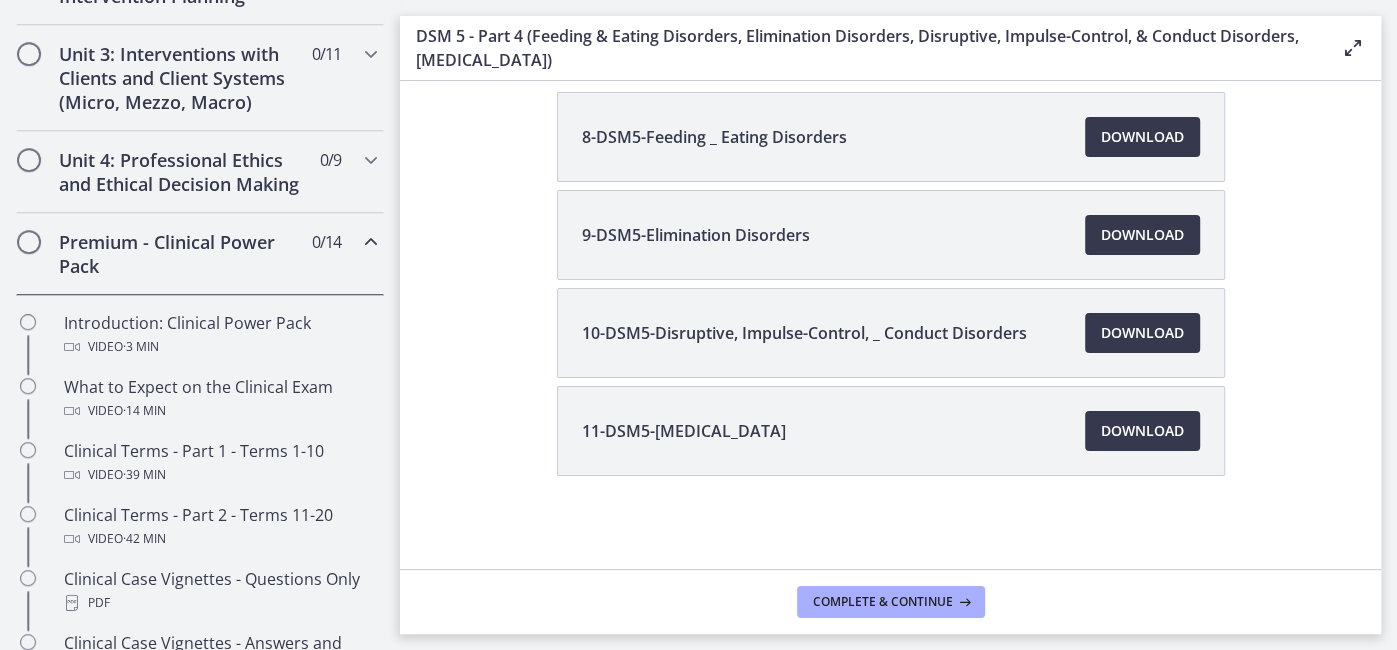 click on "Premium - Clinical Power Pack" at bounding box center (181, 254) 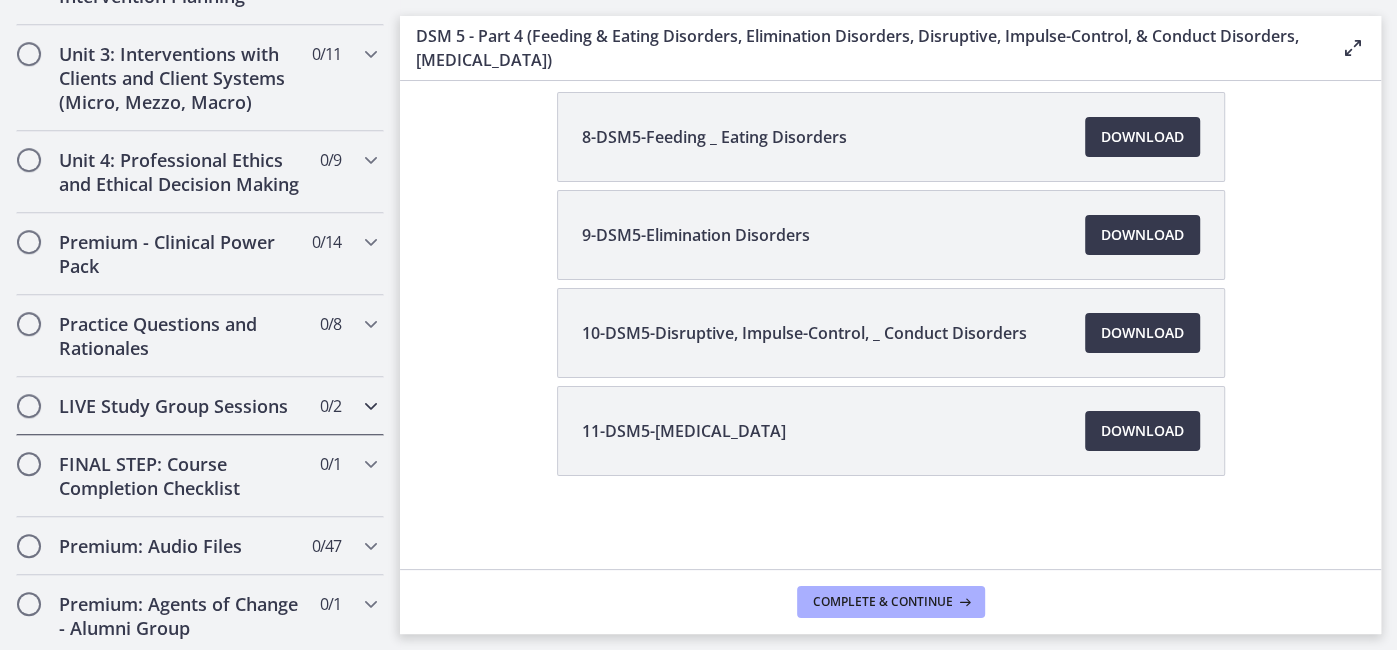 click on "LIVE Study Group Sessions" at bounding box center (181, 406) 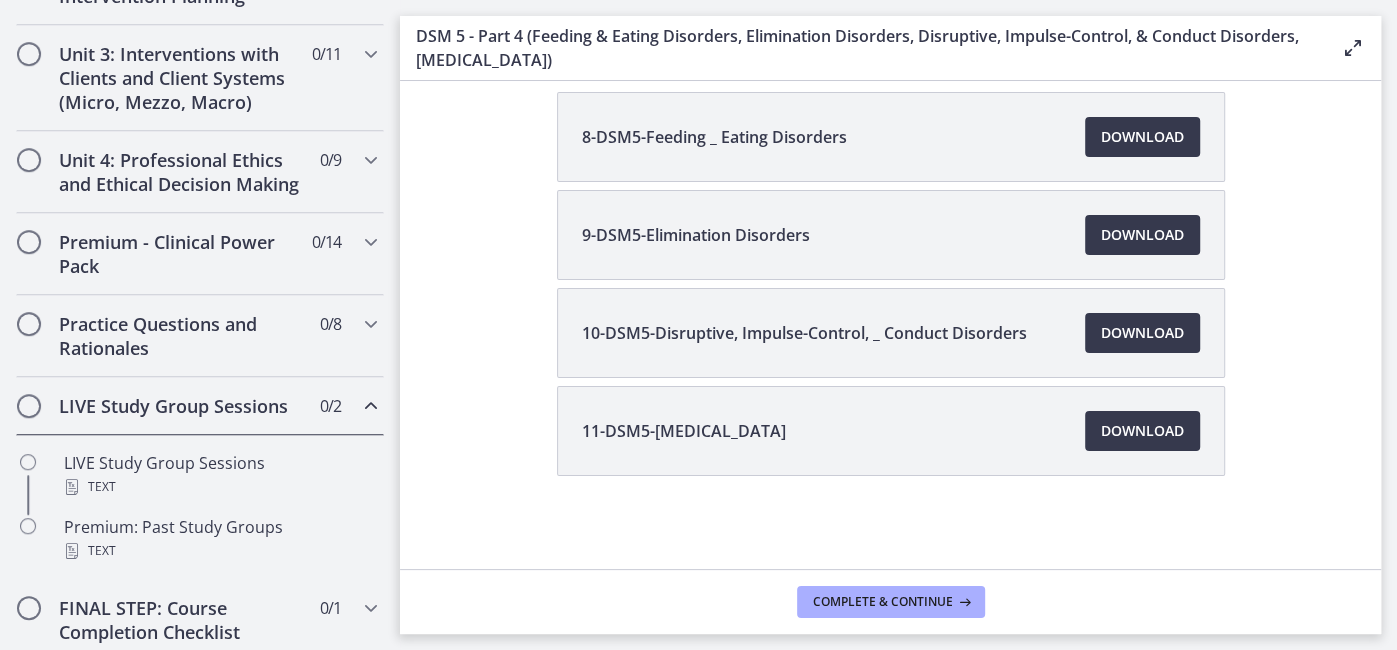 click on "LIVE Study Group Sessions" at bounding box center (181, 406) 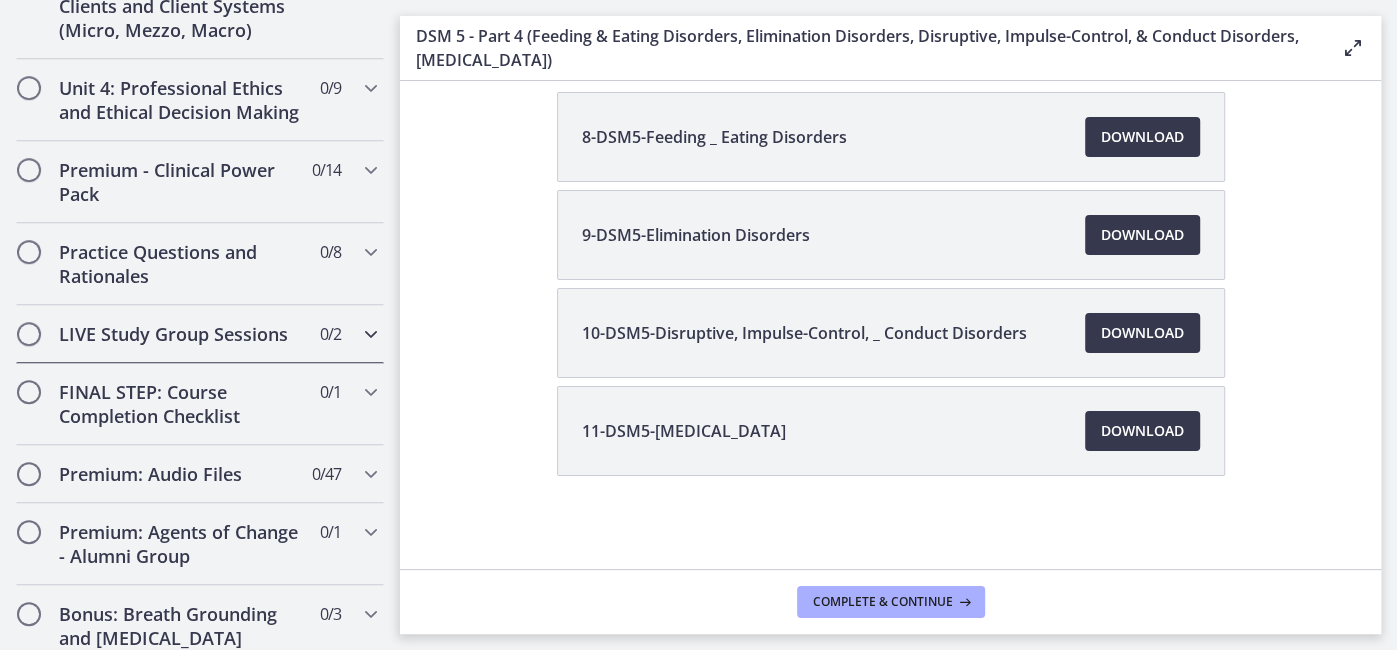 scroll, scrollTop: 825, scrollLeft: 0, axis: vertical 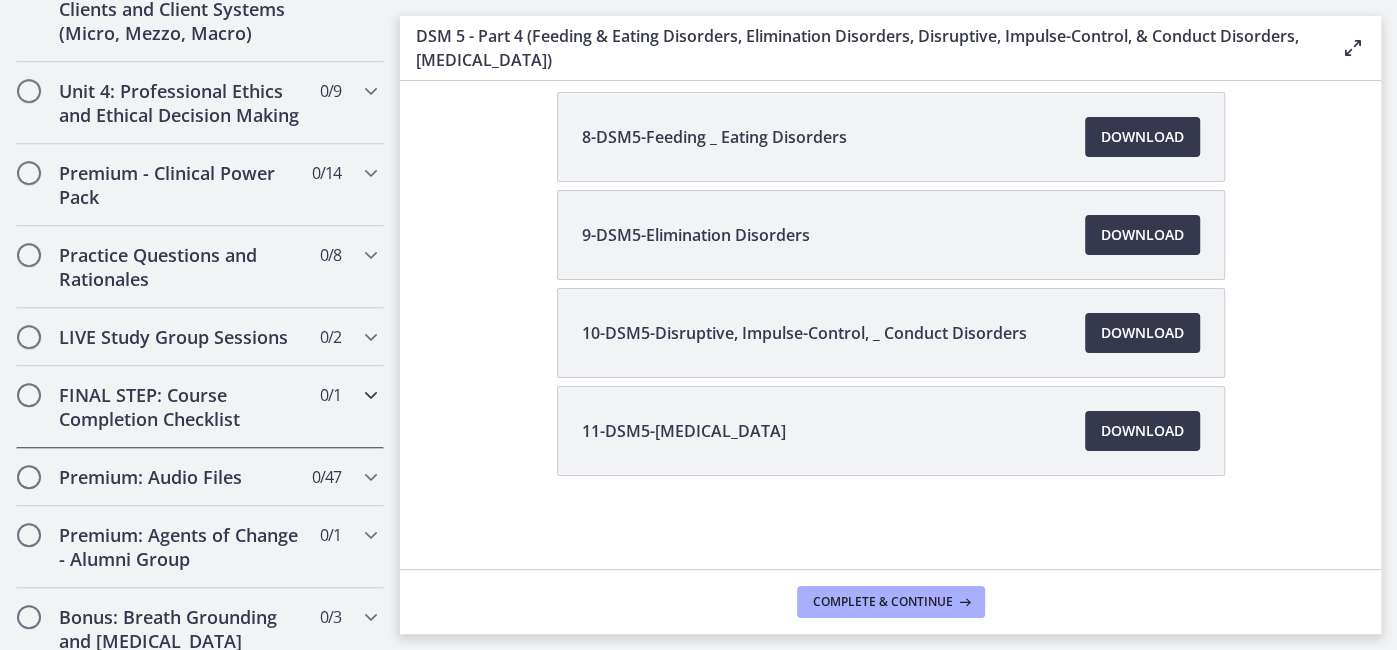 click on "FINAL STEP: Course Completion Checklist" at bounding box center [181, 407] 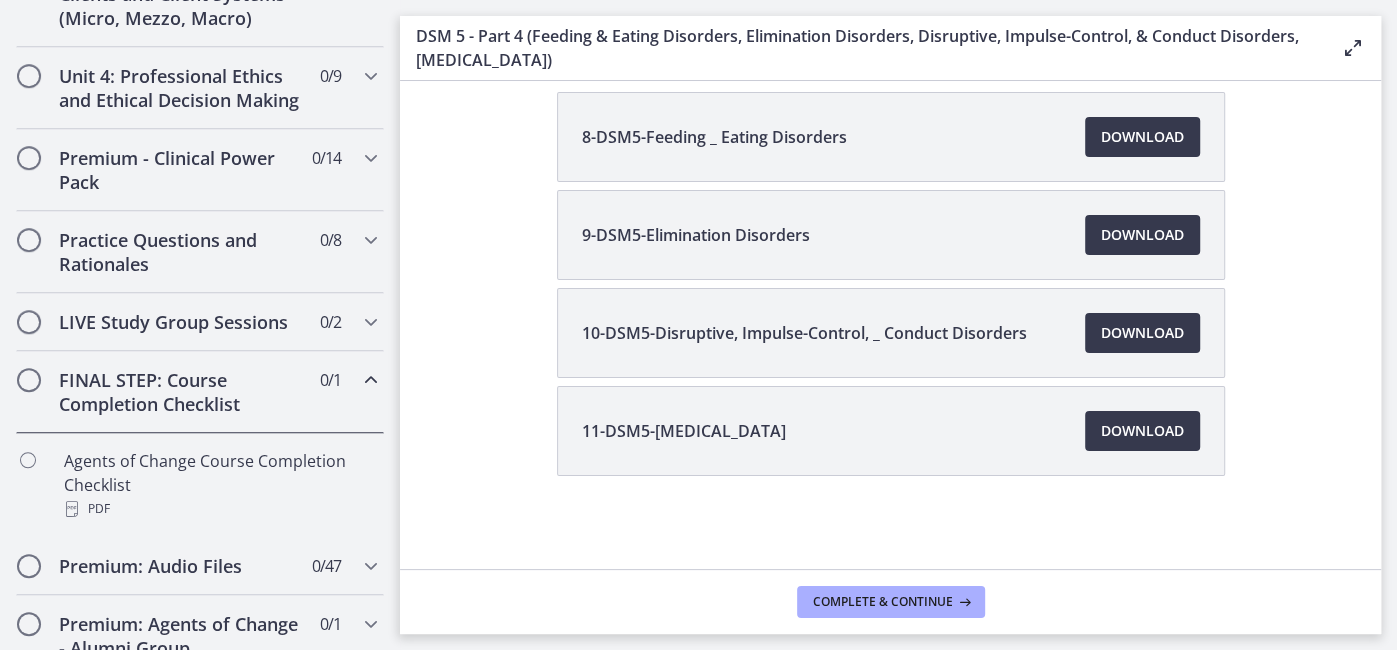scroll, scrollTop: 839, scrollLeft: 0, axis: vertical 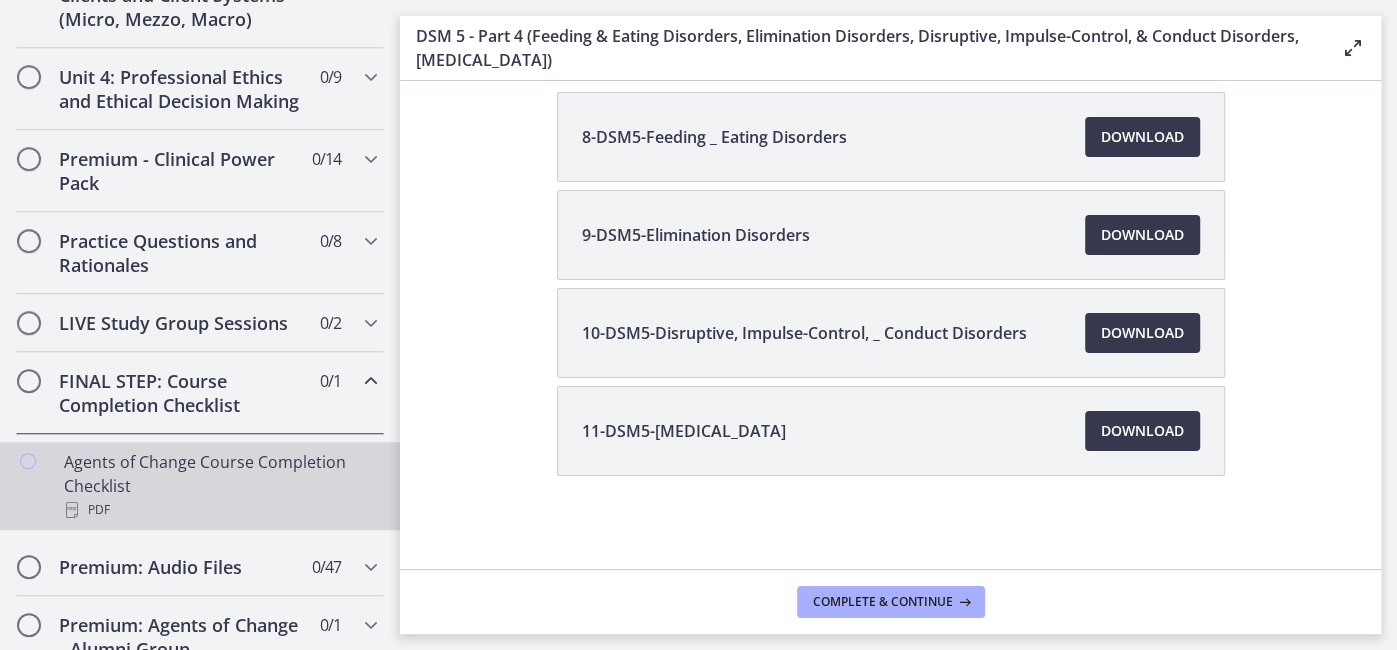 click on "Agents of Change Course Completion Checklist
PDF" at bounding box center (220, 486) 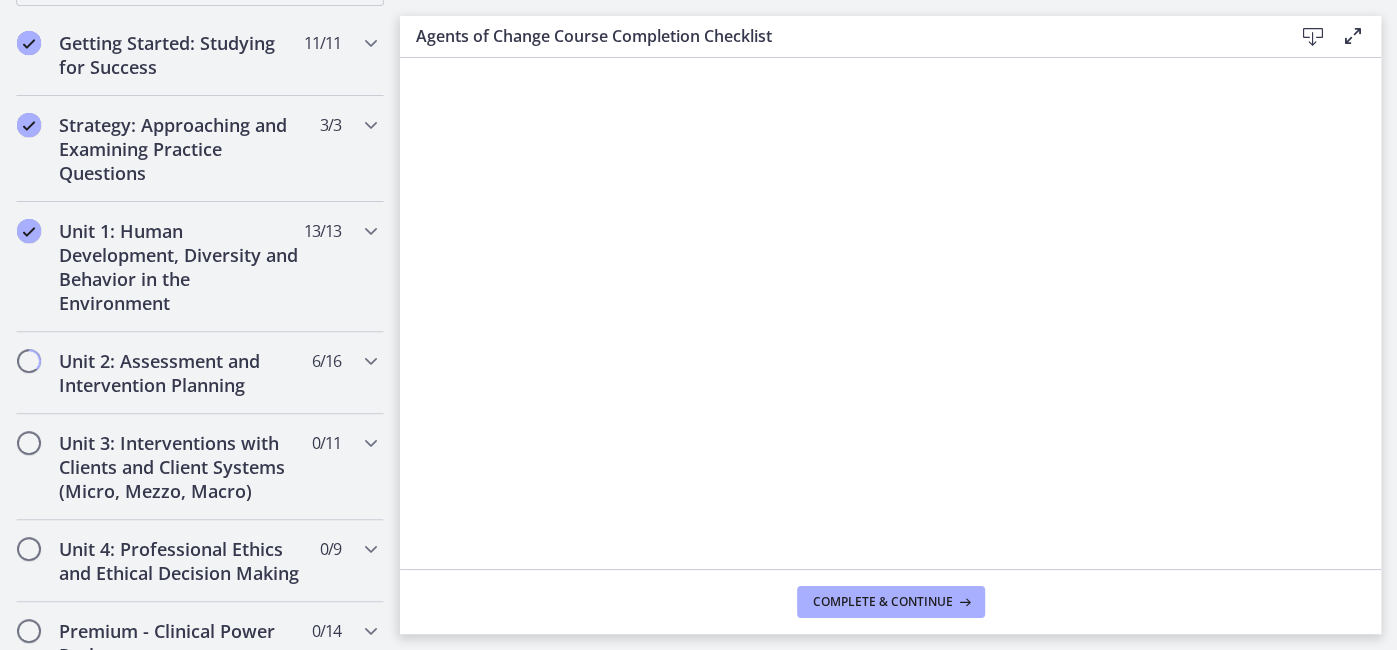 scroll, scrollTop: 363, scrollLeft: 0, axis: vertical 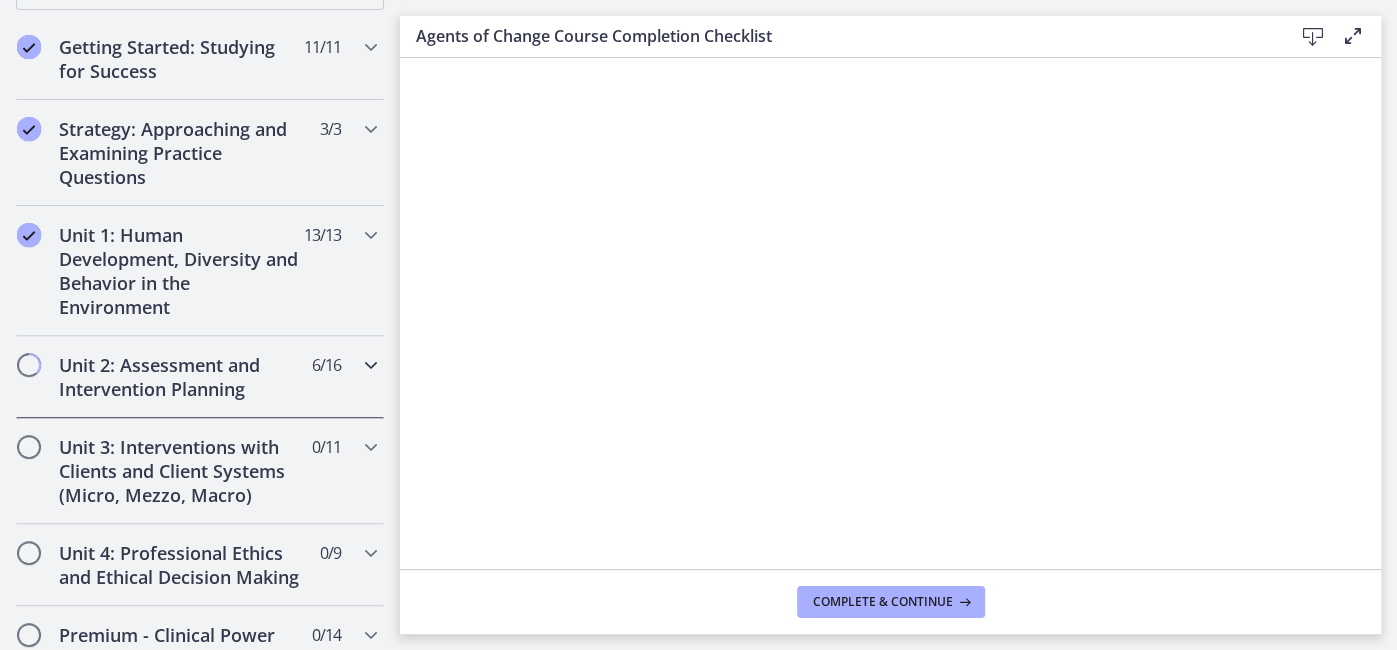 click on "Unit 2: Assessment and Intervention Planning" at bounding box center (181, 377) 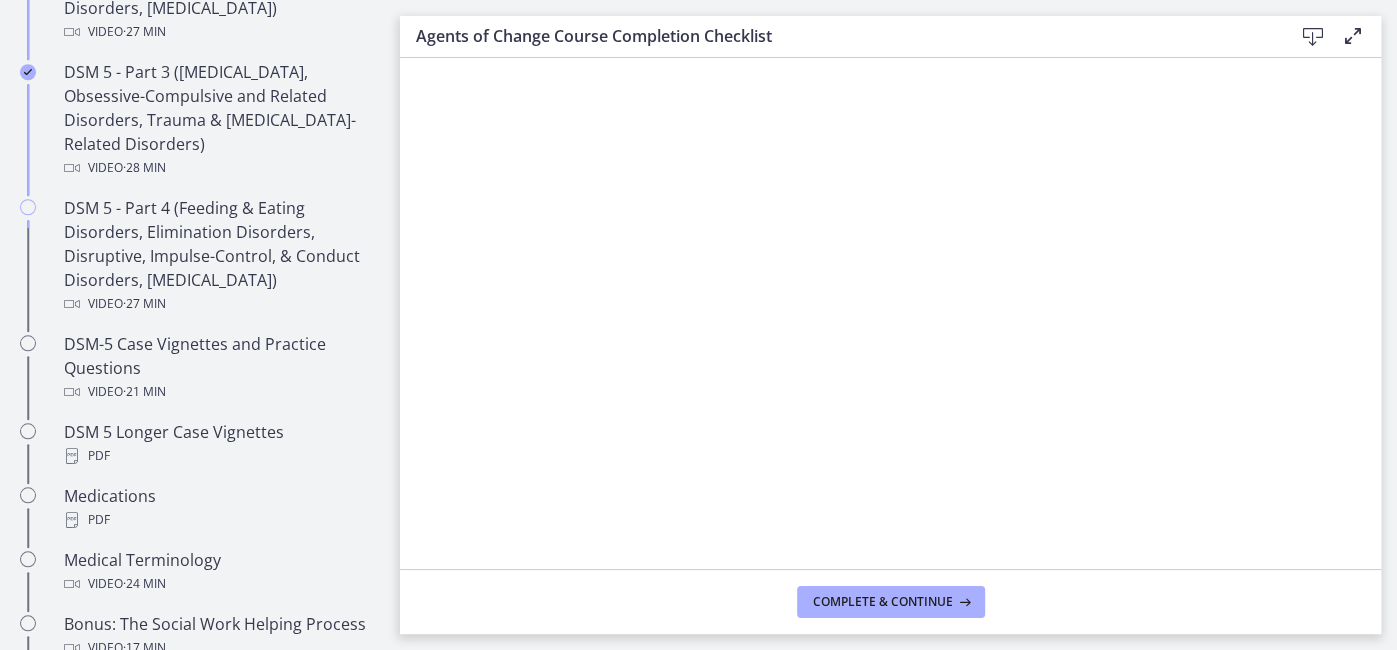 scroll, scrollTop: 1126, scrollLeft: 0, axis: vertical 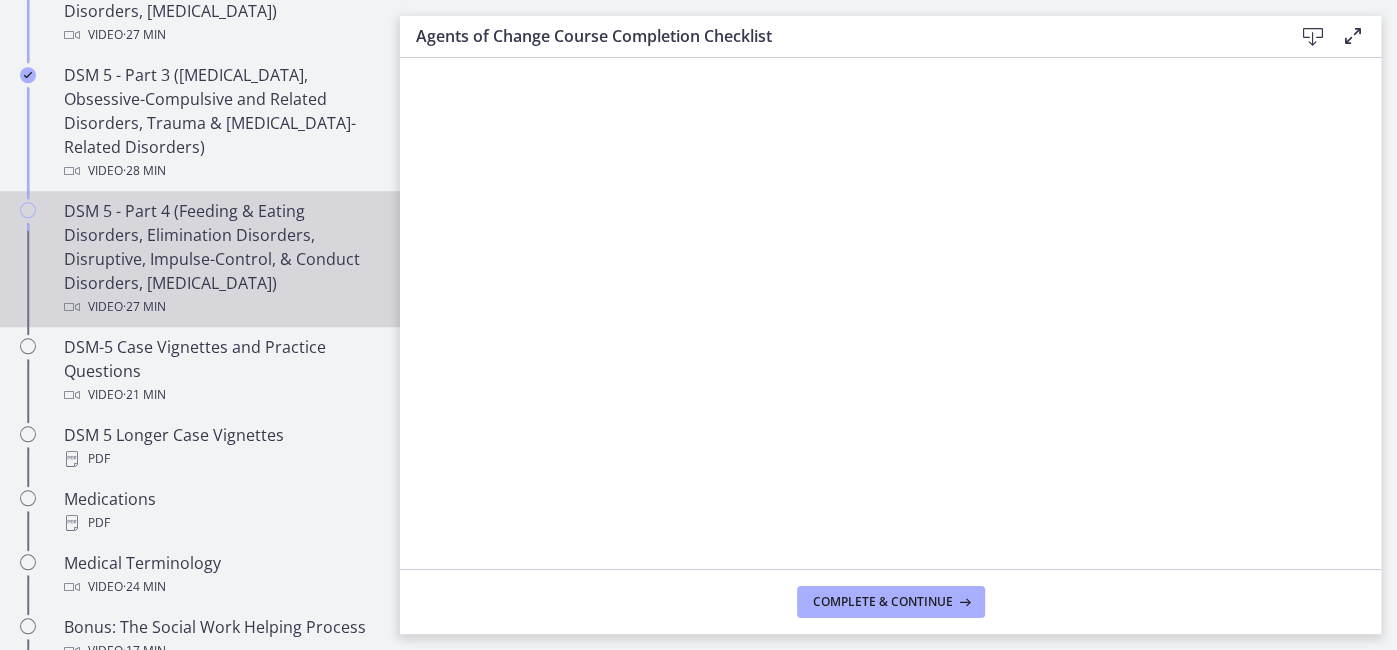 click on "DSM 5 - Part 4 (Feeding & Eating Disorders, Elimination Disorders, Disruptive, Impulse-Control, & Conduct Disorders, Personality Disorders)
Video
·  27 min" at bounding box center (220, 259) 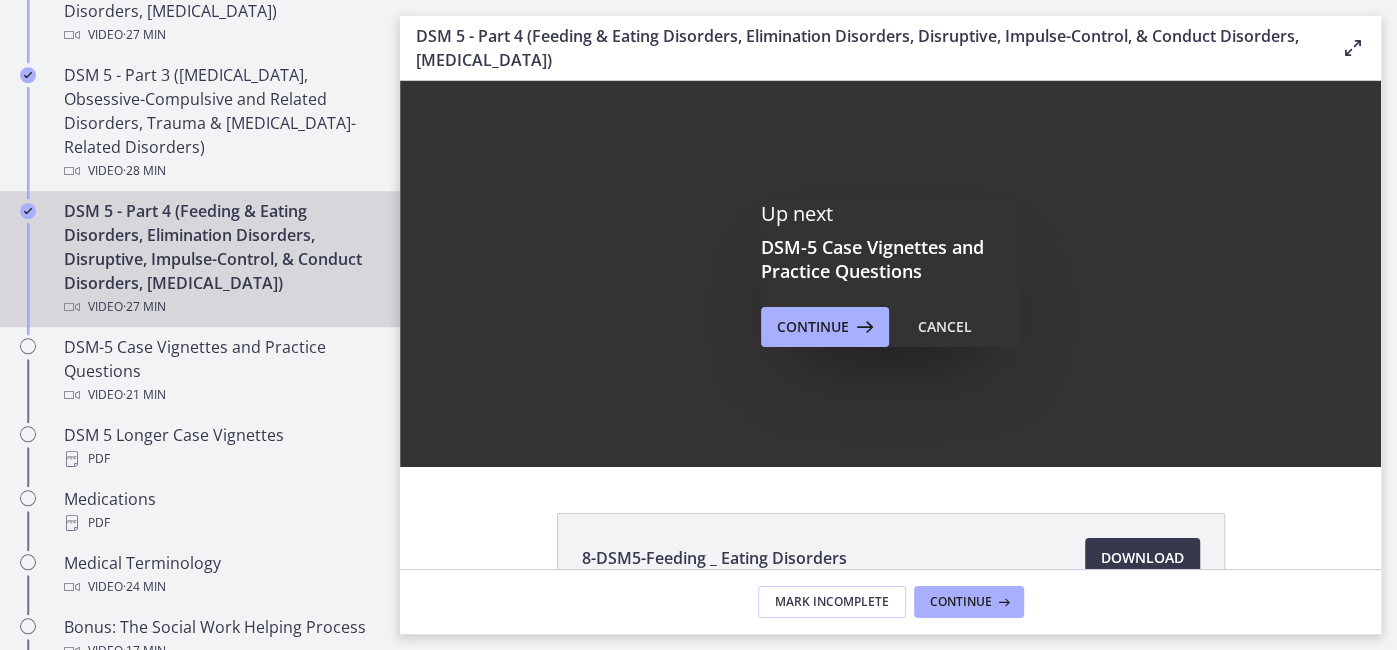 scroll, scrollTop: 0, scrollLeft: 0, axis: both 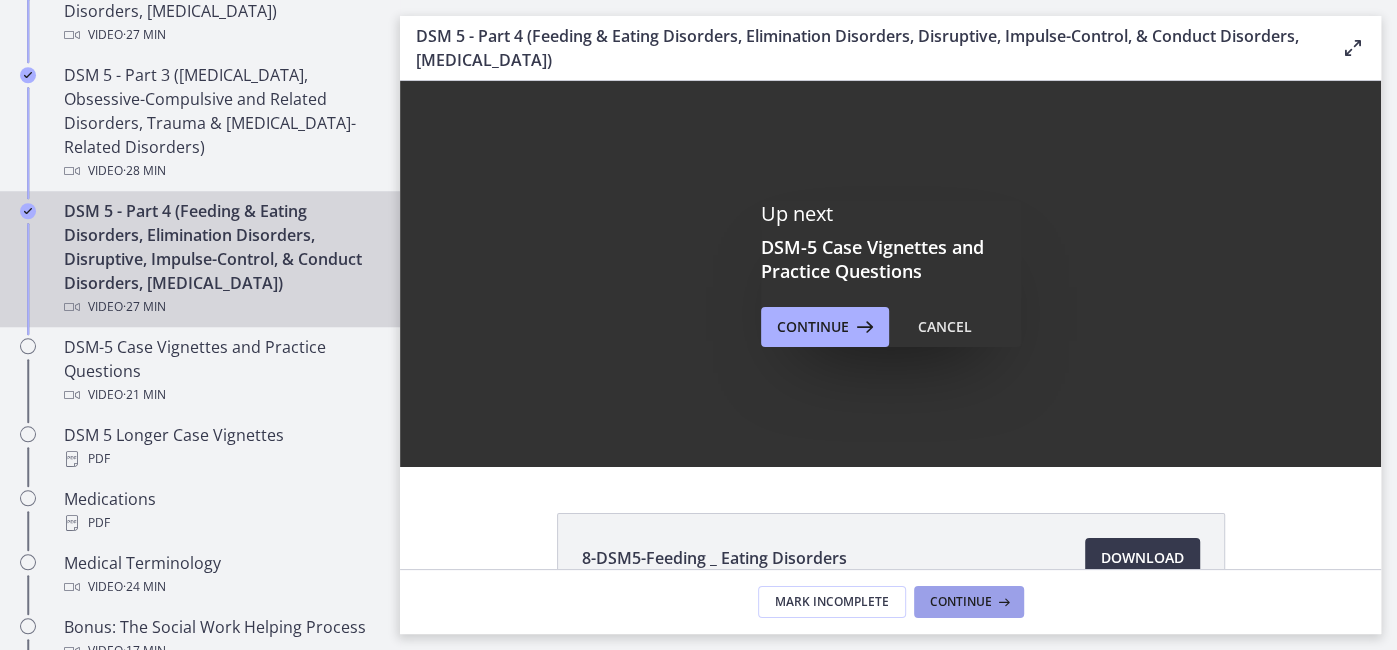 click on "Continue" at bounding box center (961, 602) 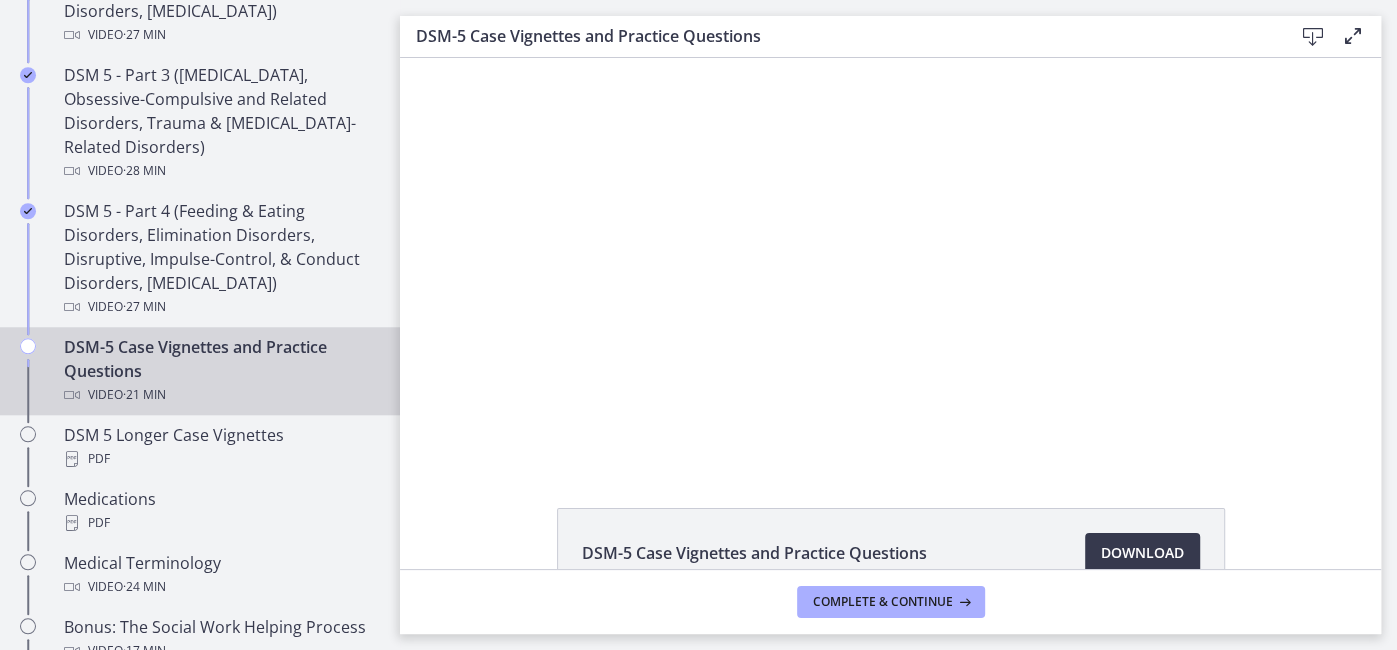 scroll, scrollTop: 0, scrollLeft: 0, axis: both 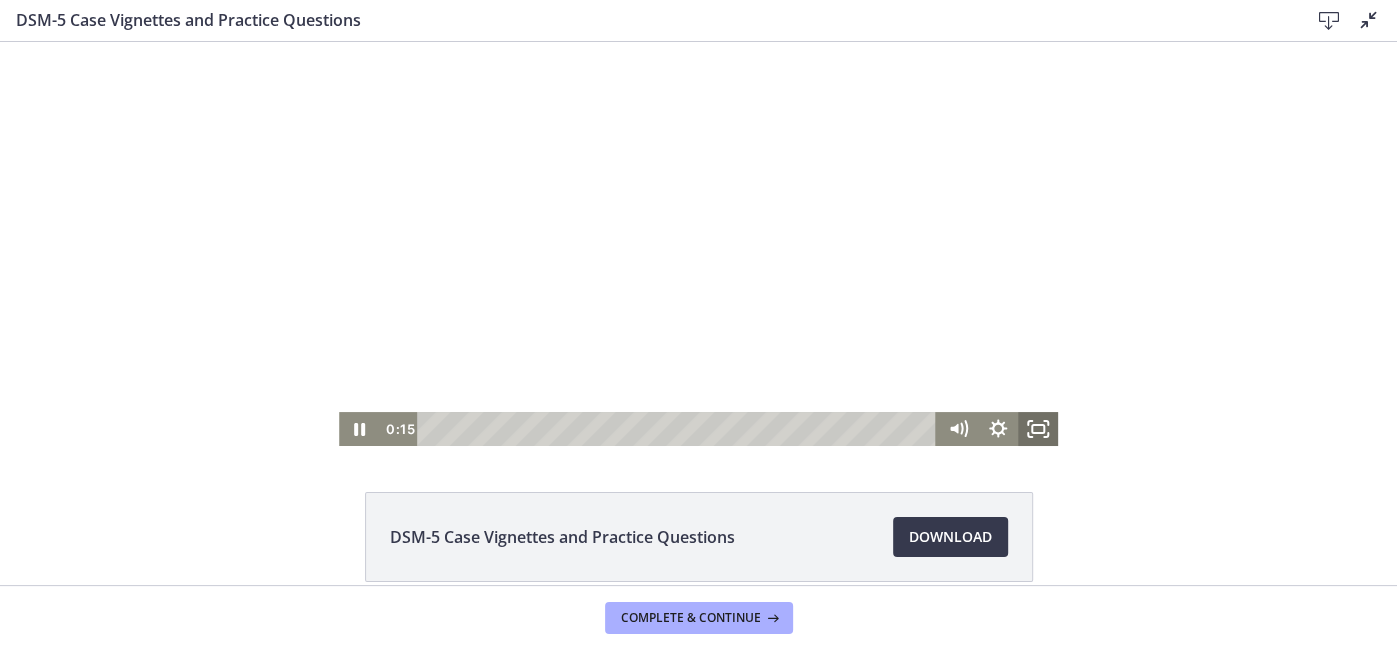 click 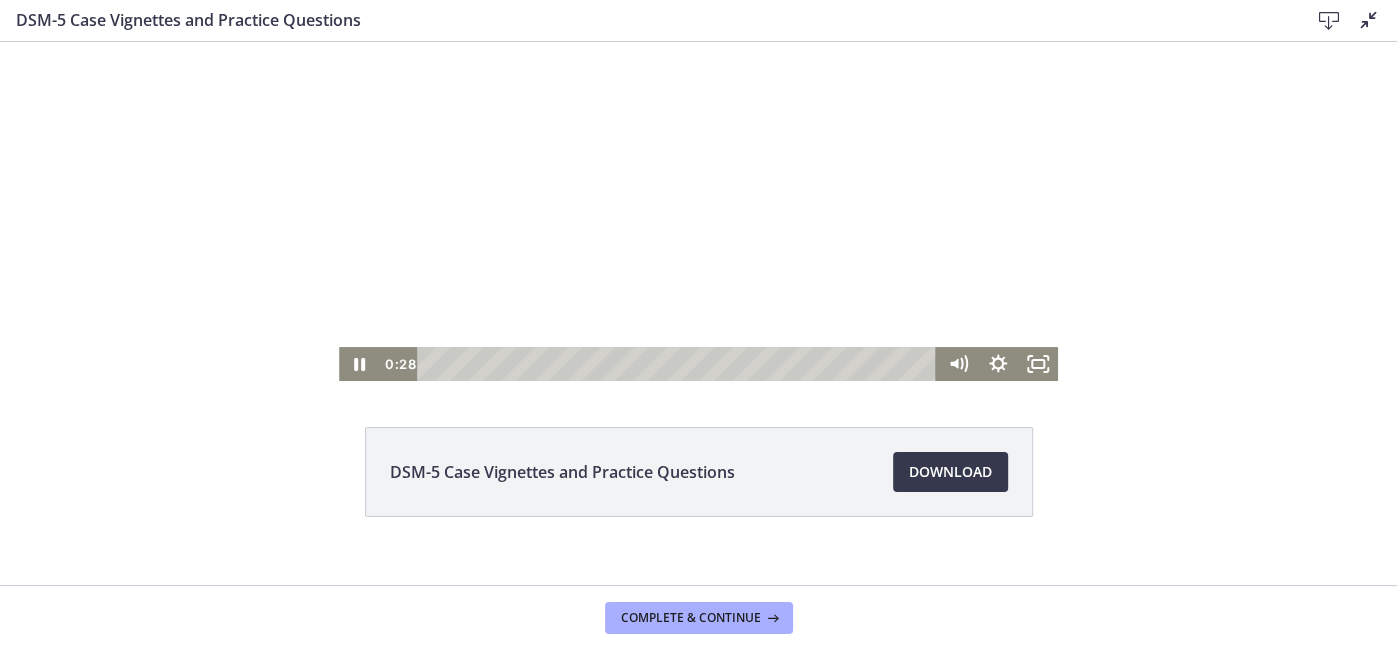 scroll, scrollTop: 93, scrollLeft: 0, axis: vertical 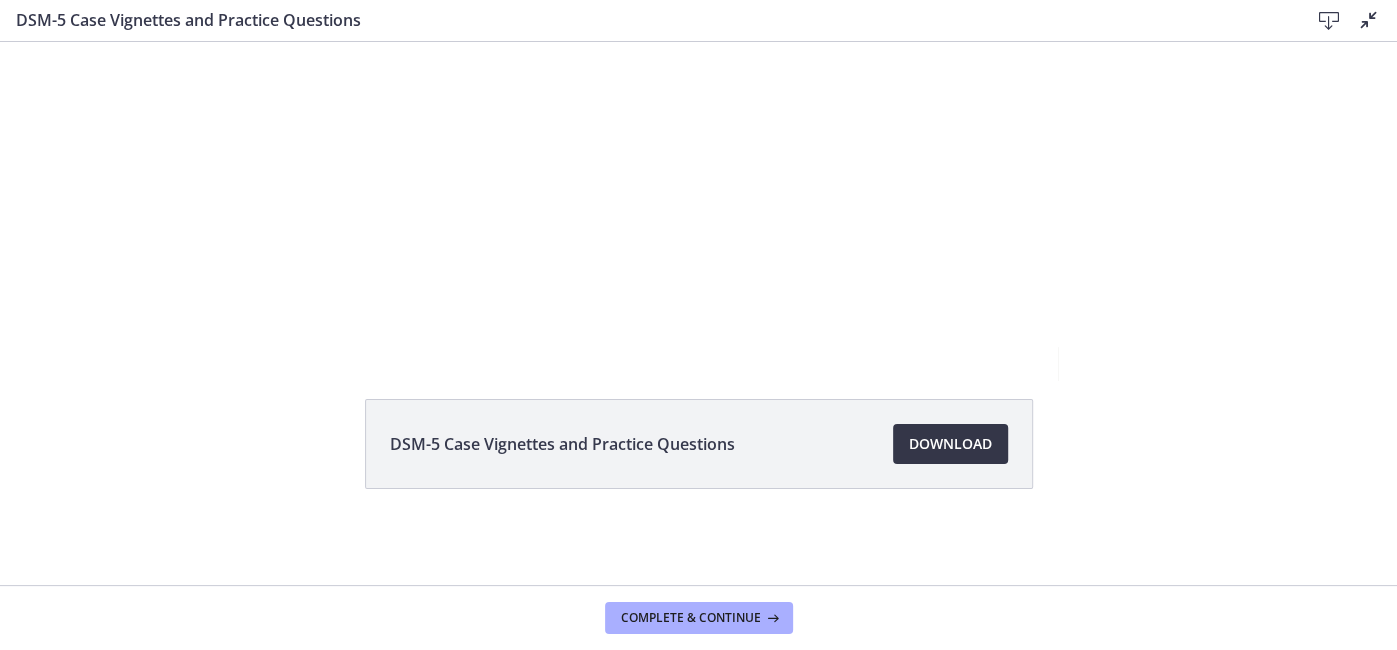 click on "Download
Opens in a new window" at bounding box center (950, 444) 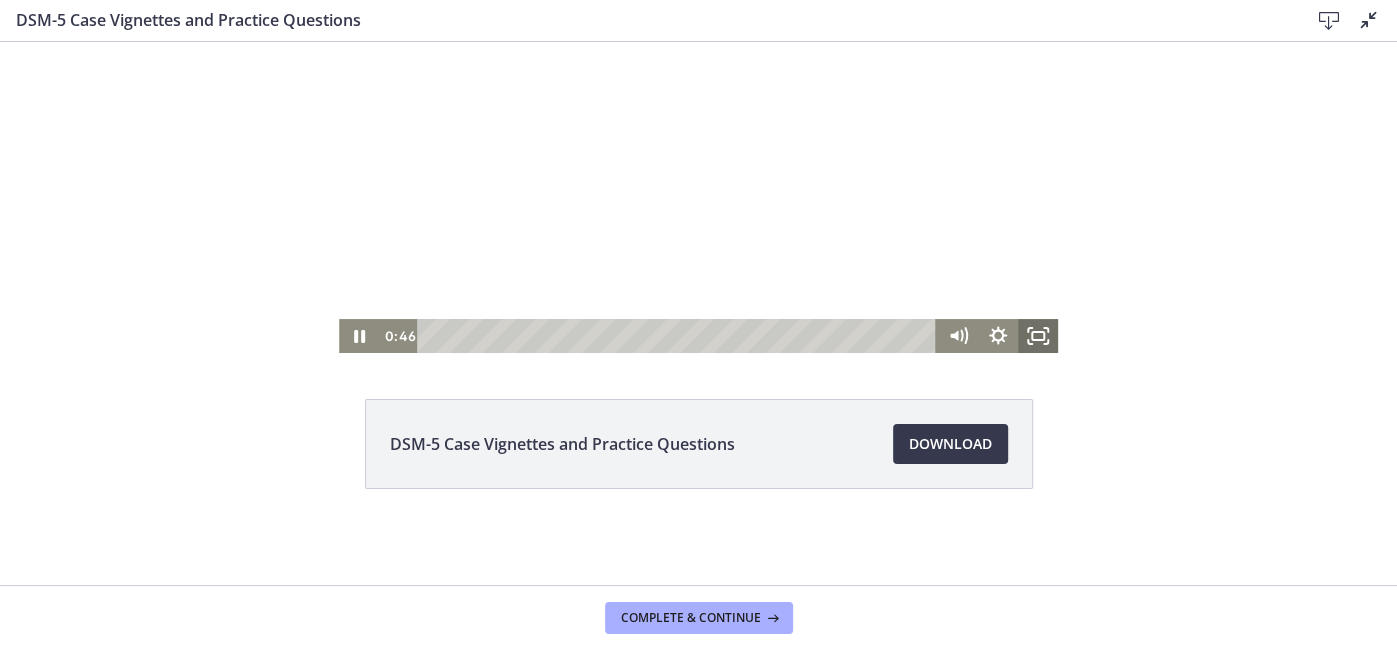 click 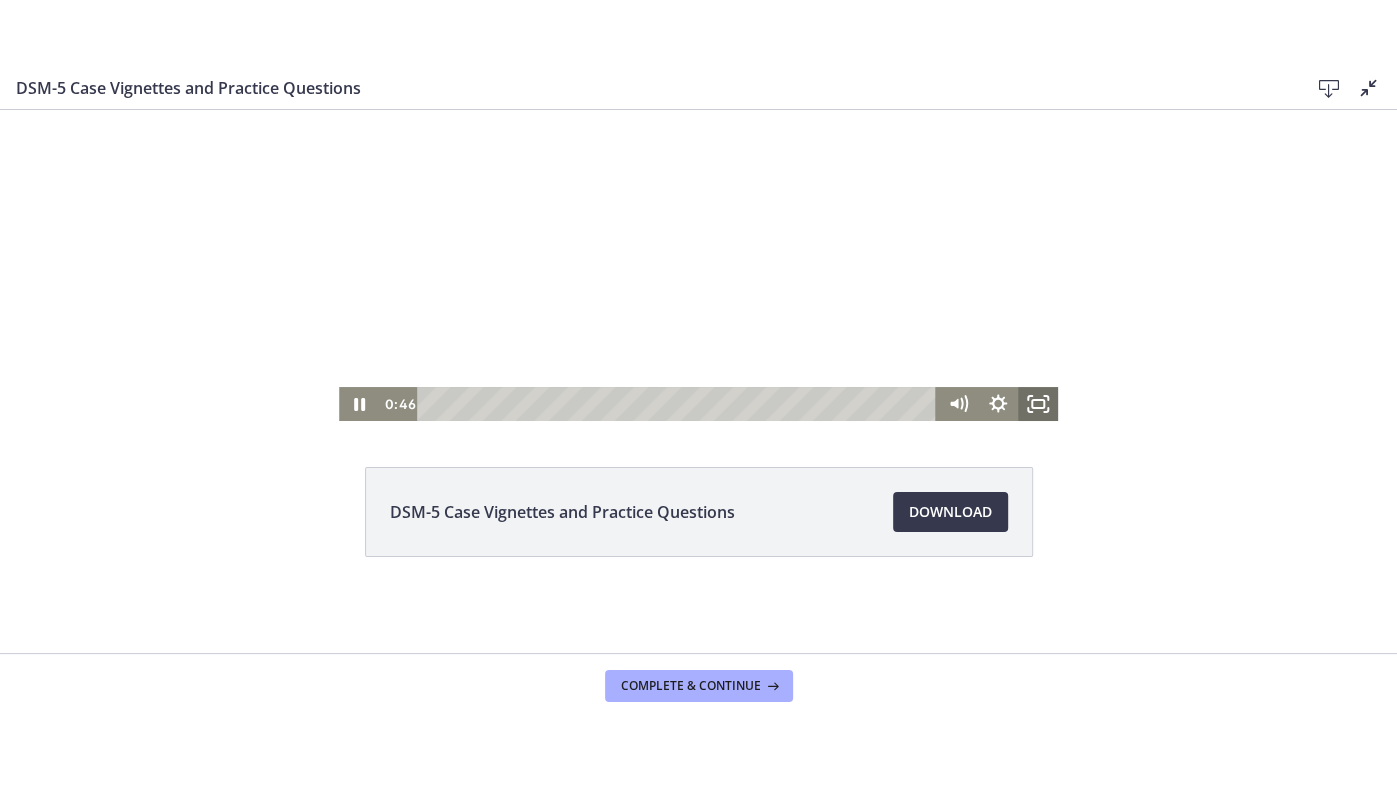 scroll, scrollTop: 0, scrollLeft: 0, axis: both 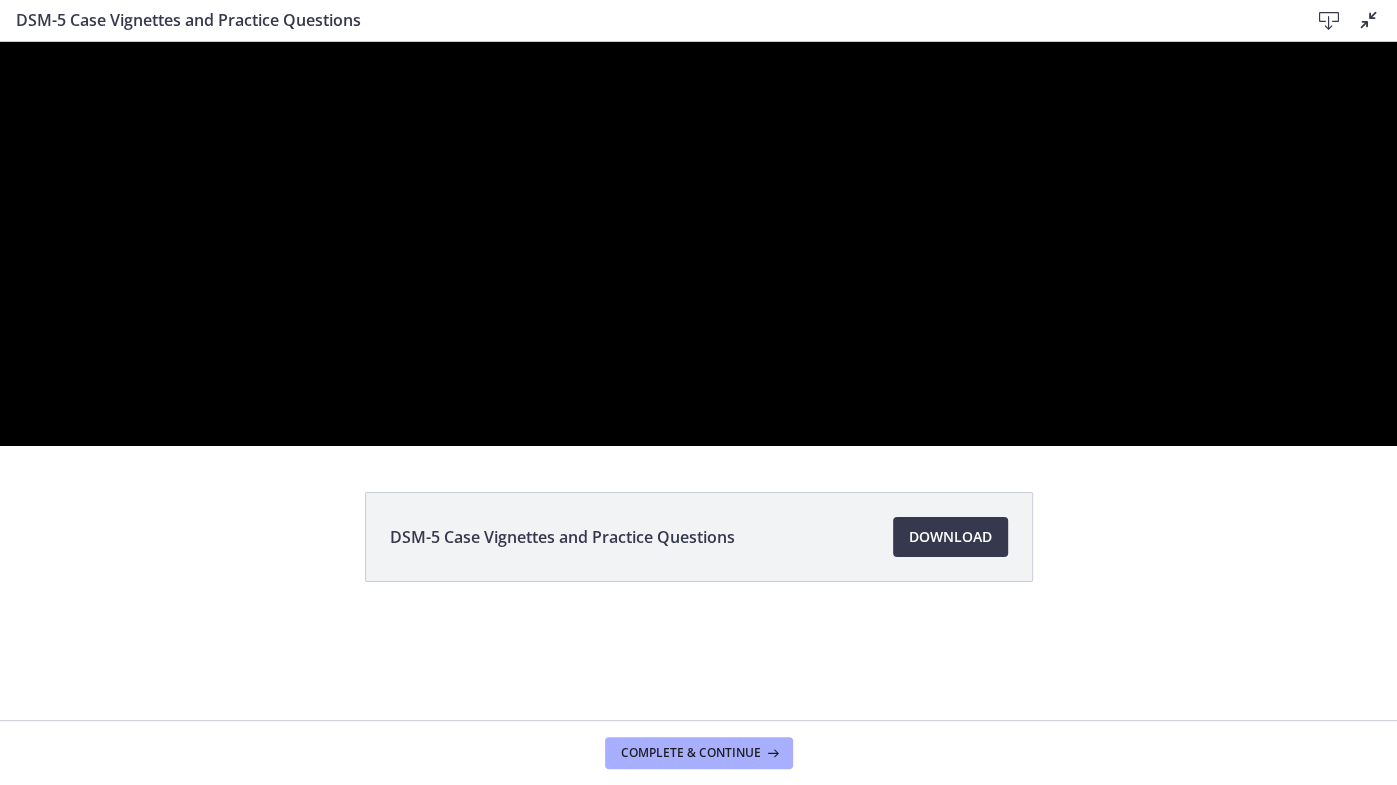 click at bounding box center (698, 244) 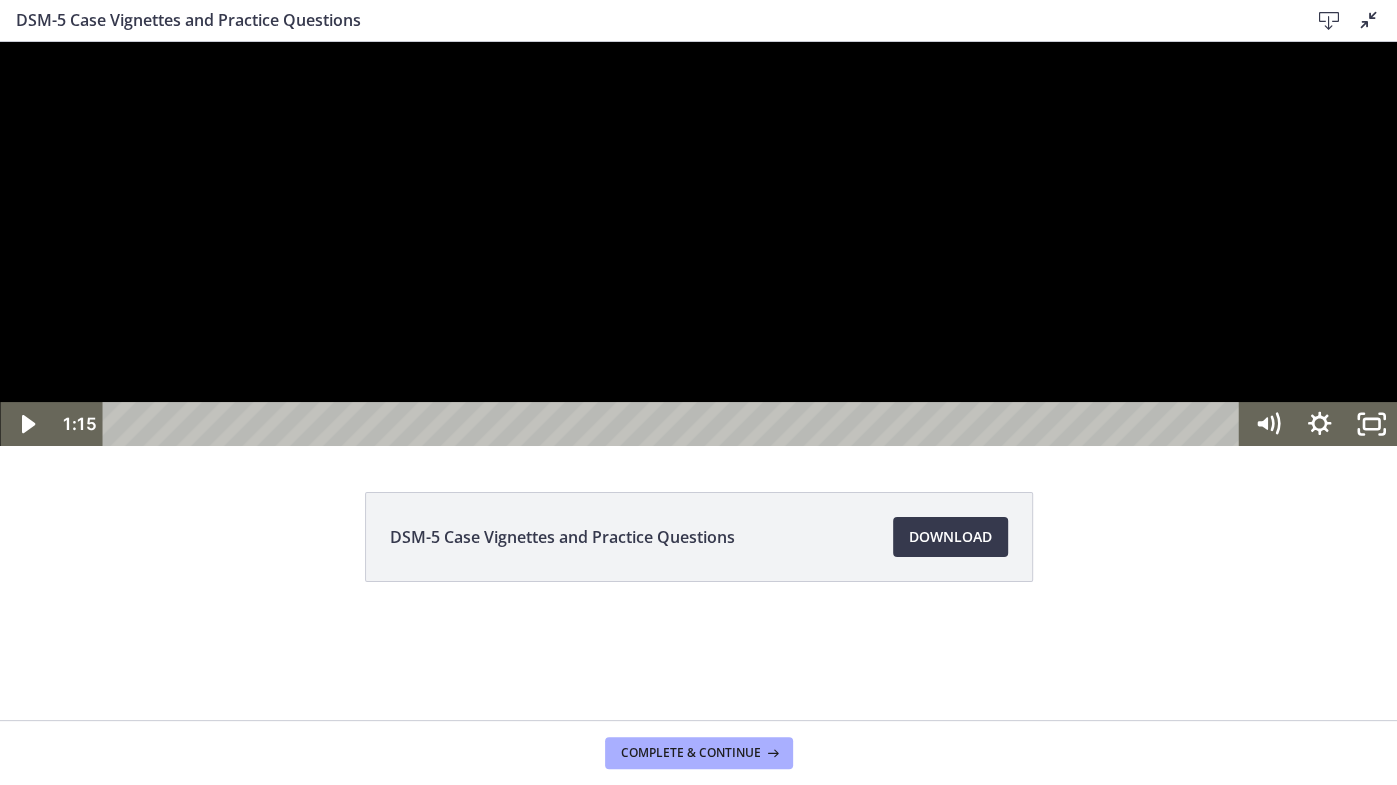 click at bounding box center [698, 244] 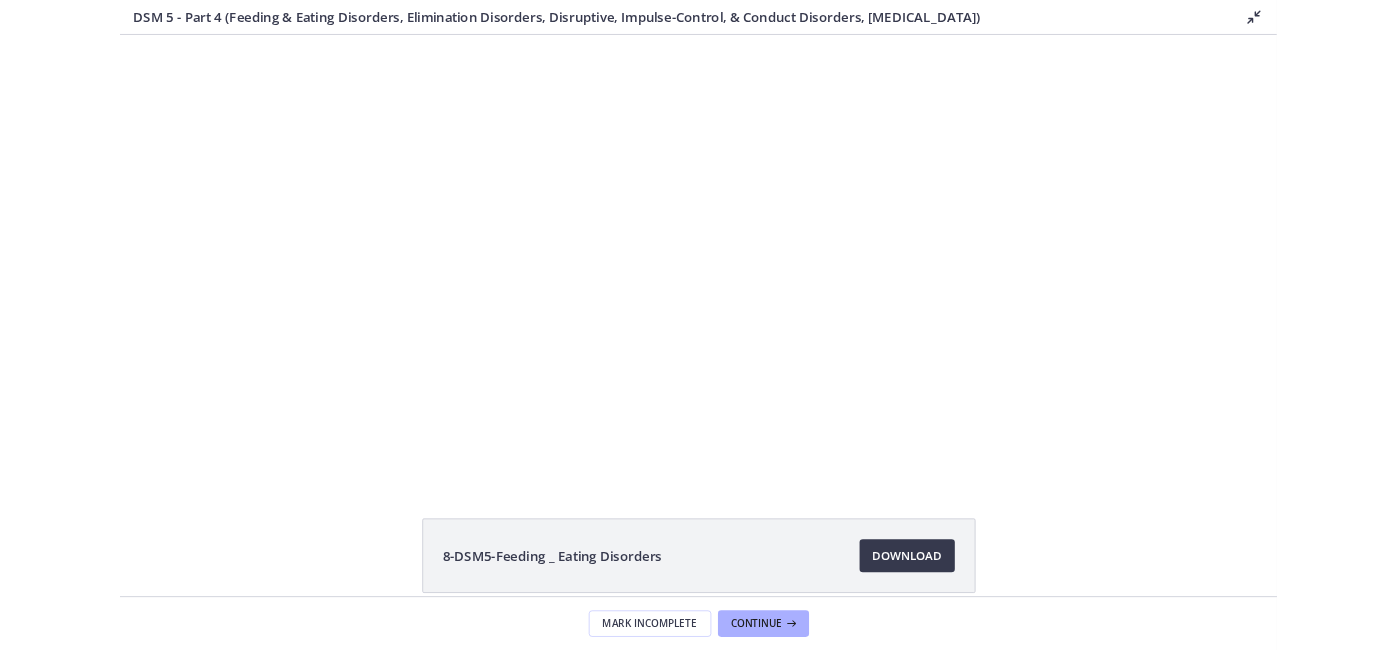 scroll, scrollTop: 0, scrollLeft: 0, axis: both 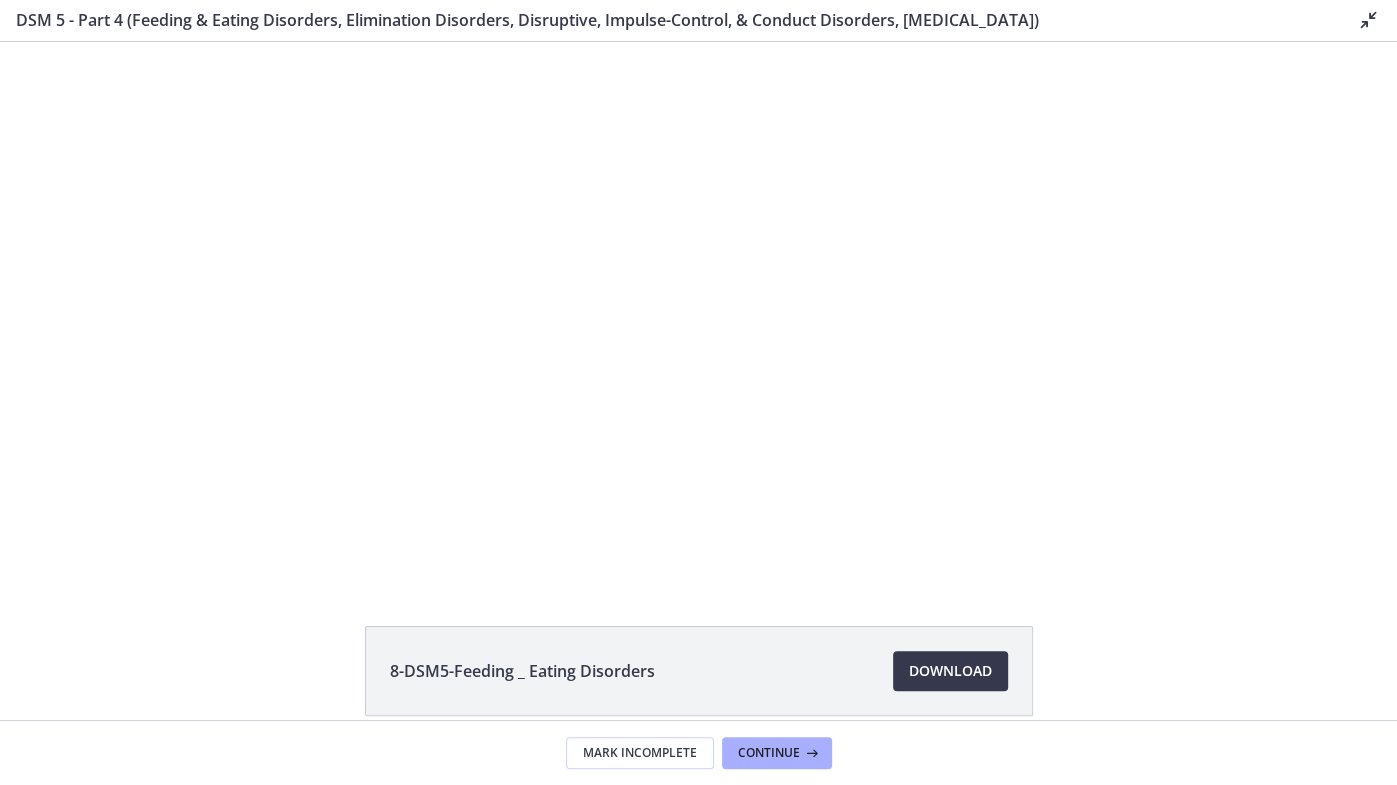 click at bounding box center [698, 311] 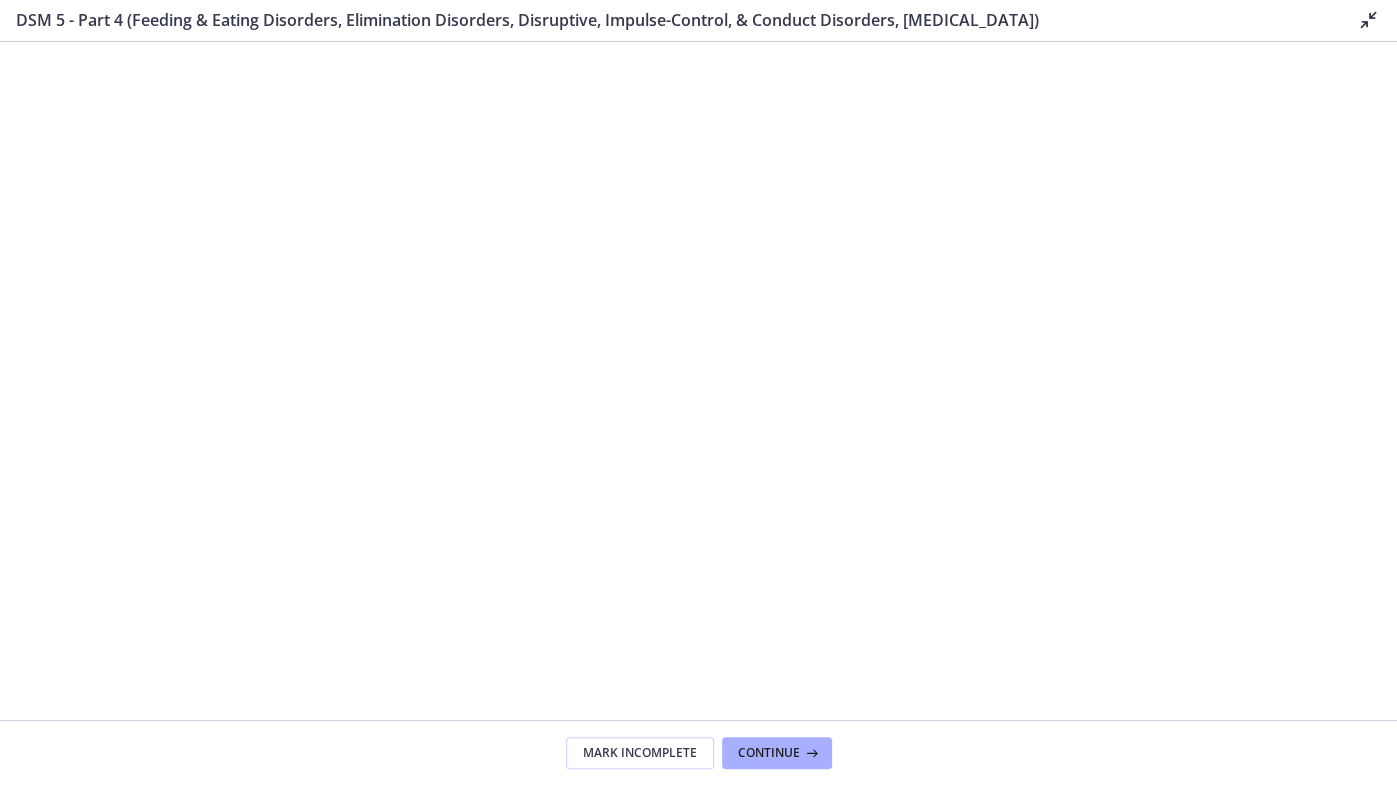 click at bounding box center [698, 434] 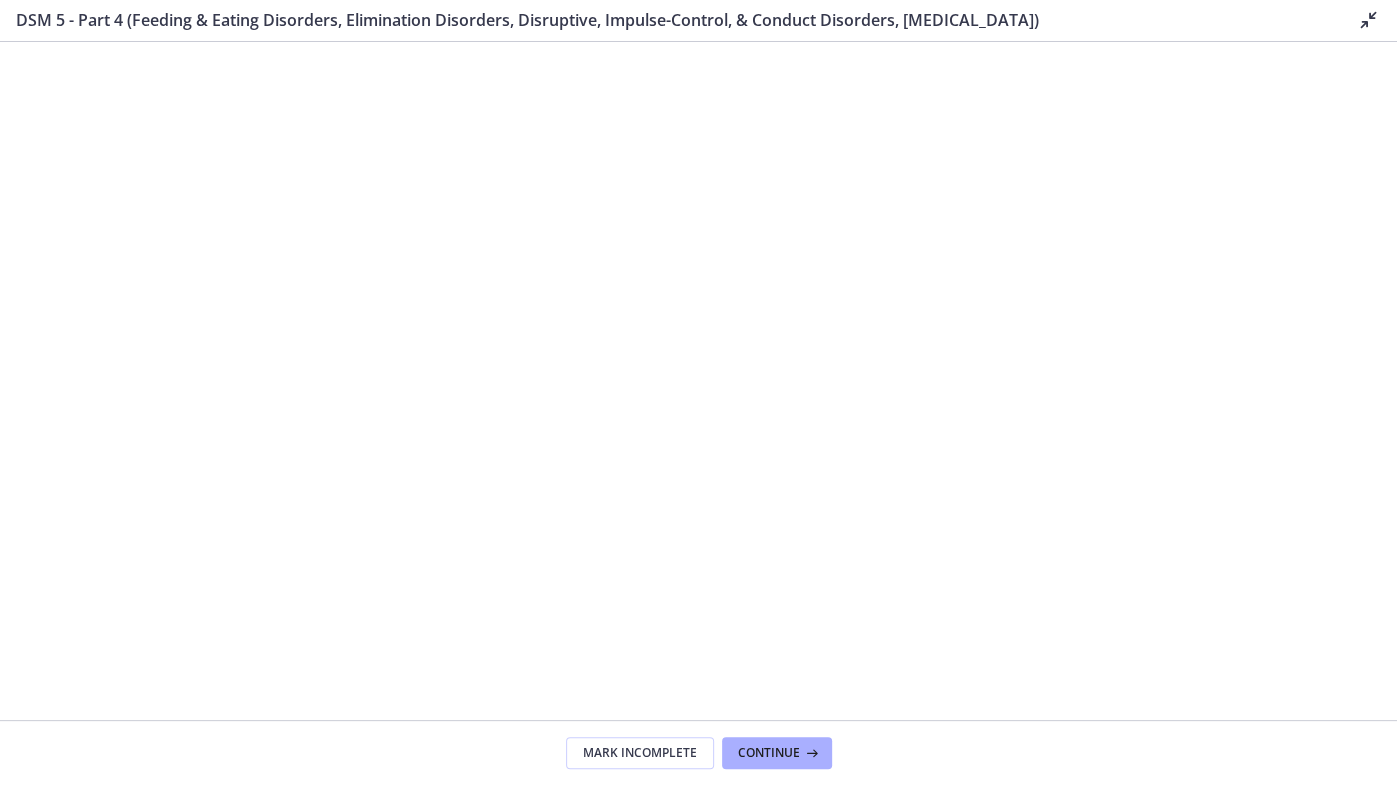 click at bounding box center (698, 434) 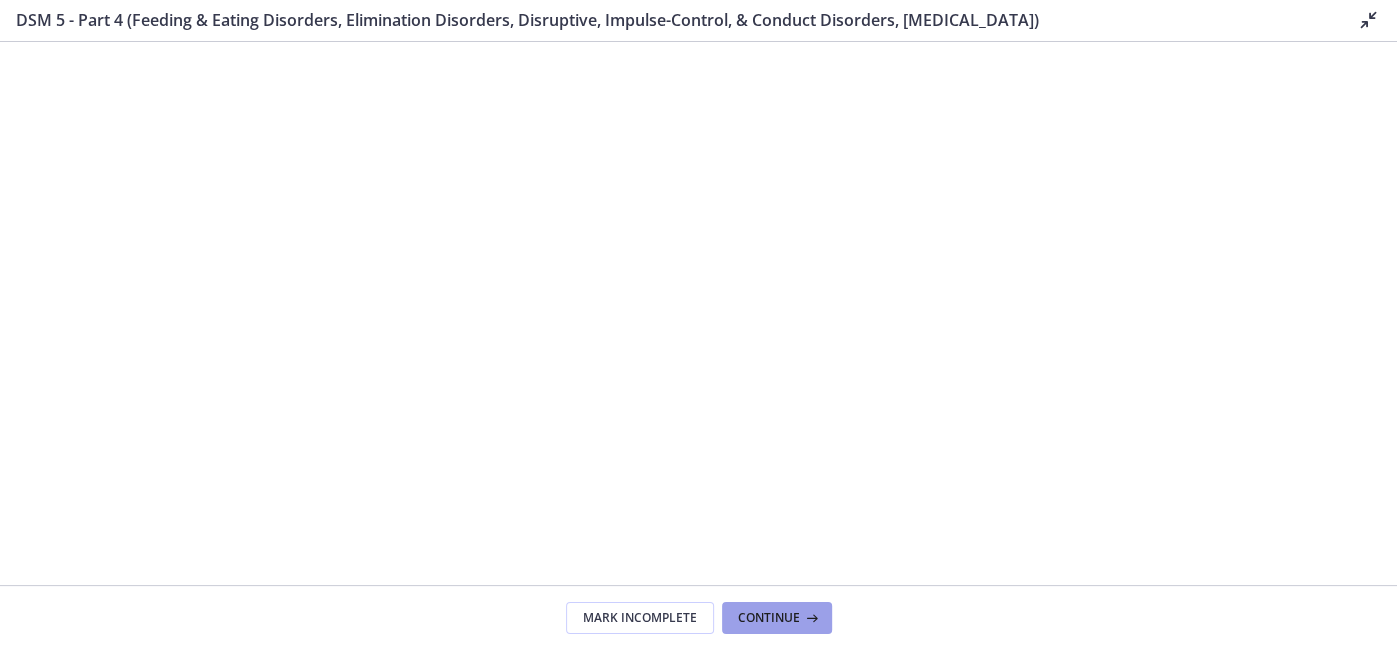 click on "Continue" at bounding box center (769, 618) 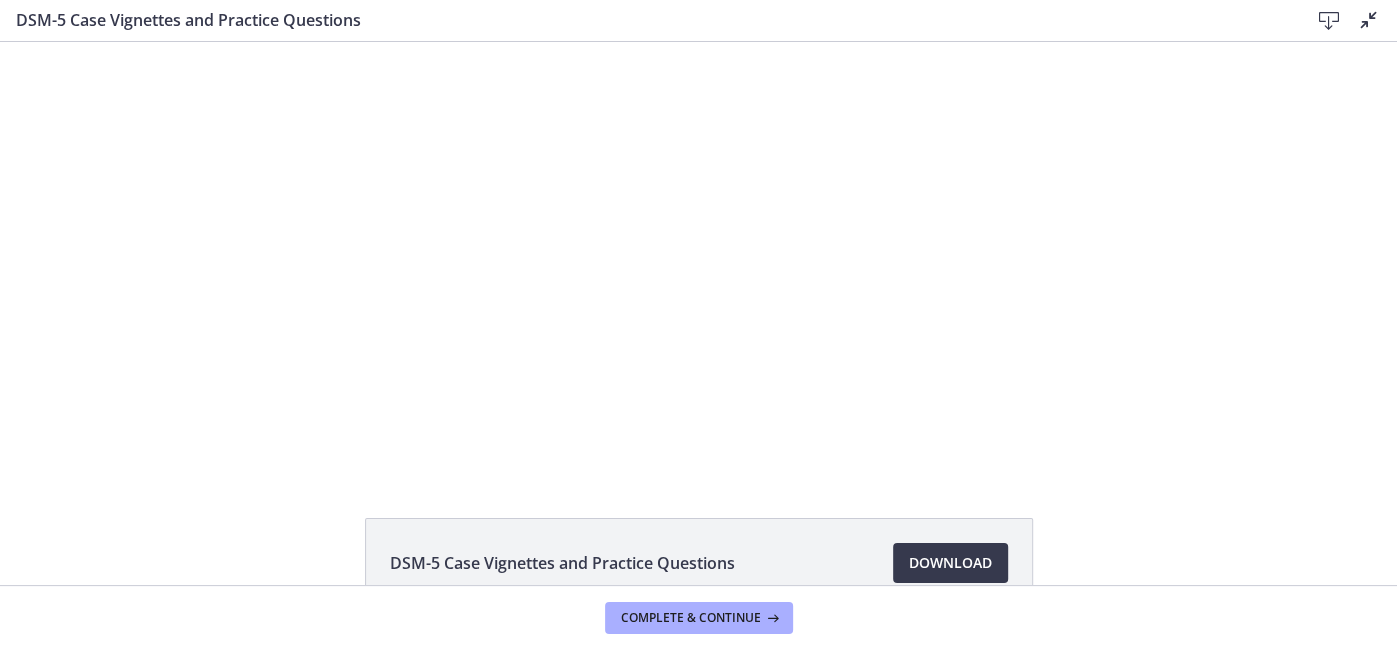 scroll, scrollTop: 0, scrollLeft: 0, axis: both 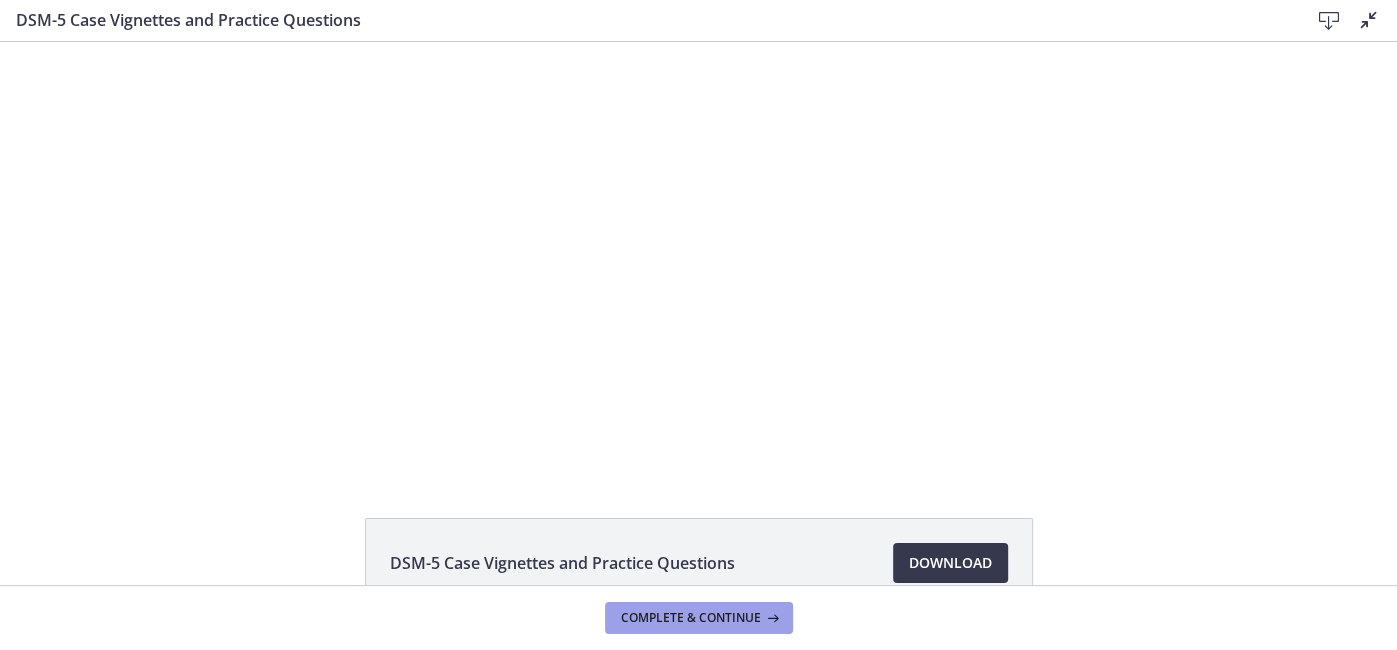 click on "Complete & continue" at bounding box center [691, 618] 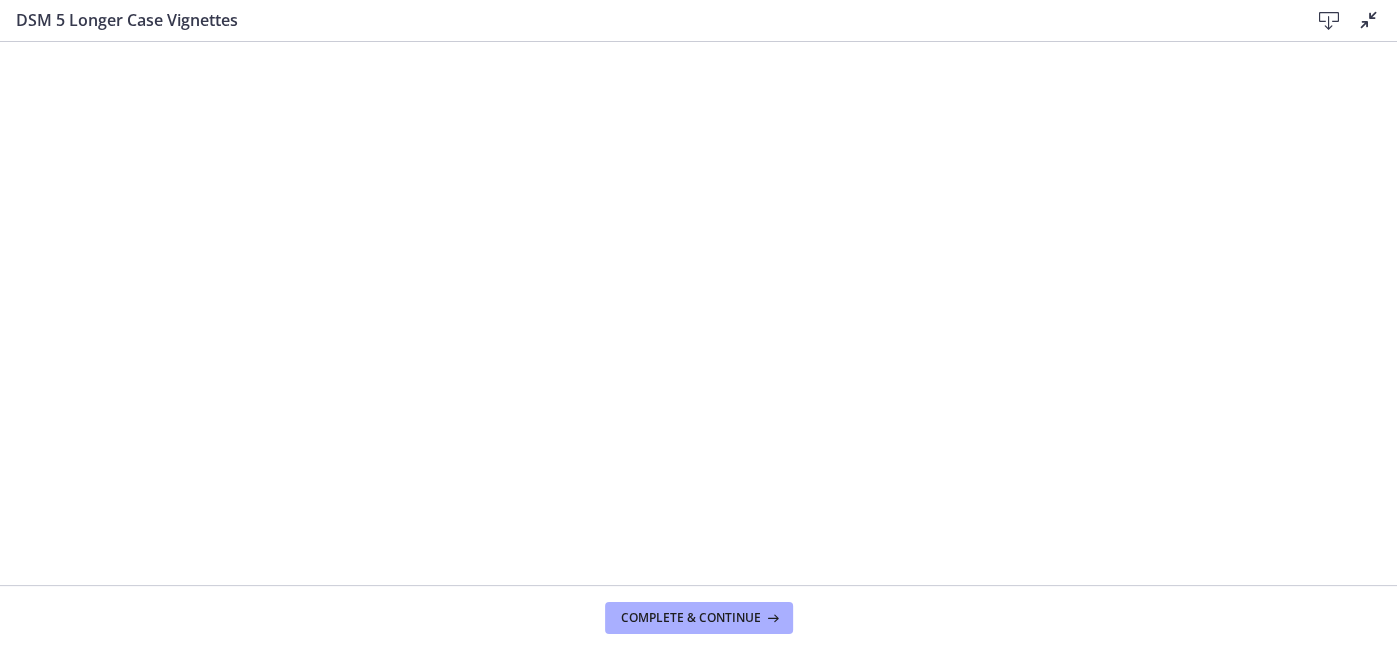click at bounding box center [1369, 20] 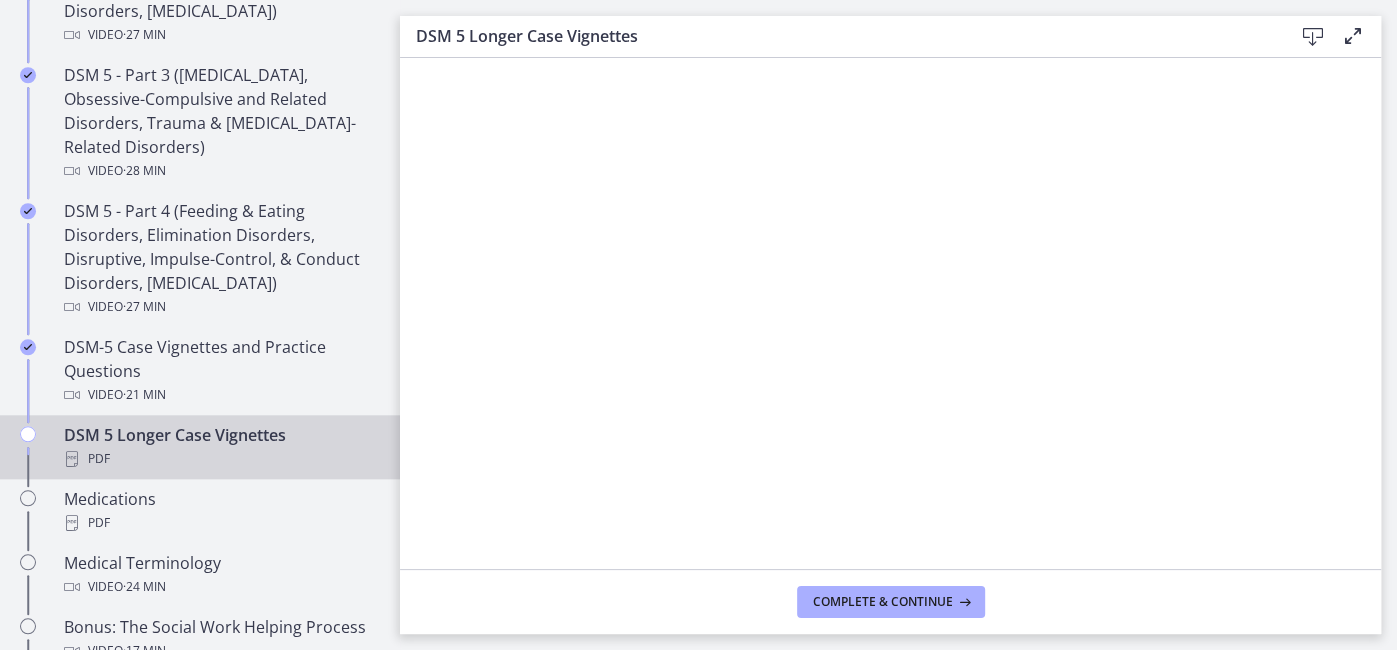 click at bounding box center [1313, 37] 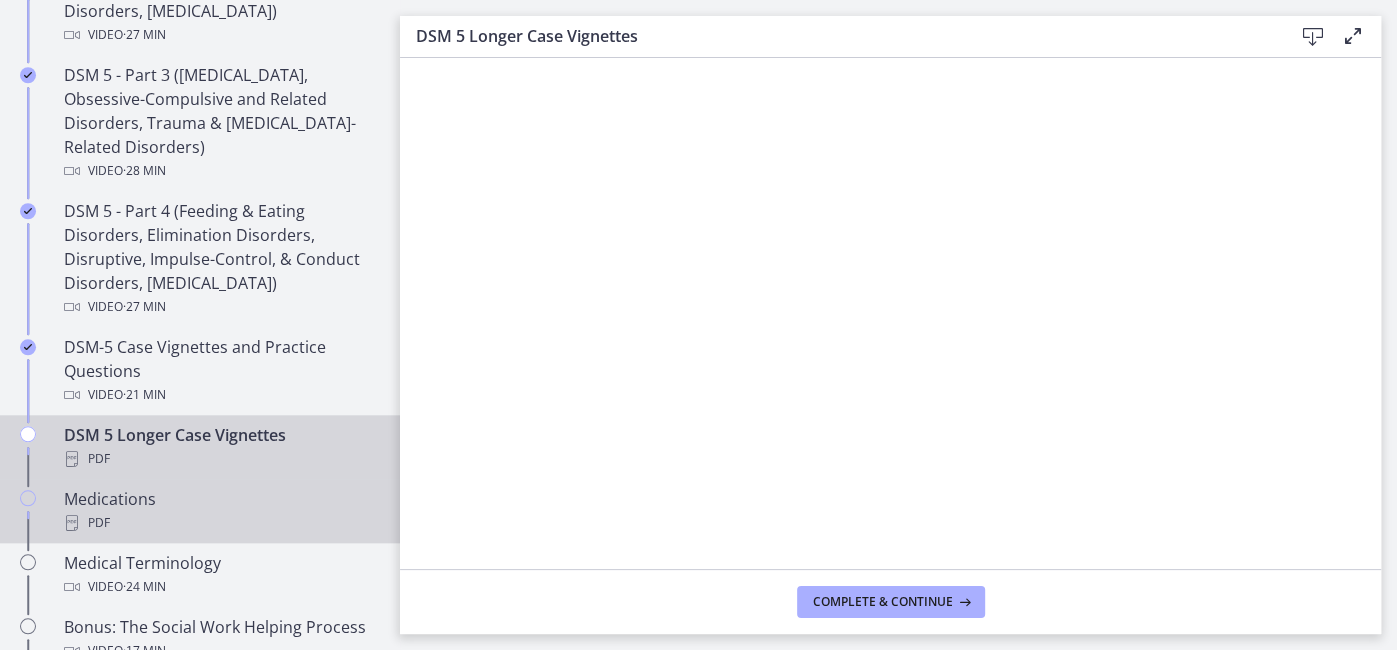 click on "PDF" at bounding box center [220, 523] 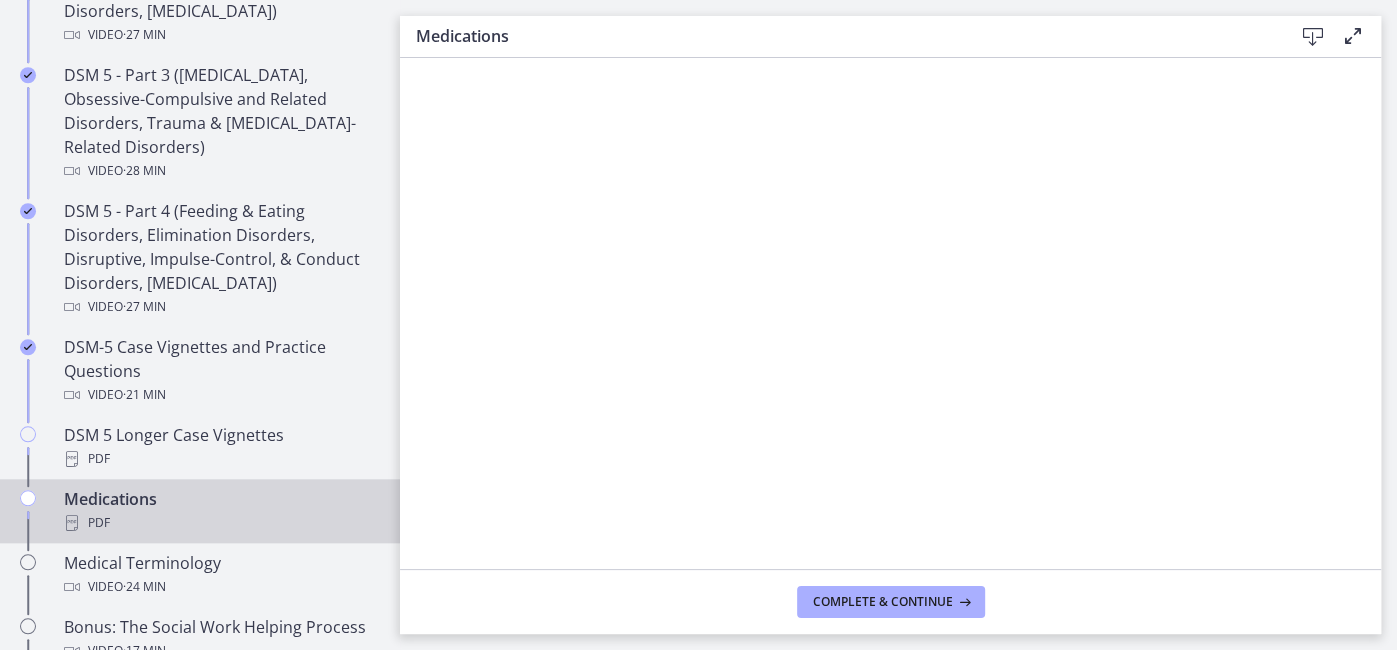 click at bounding box center (1313, 37) 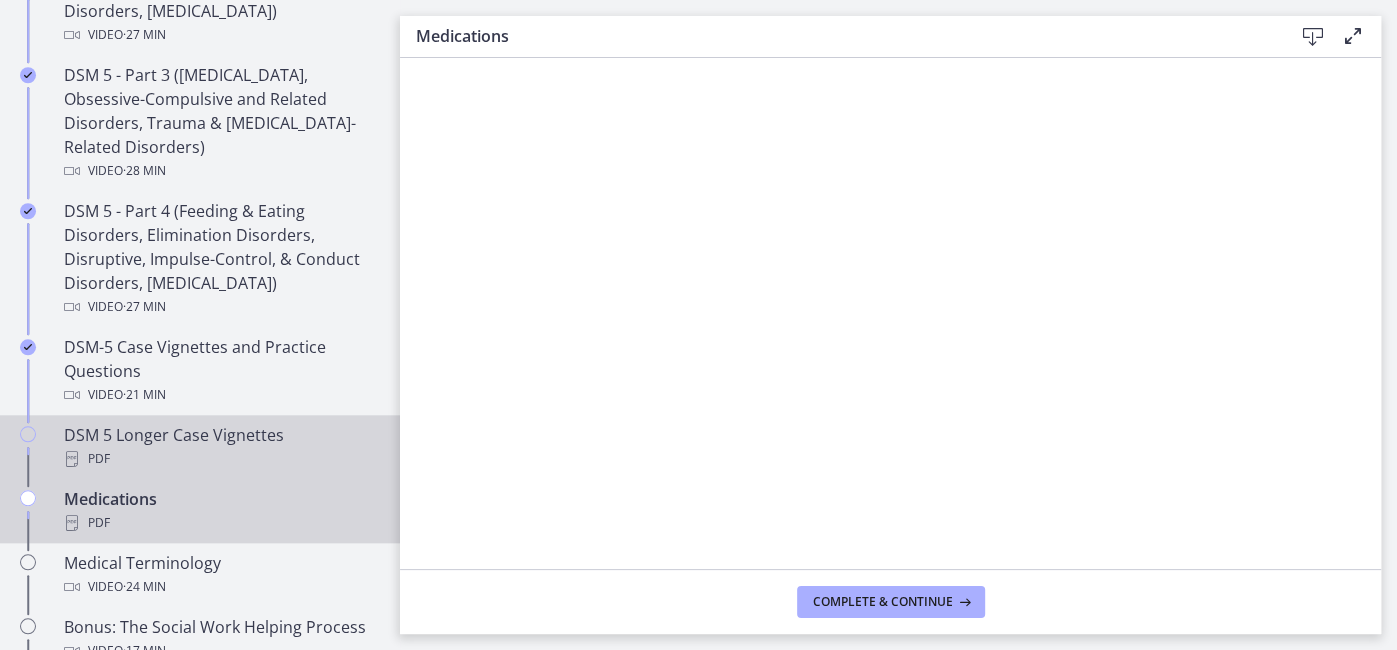 click on "PDF" at bounding box center (220, 459) 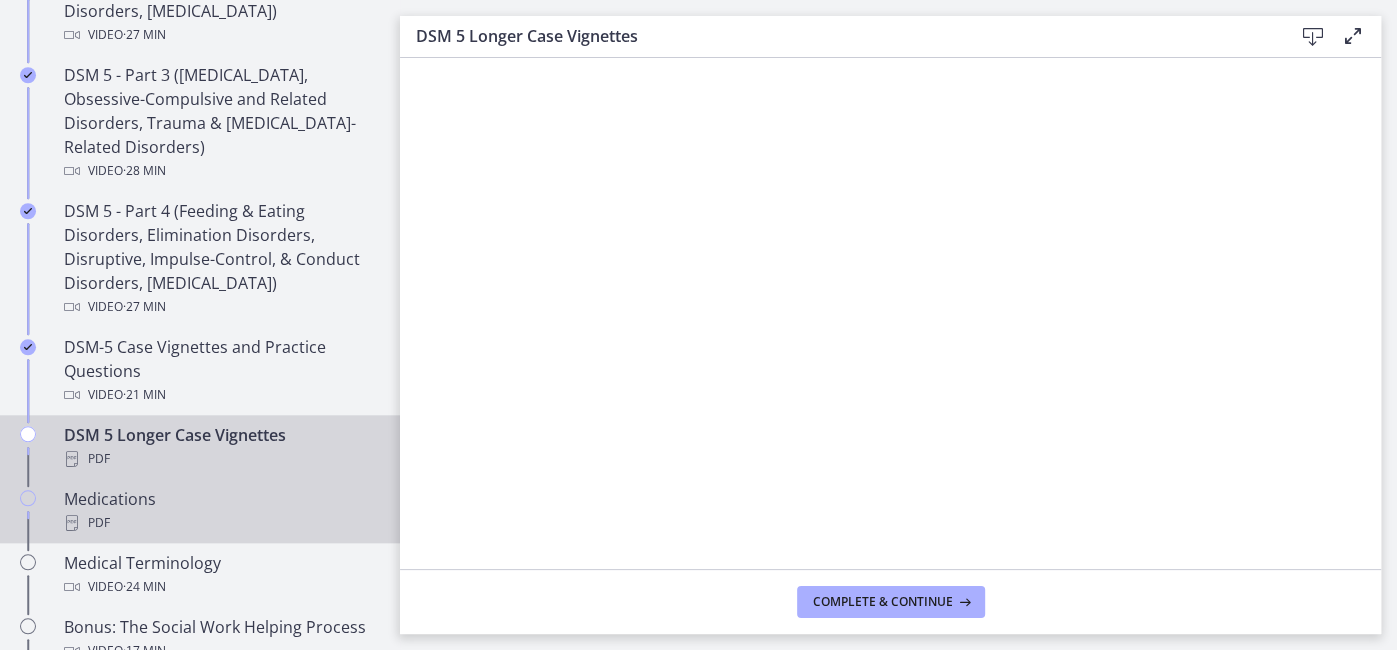 click on "Medications
PDF" at bounding box center (220, 511) 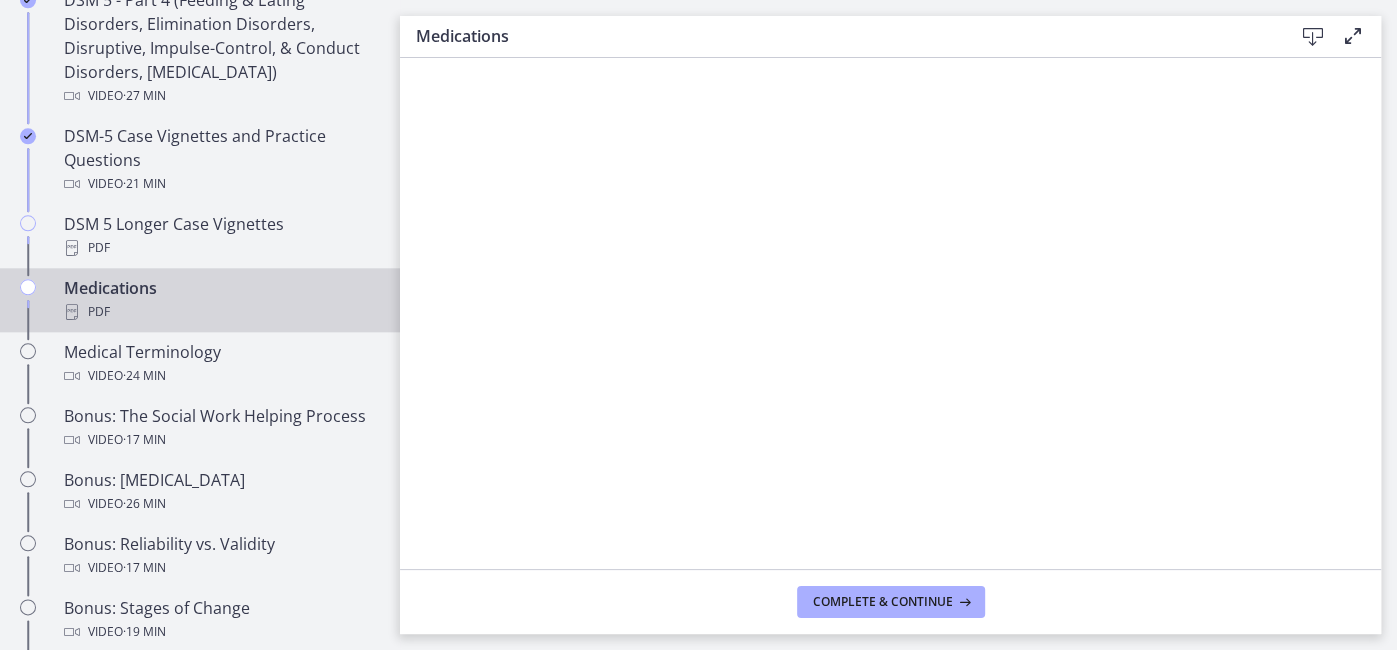 scroll, scrollTop: 1340, scrollLeft: 0, axis: vertical 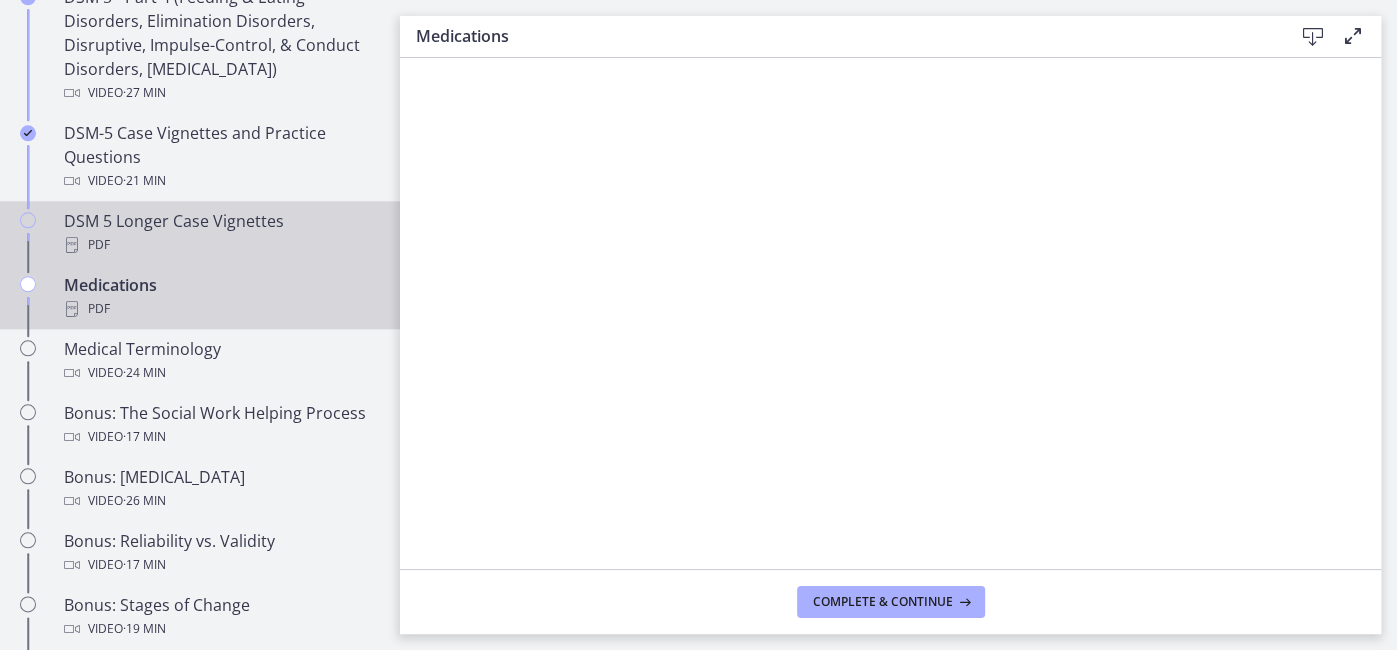 click on "DSM 5 Longer Case Vignettes
PDF" at bounding box center [220, 233] 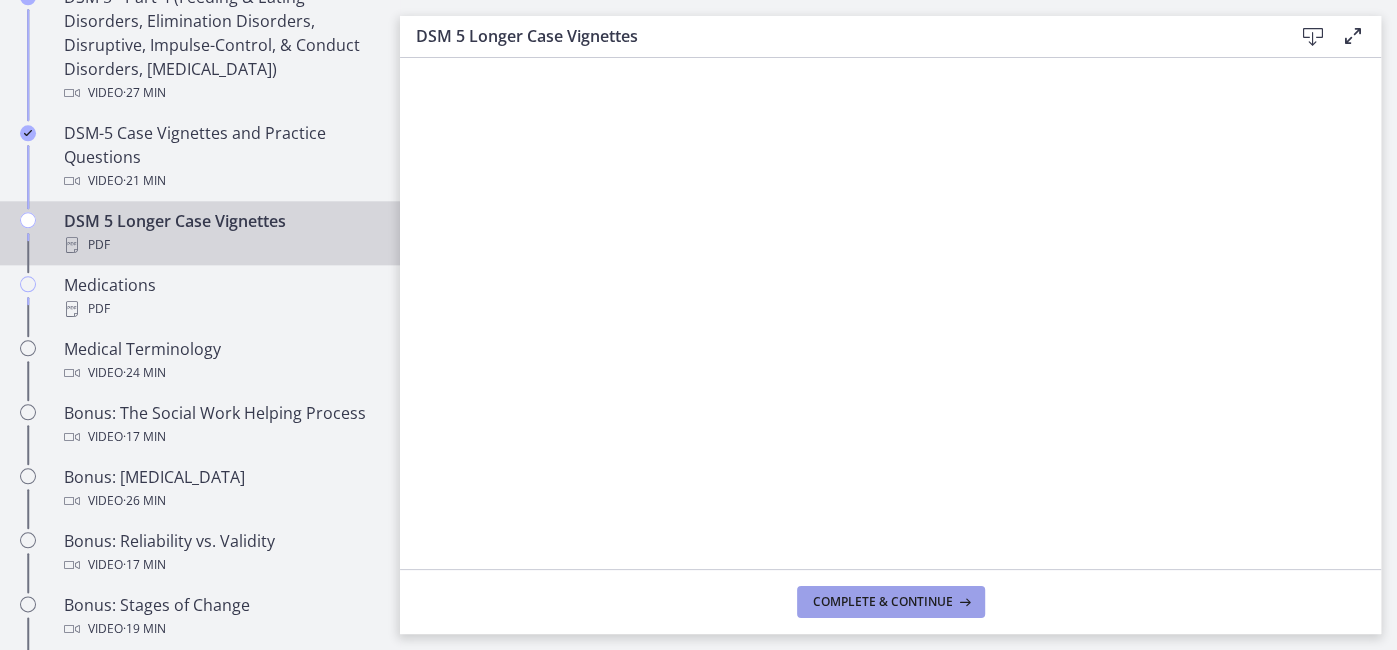 click on "Complete & continue" at bounding box center [883, 602] 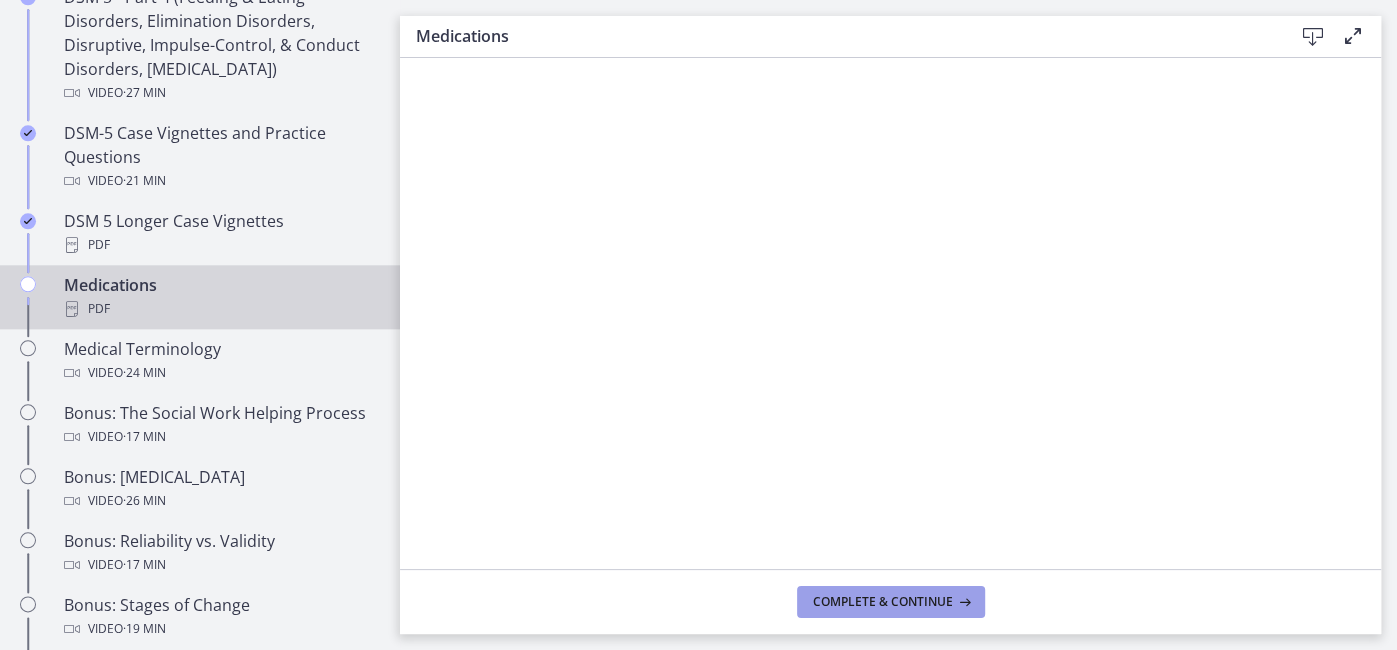click on "Complete & continue" at bounding box center (883, 602) 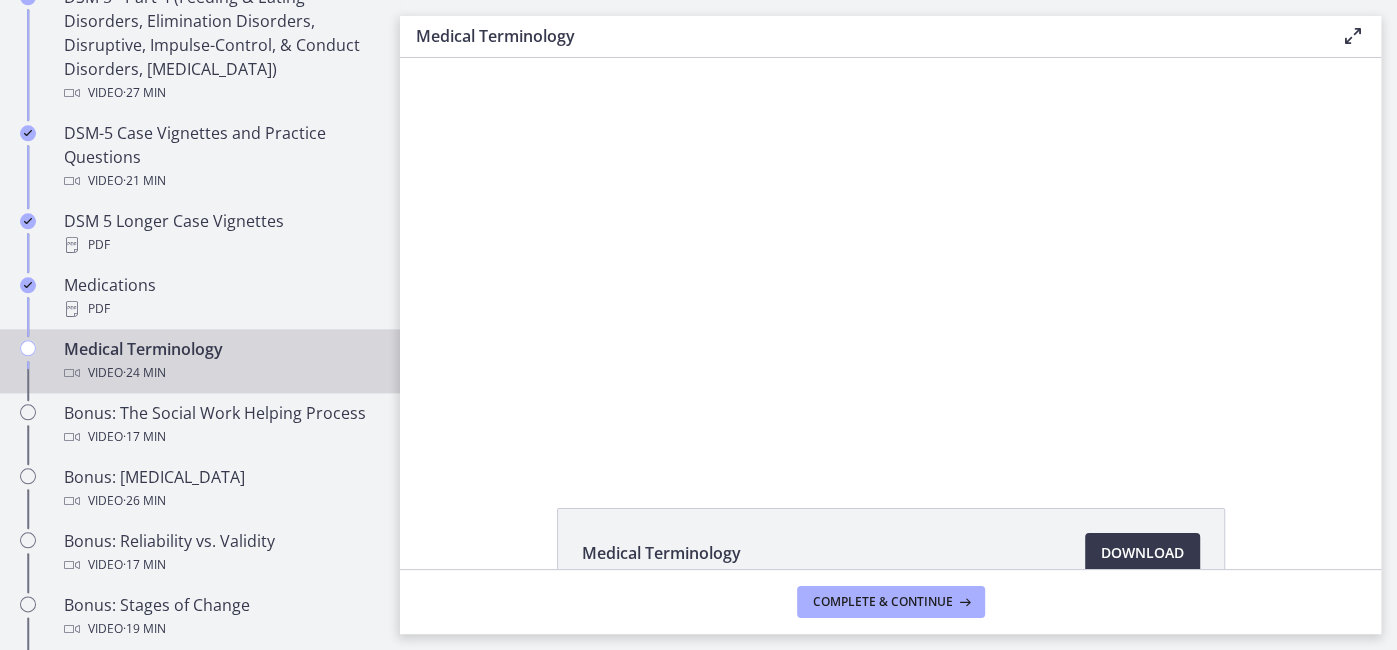 scroll, scrollTop: 0, scrollLeft: 0, axis: both 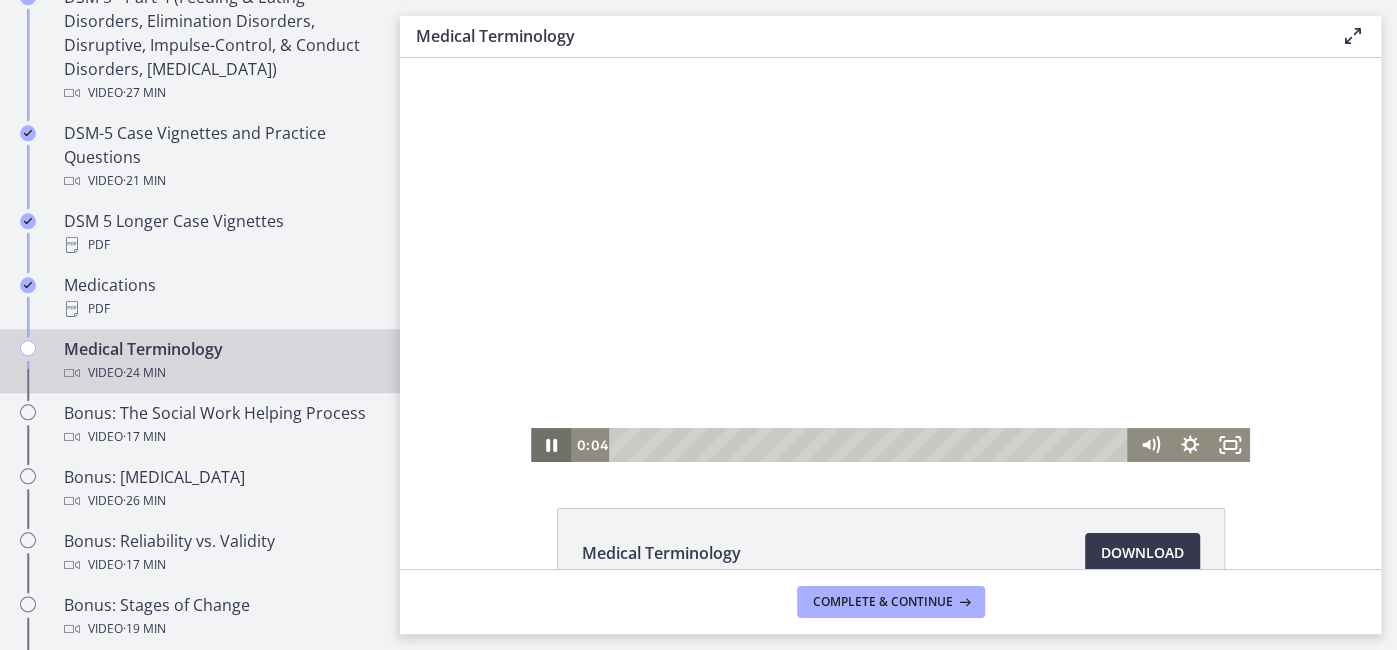 click 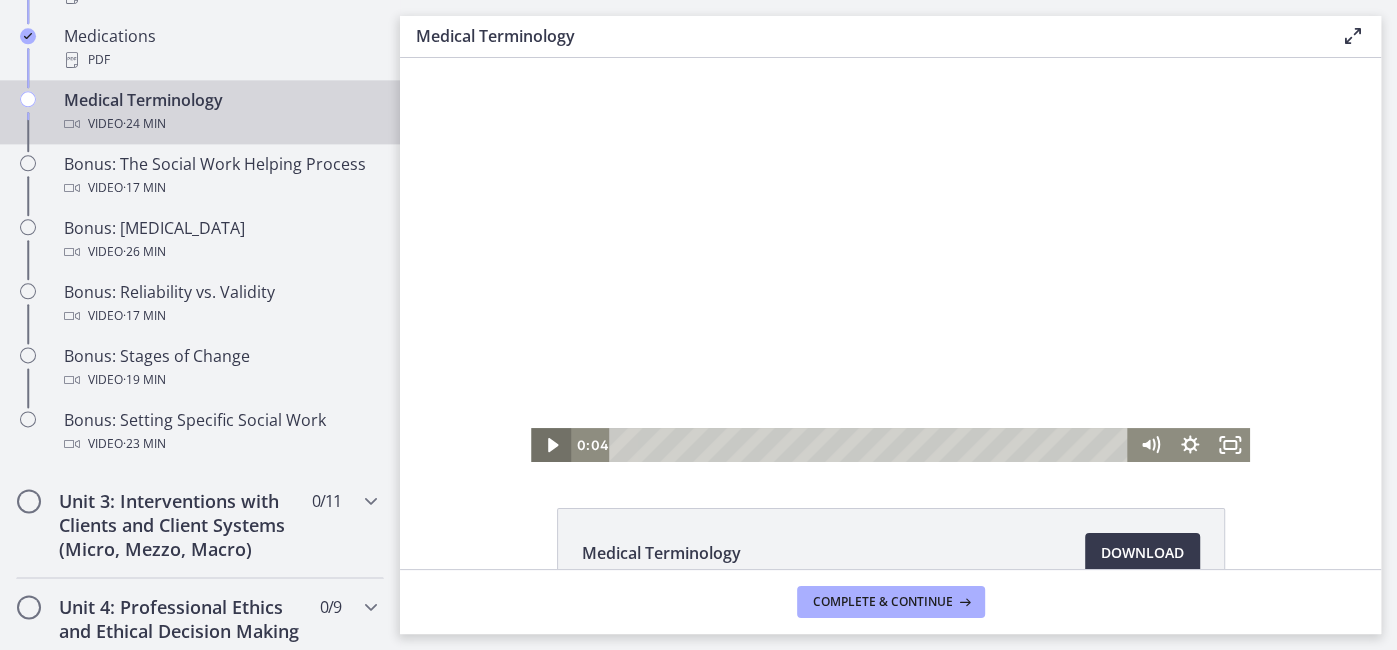 scroll, scrollTop: 1614, scrollLeft: 0, axis: vertical 